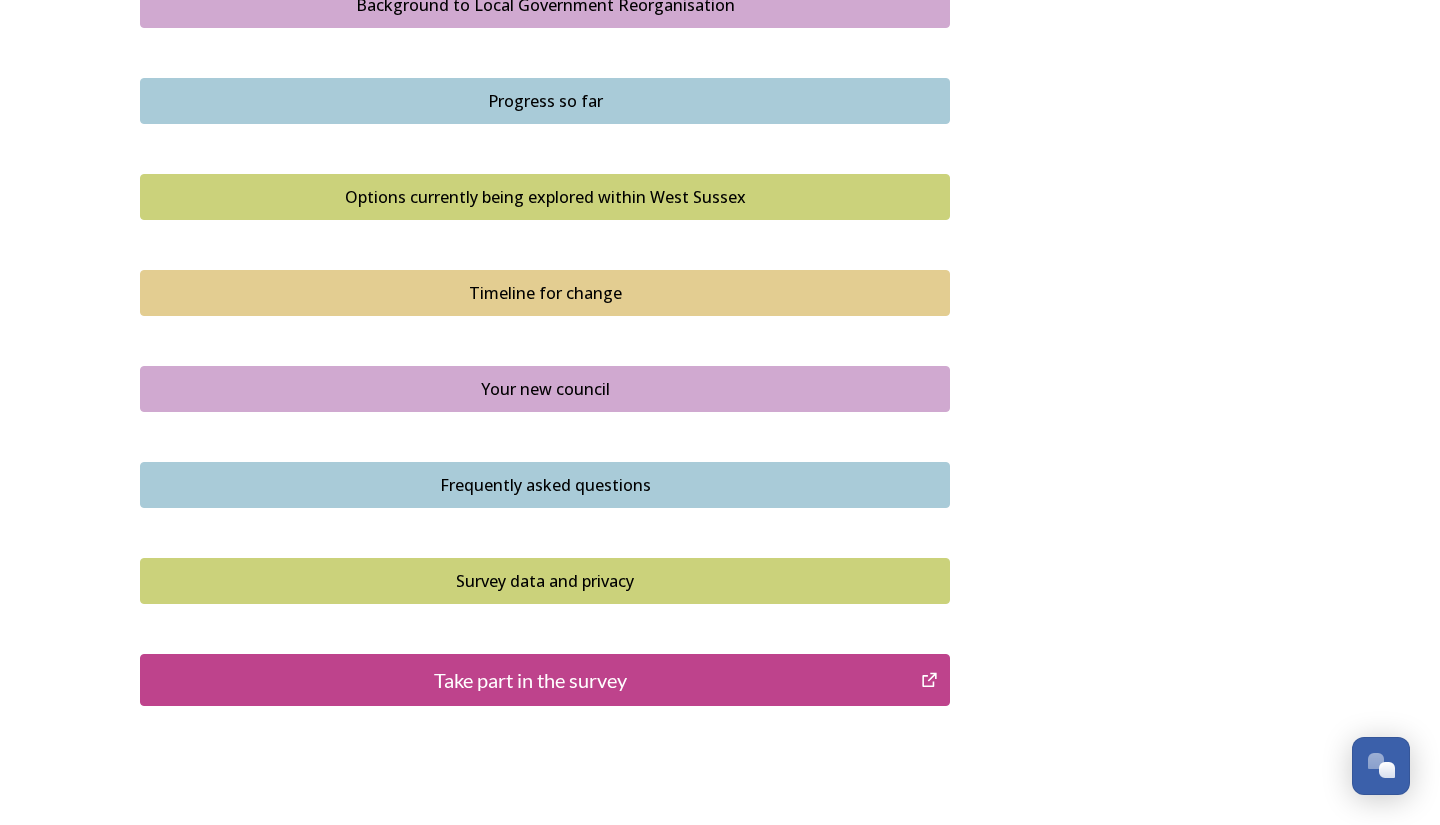 scroll, scrollTop: 1228, scrollLeft: 0, axis: vertical 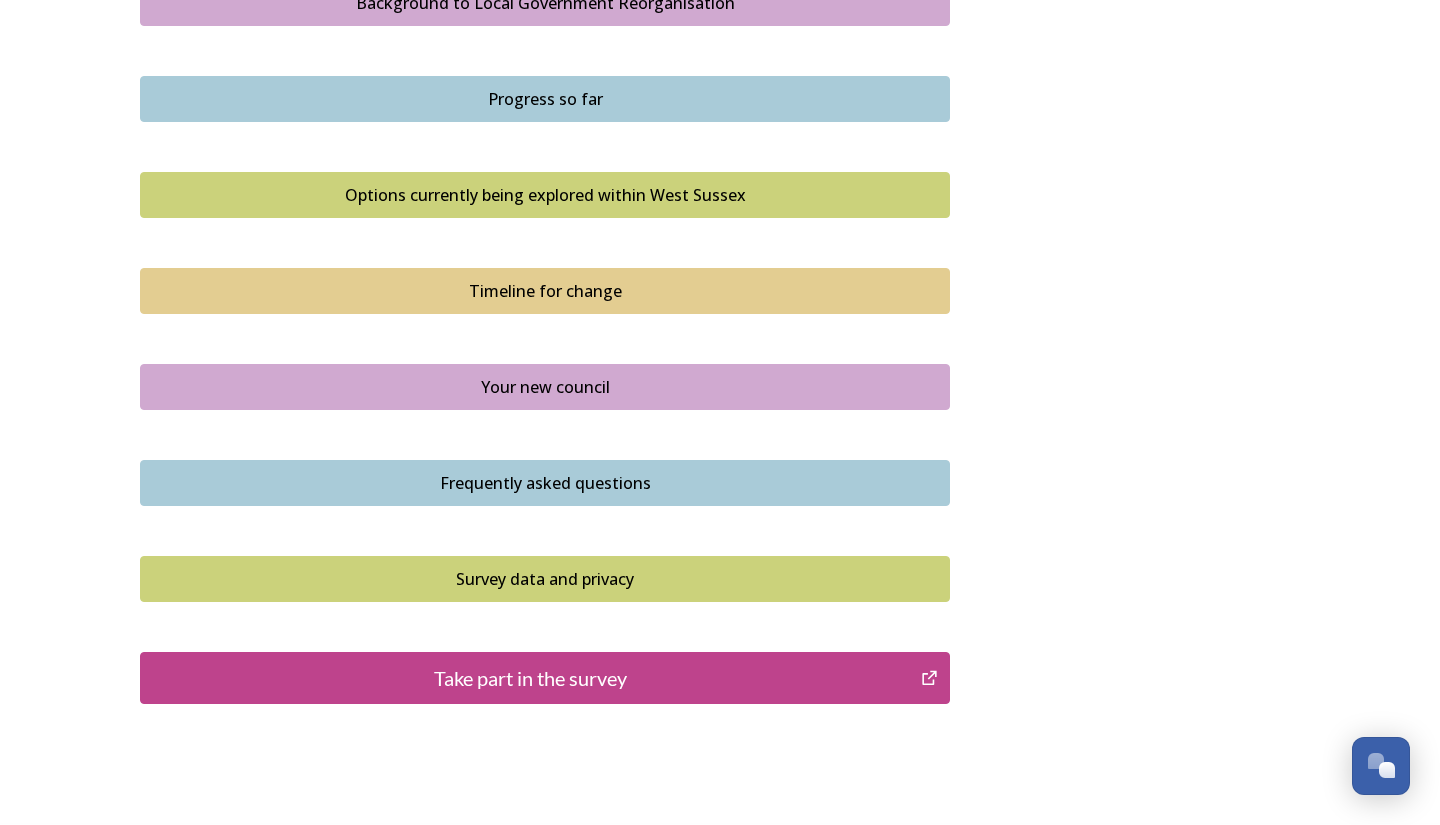 click on "Take part in the survey" at bounding box center [530, 678] 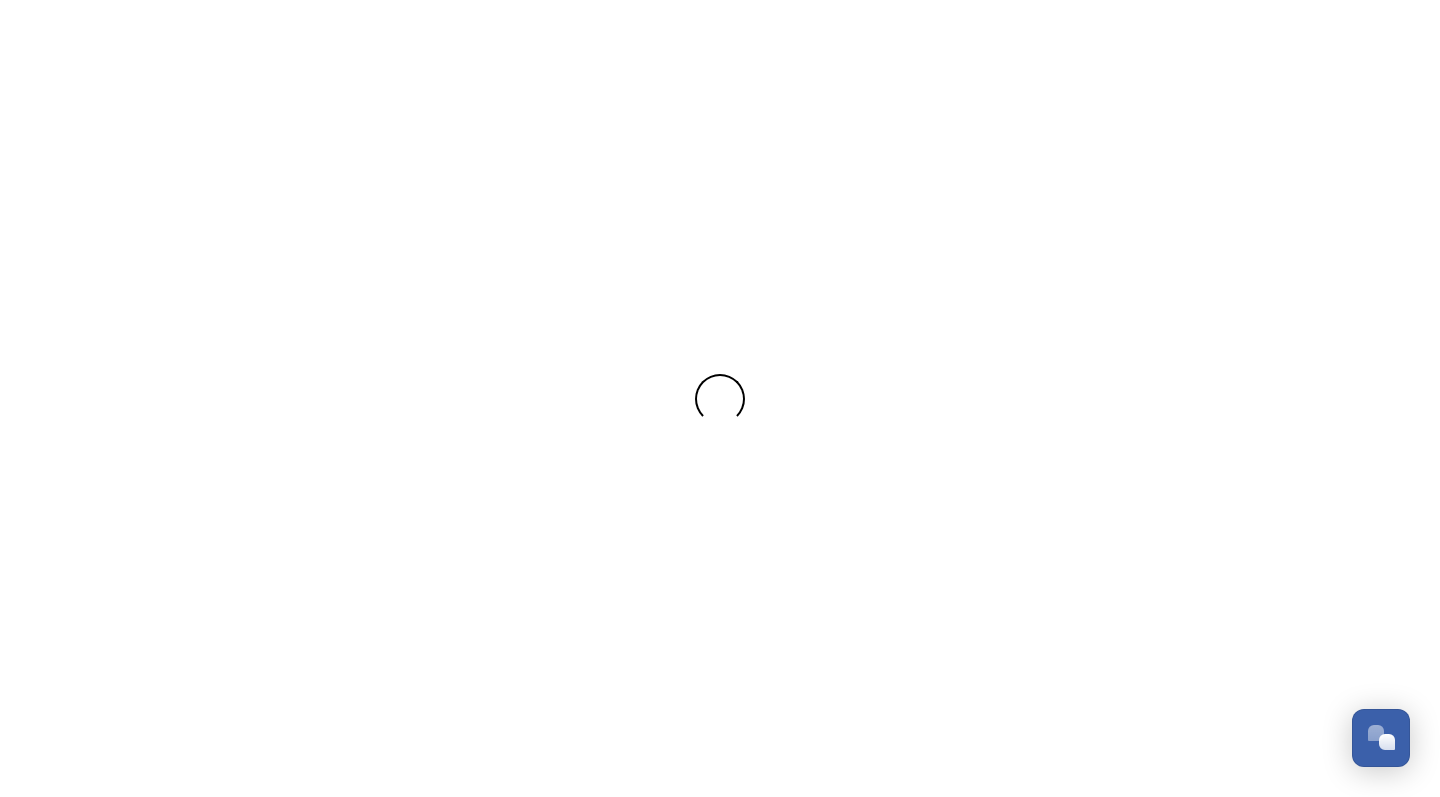 scroll, scrollTop: 0, scrollLeft: 0, axis: both 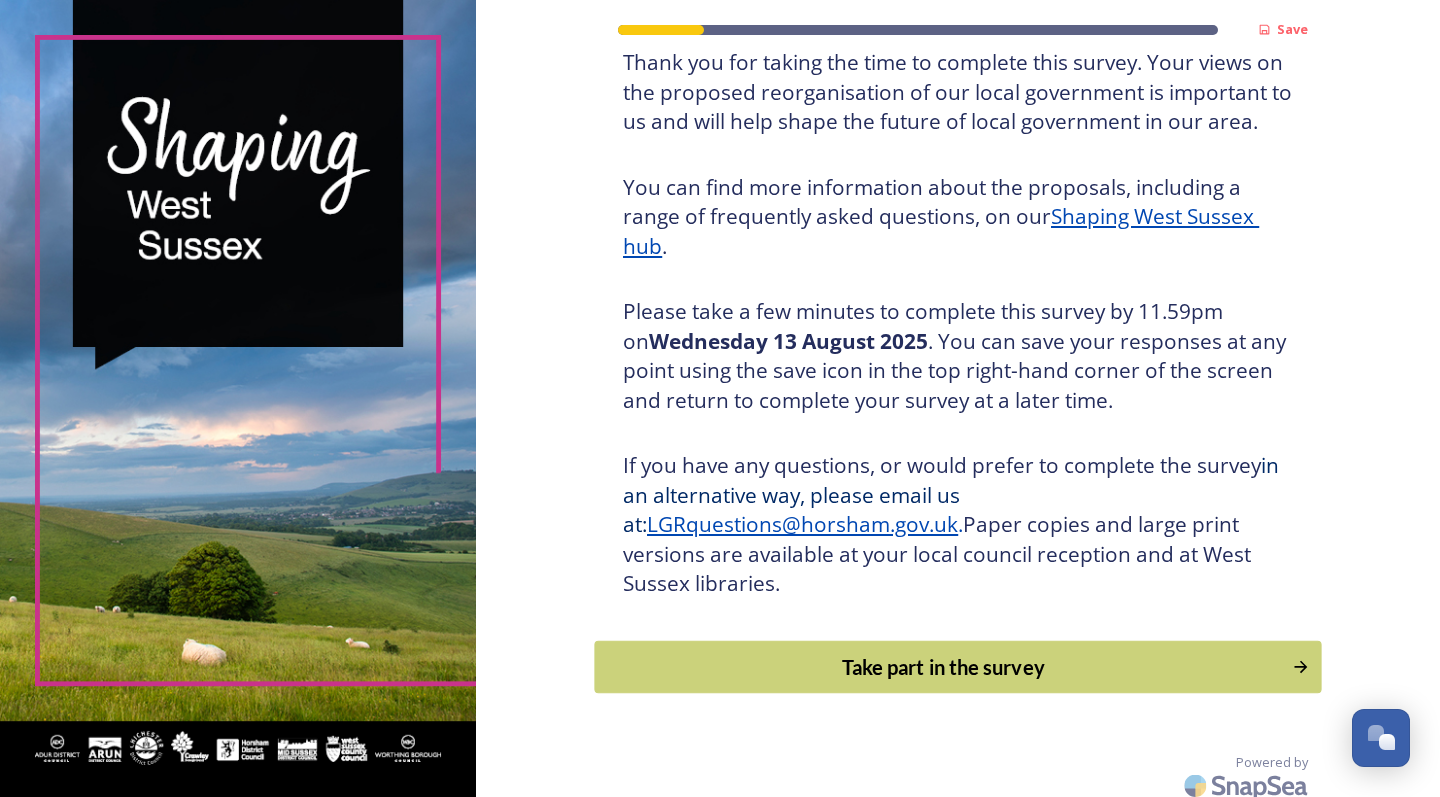 click on "Take part in the survey" at bounding box center (944, 667) 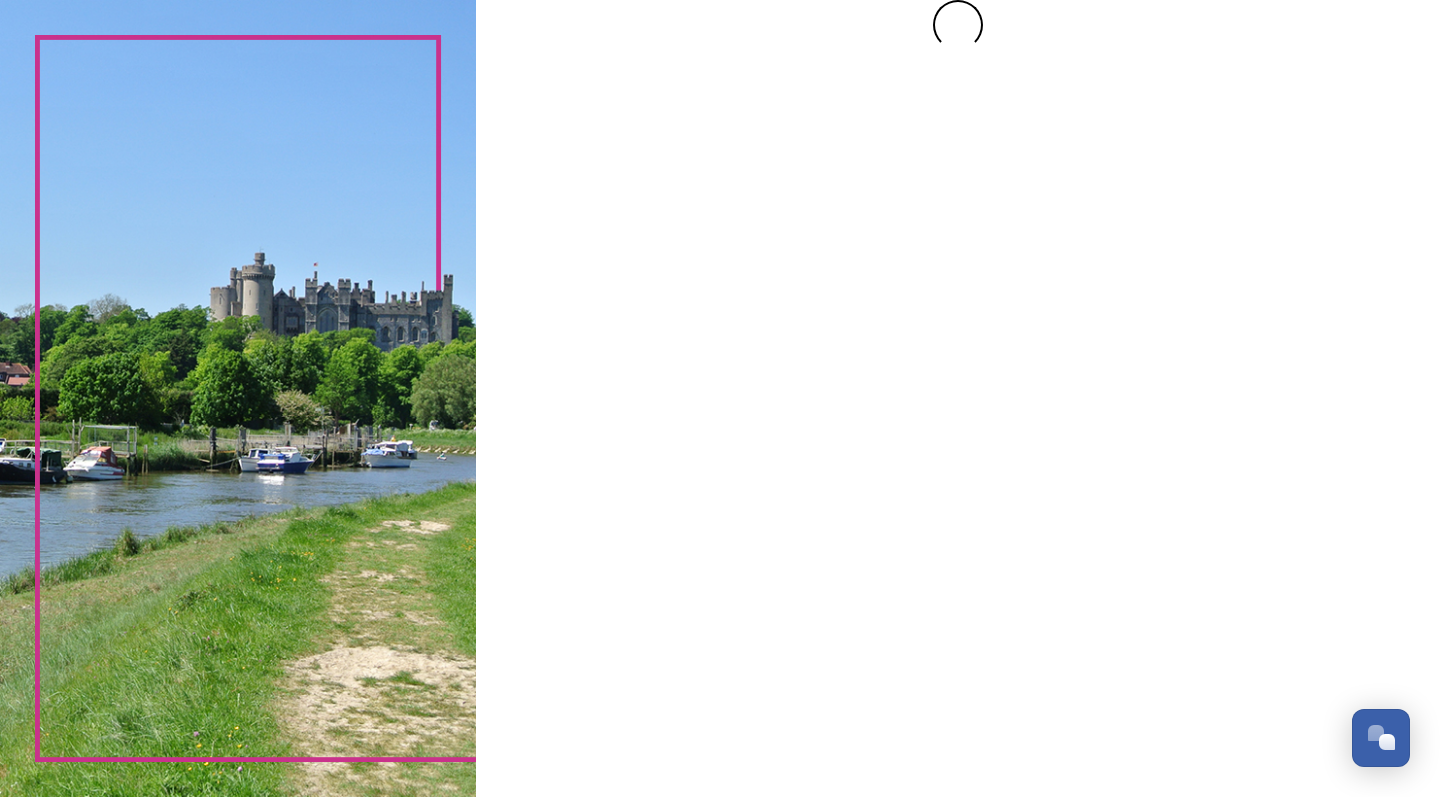scroll, scrollTop: 0, scrollLeft: 0, axis: both 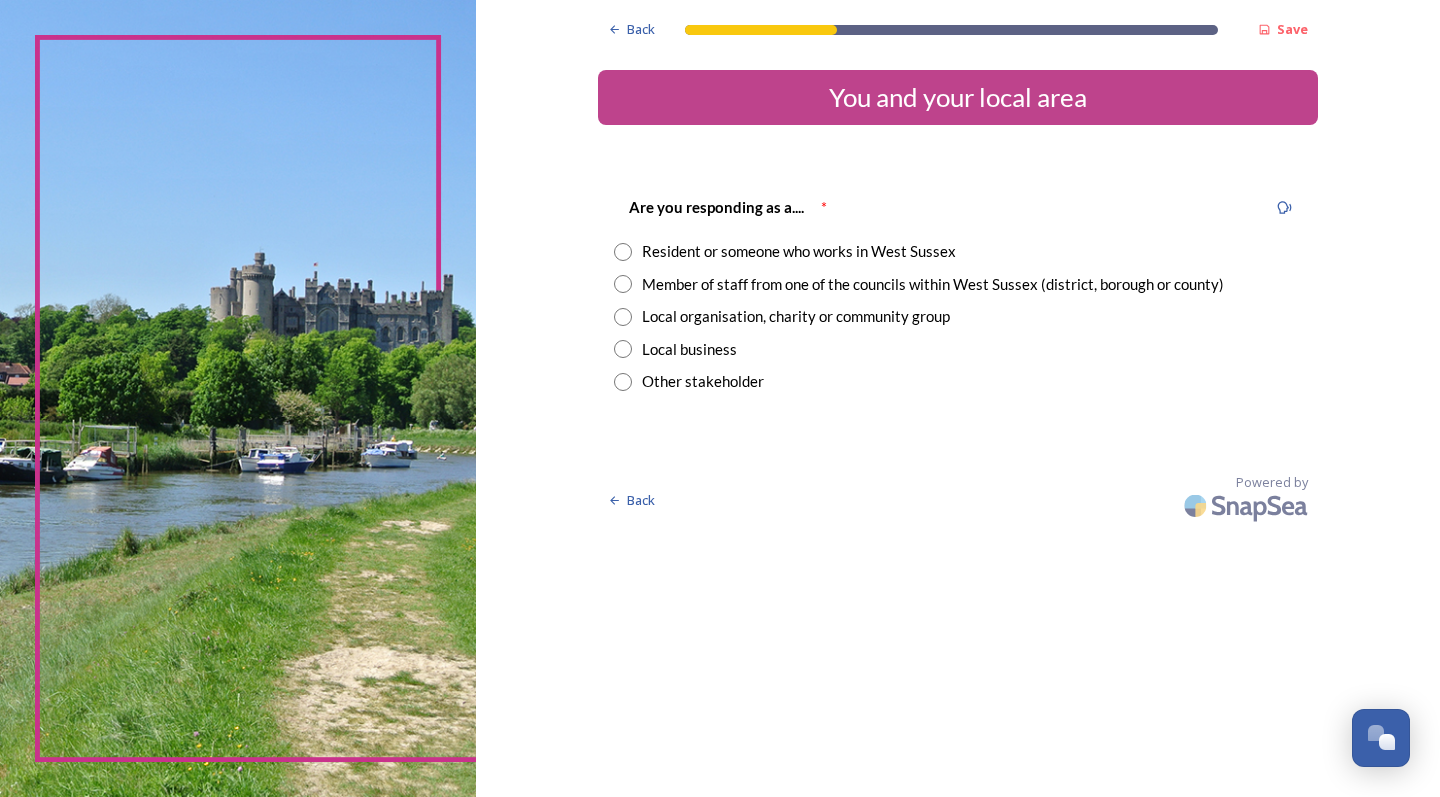 click at bounding box center (623, 252) 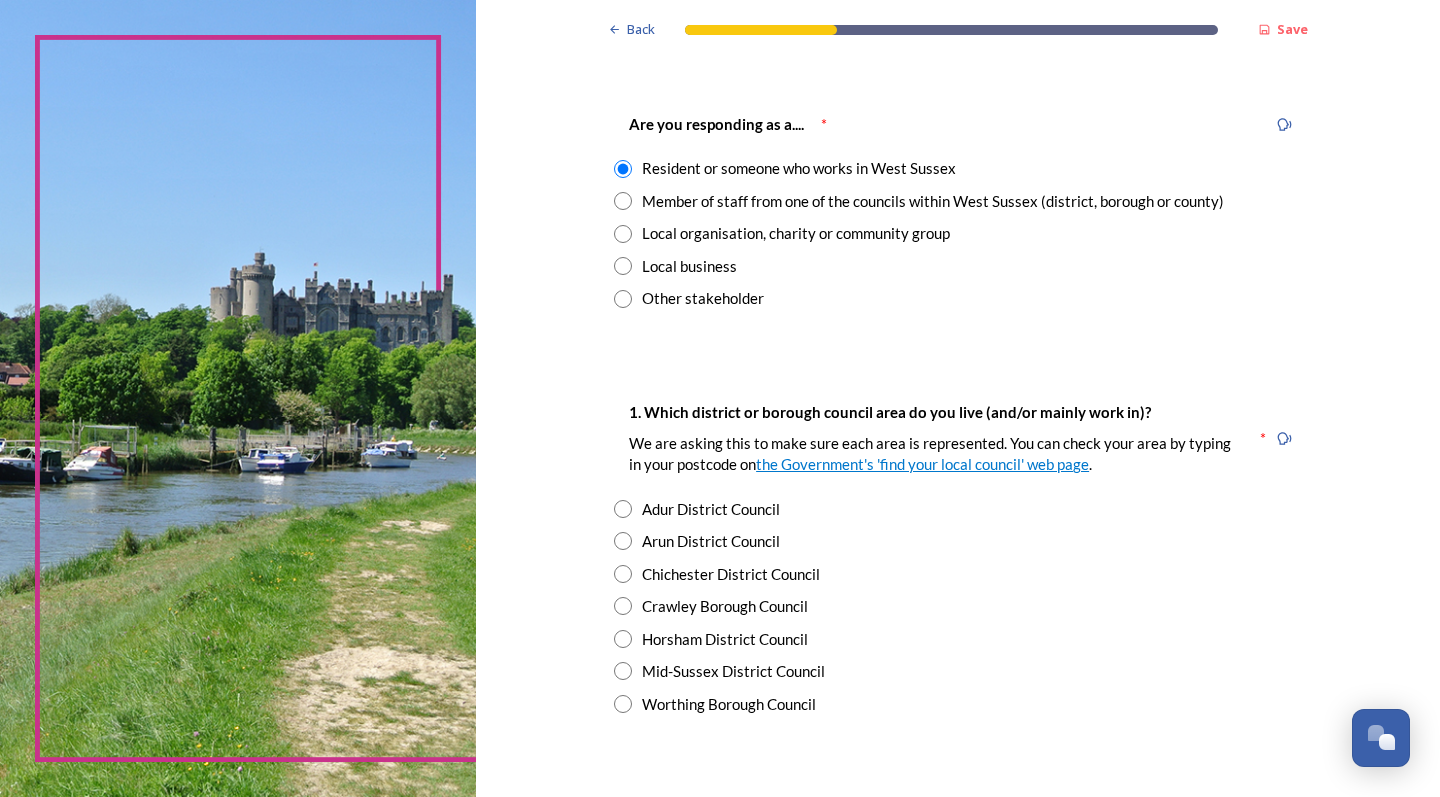 scroll, scrollTop: 107, scrollLeft: 0, axis: vertical 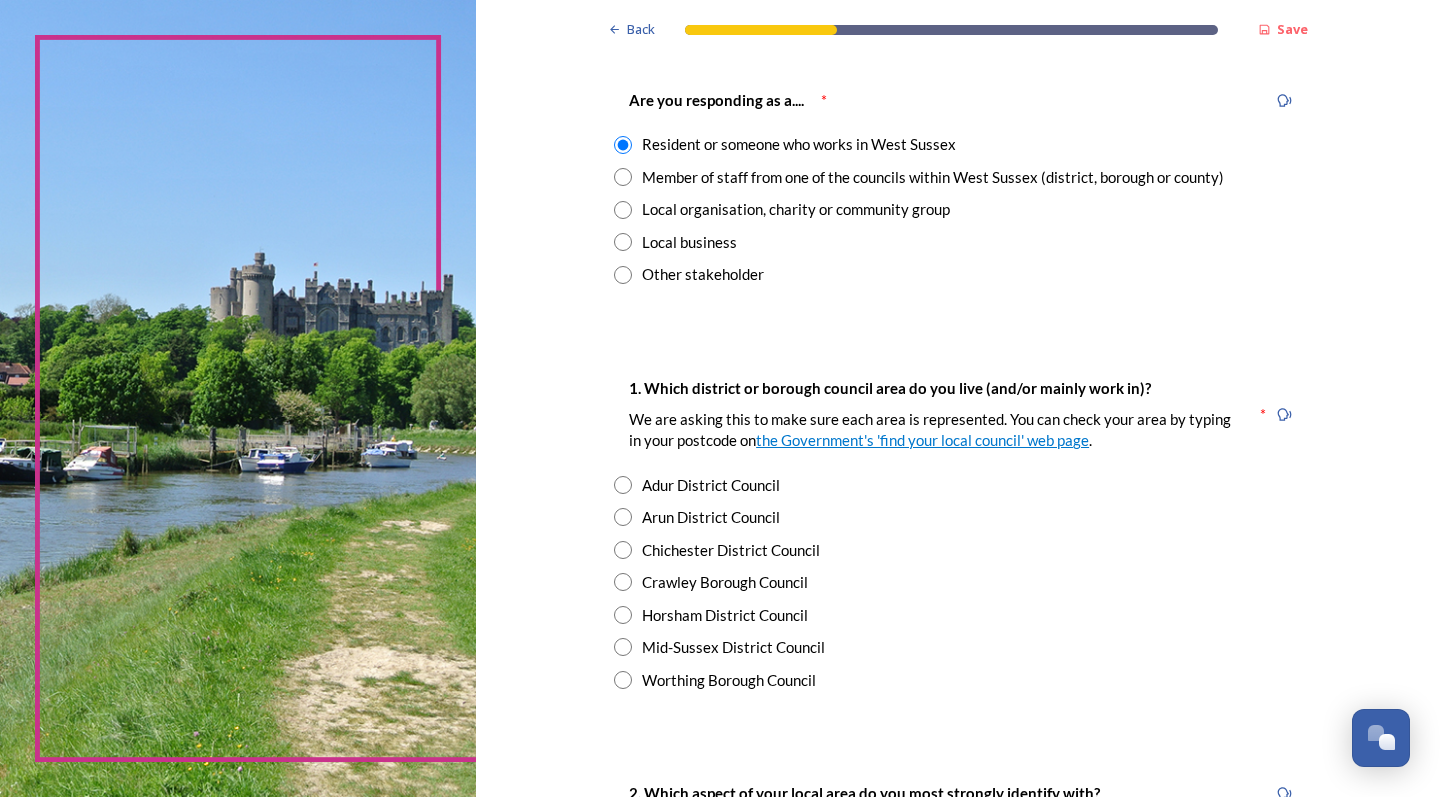 click at bounding box center [623, 680] 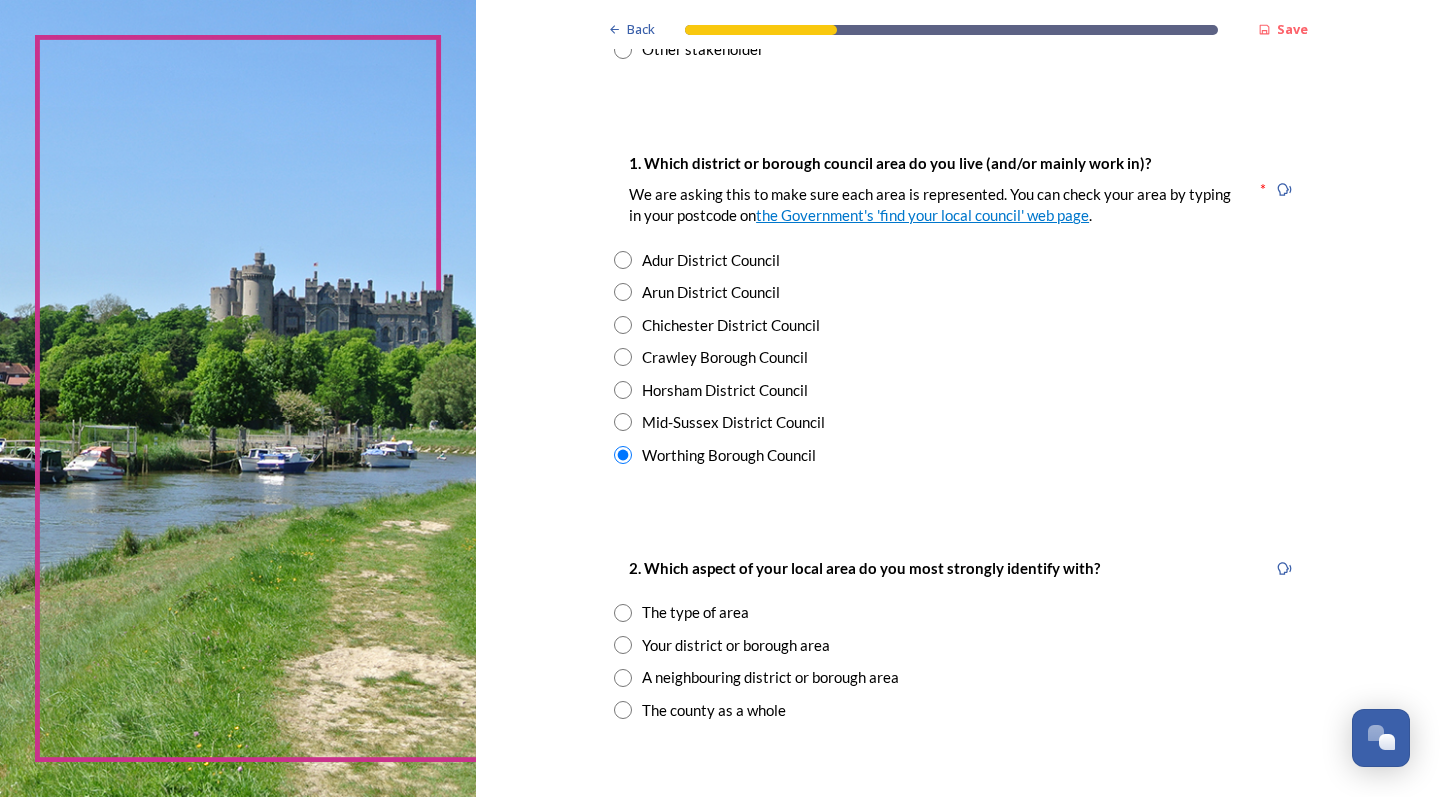 scroll, scrollTop: 334, scrollLeft: 0, axis: vertical 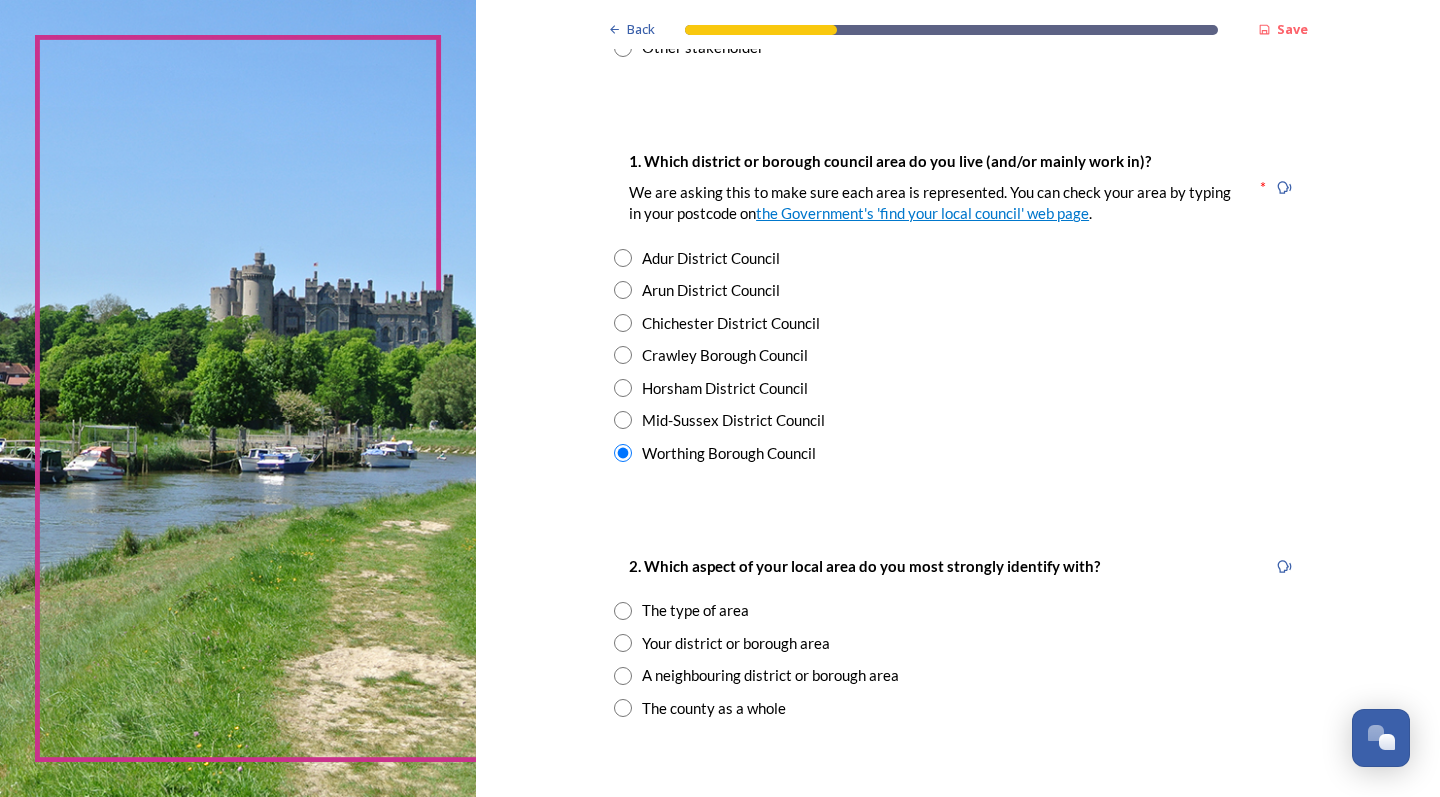 click at bounding box center [623, 643] 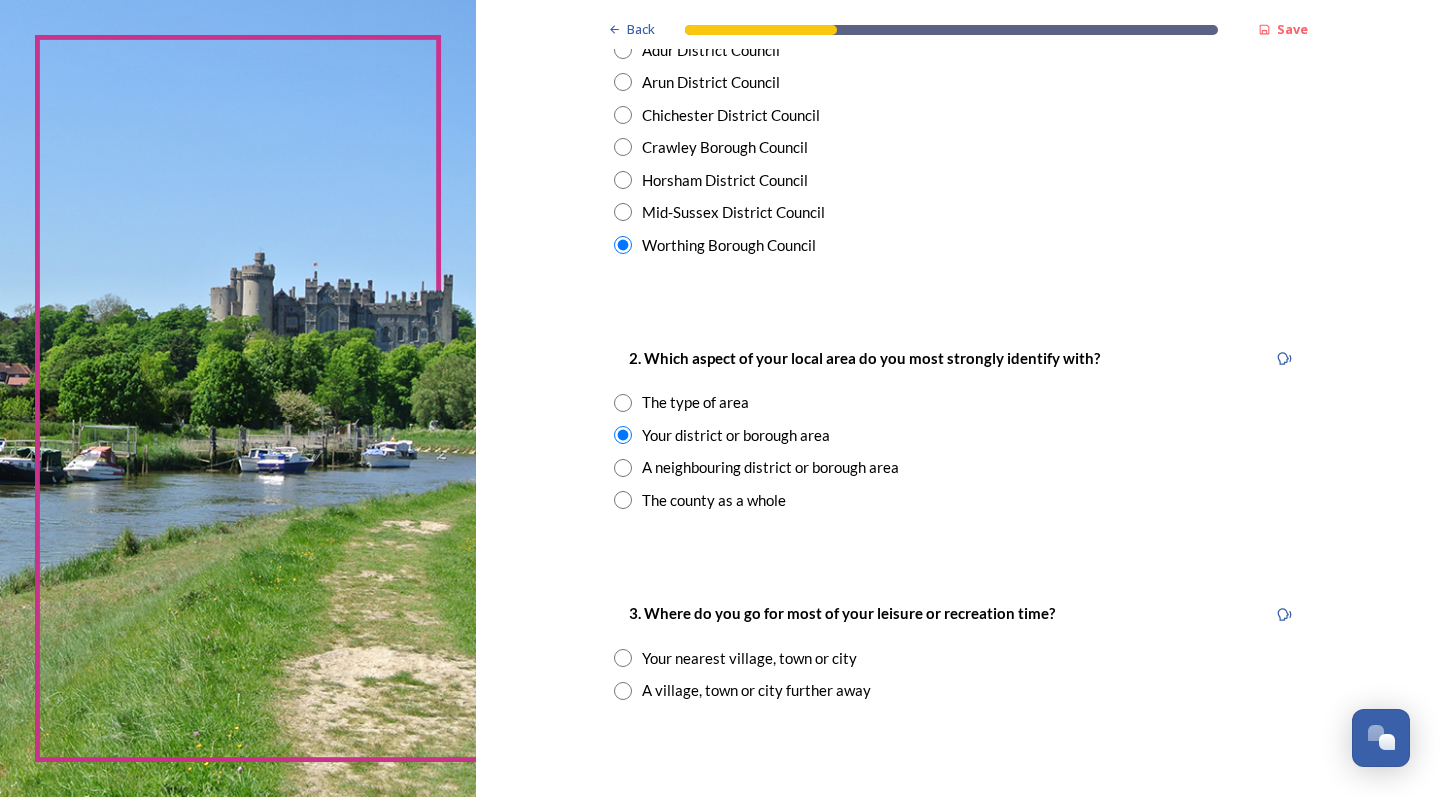 scroll, scrollTop: 544, scrollLeft: 0, axis: vertical 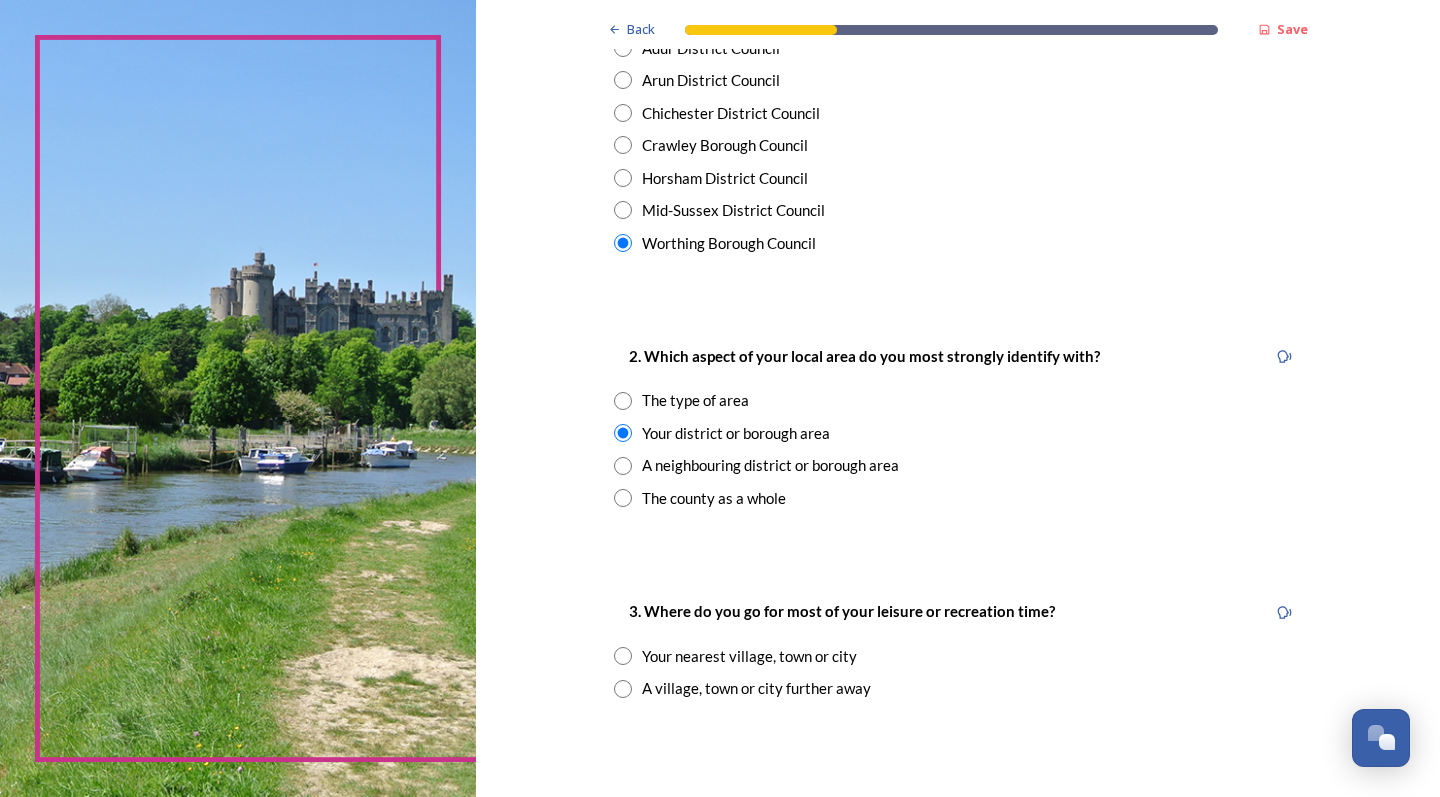 click at bounding box center [623, 656] 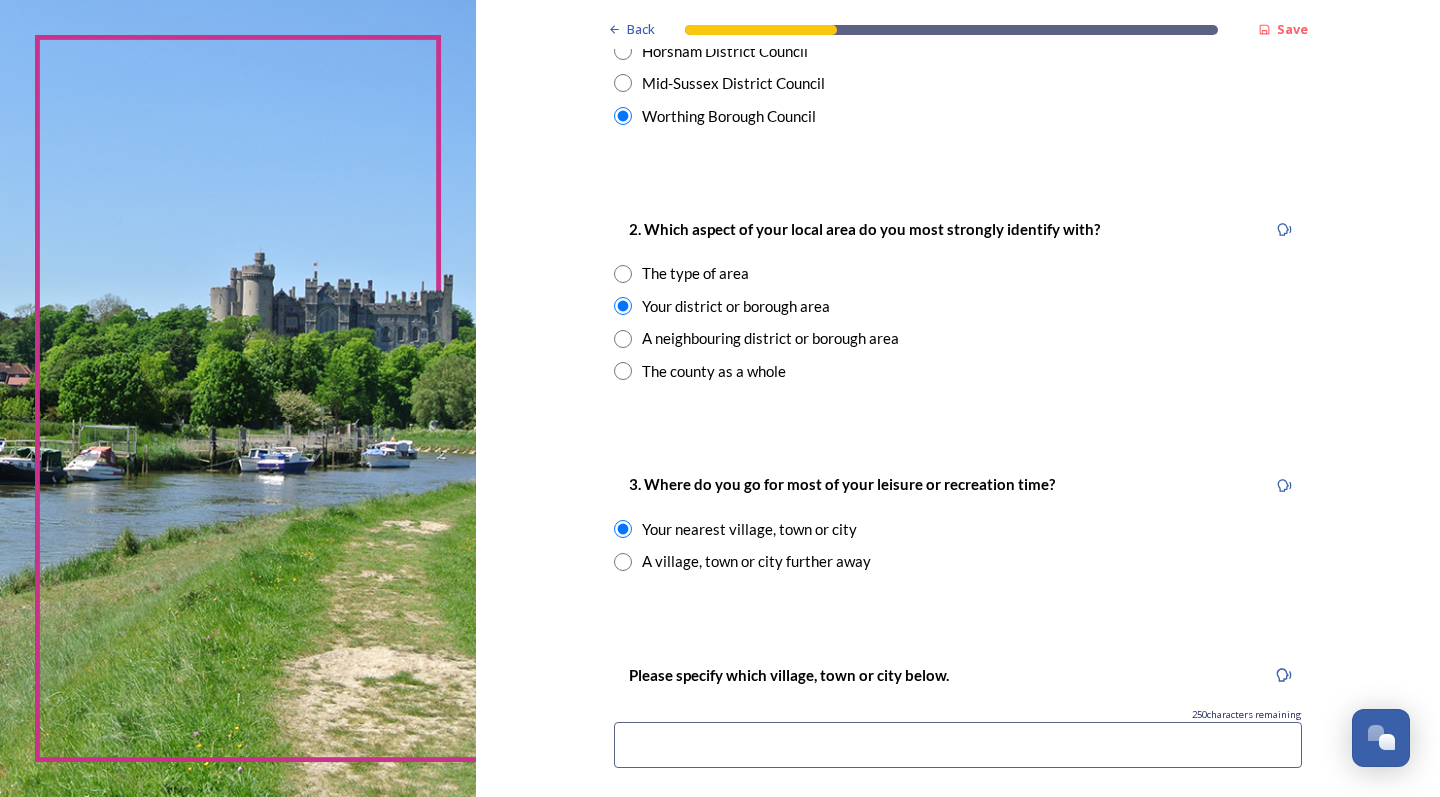 scroll, scrollTop: 678, scrollLeft: 0, axis: vertical 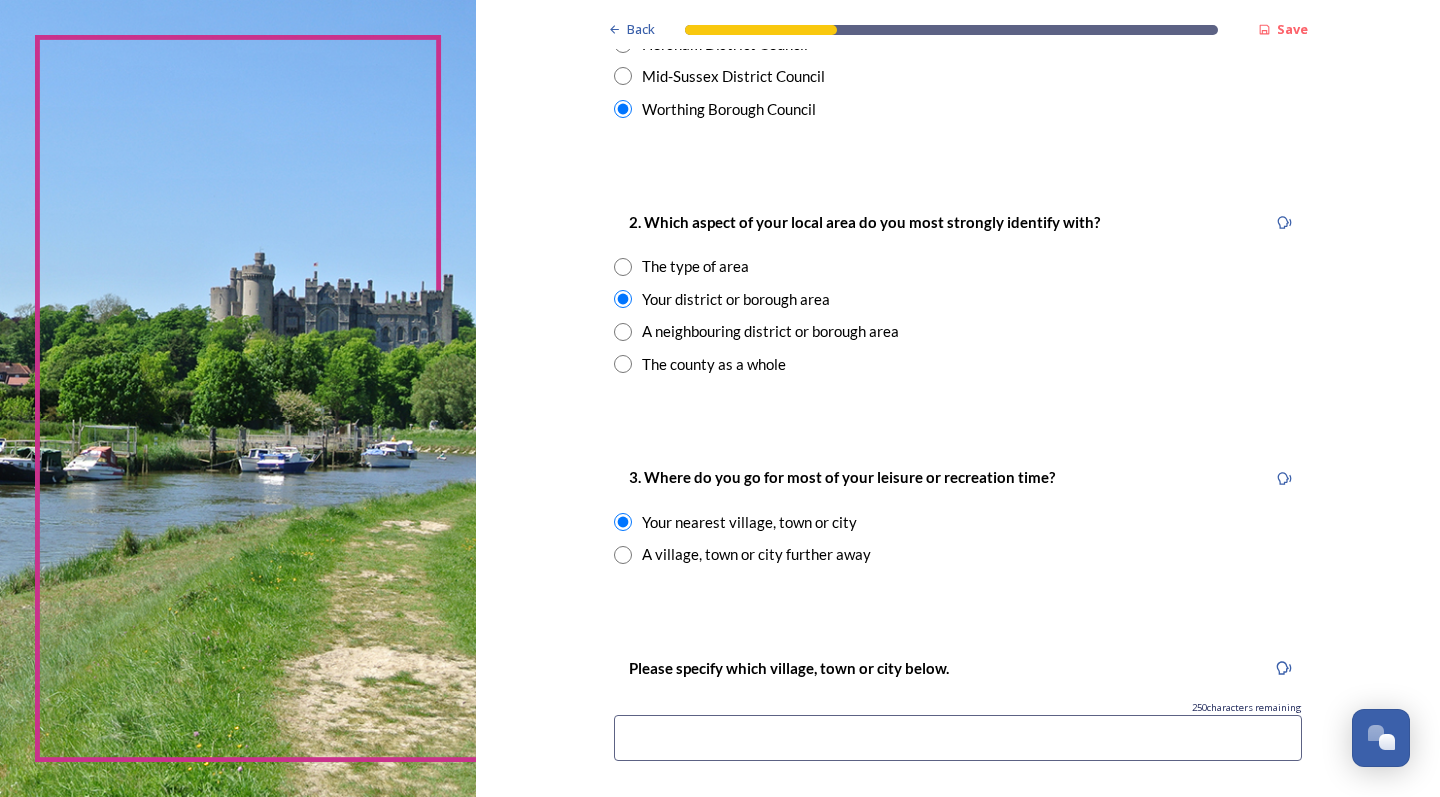 click at bounding box center (958, 738) 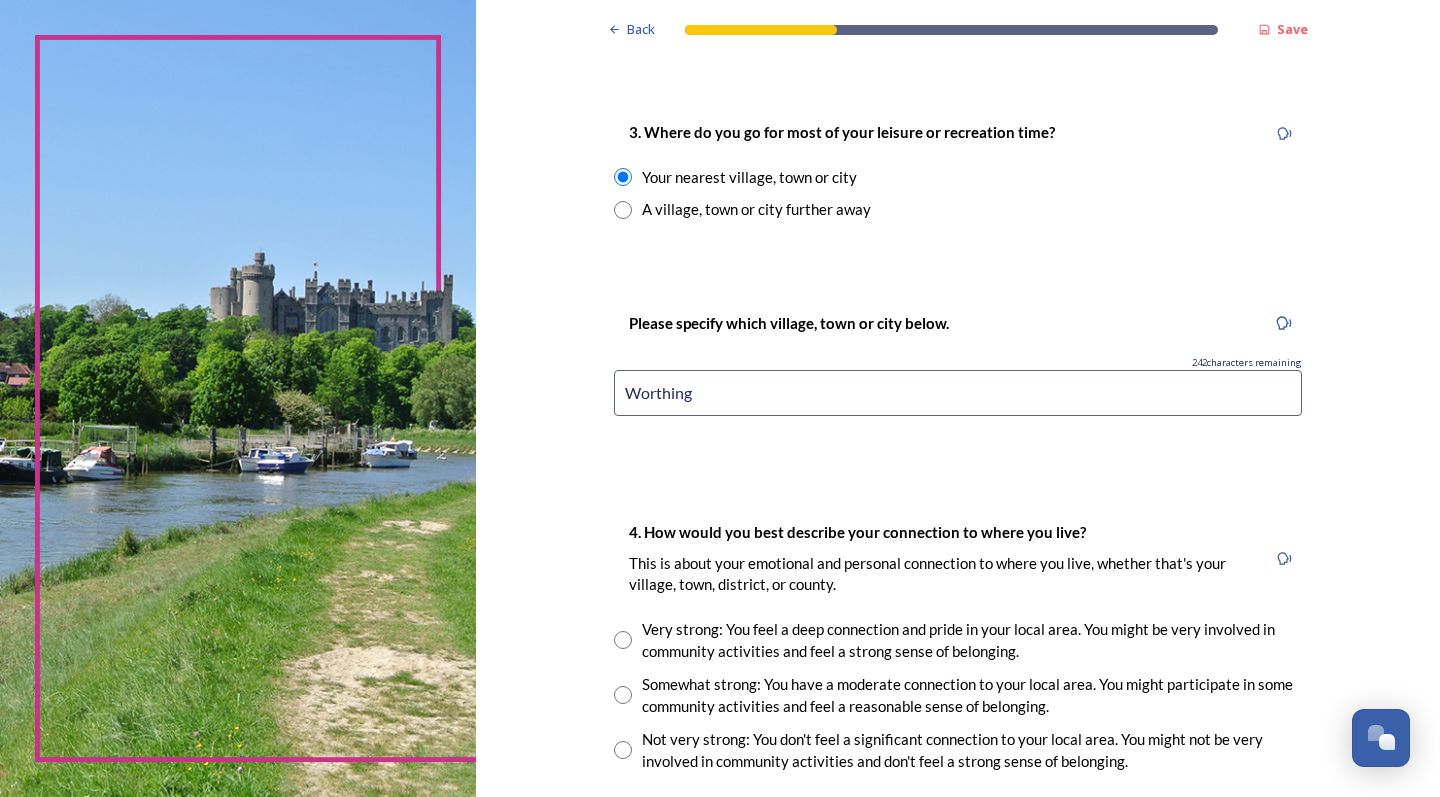 scroll, scrollTop: 1030, scrollLeft: 0, axis: vertical 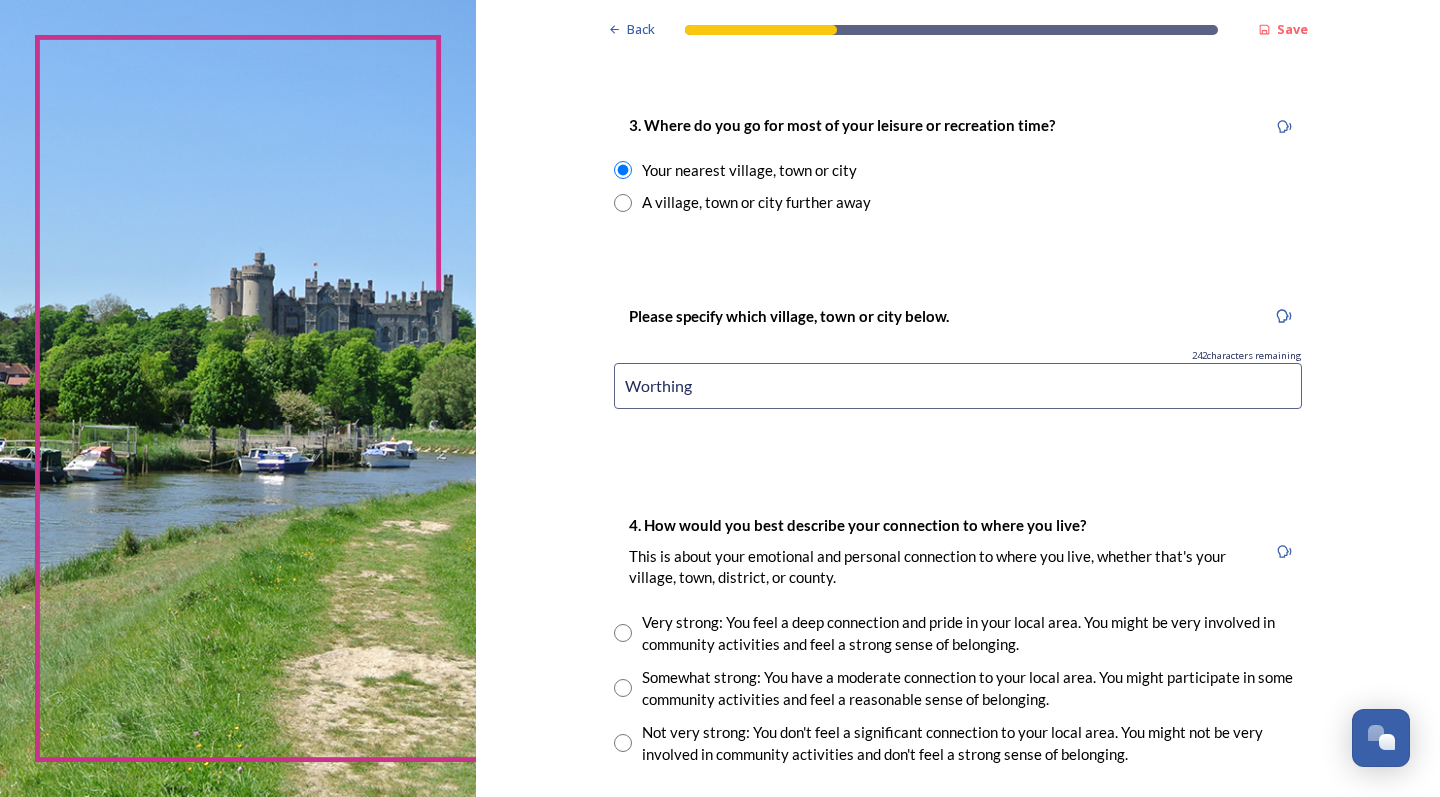 type on "Worthing" 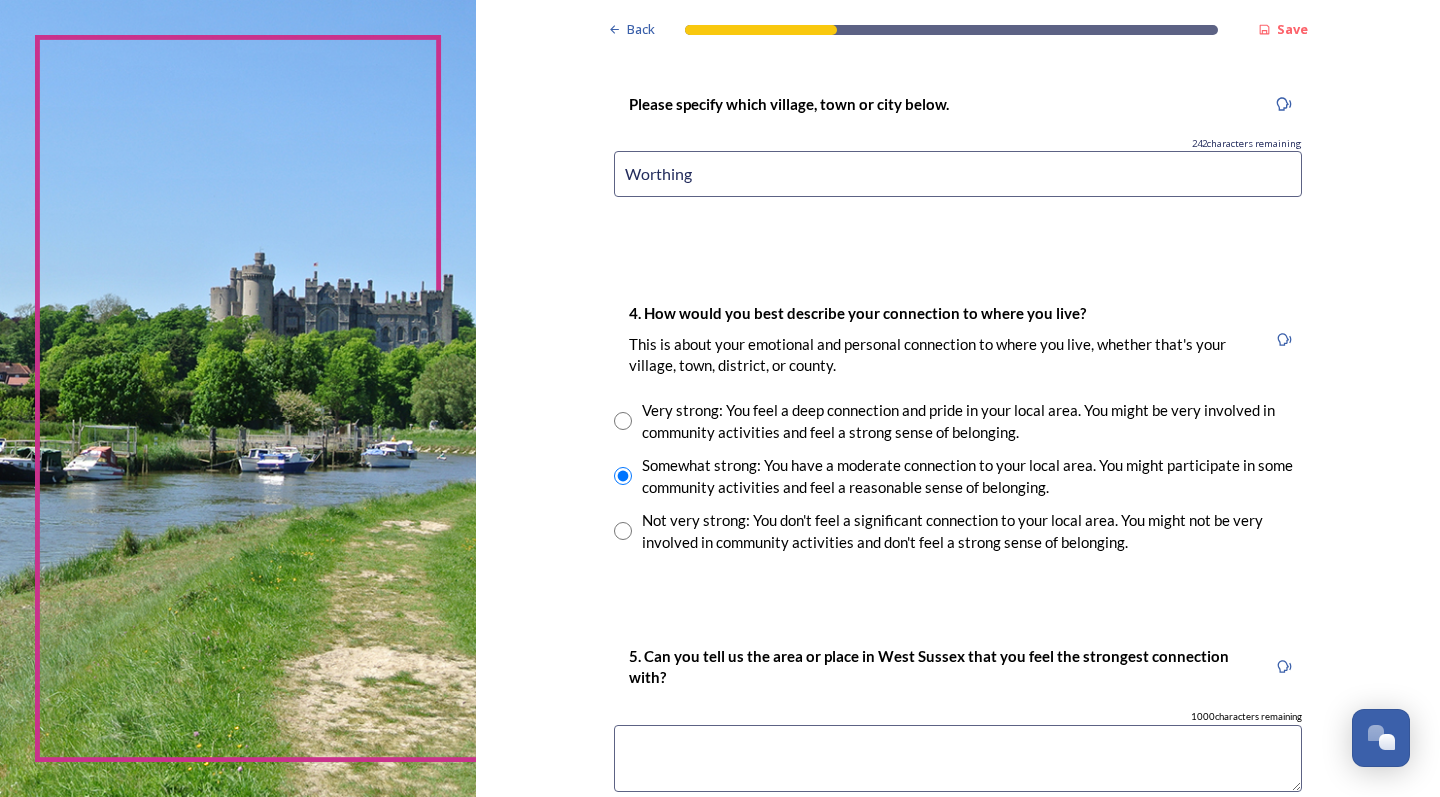 scroll, scrollTop: 1244, scrollLeft: 0, axis: vertical 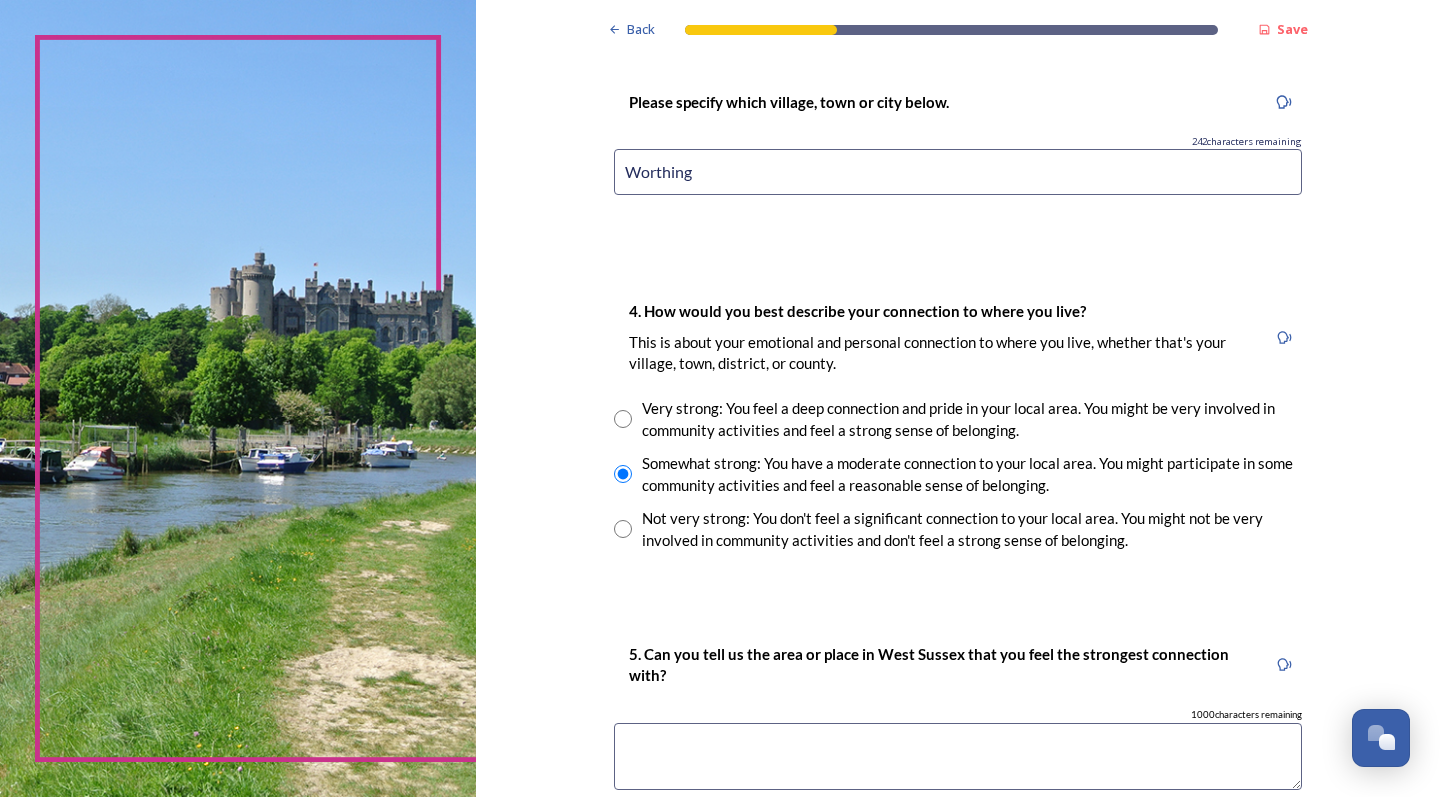 click at bounding box center [958, 756] 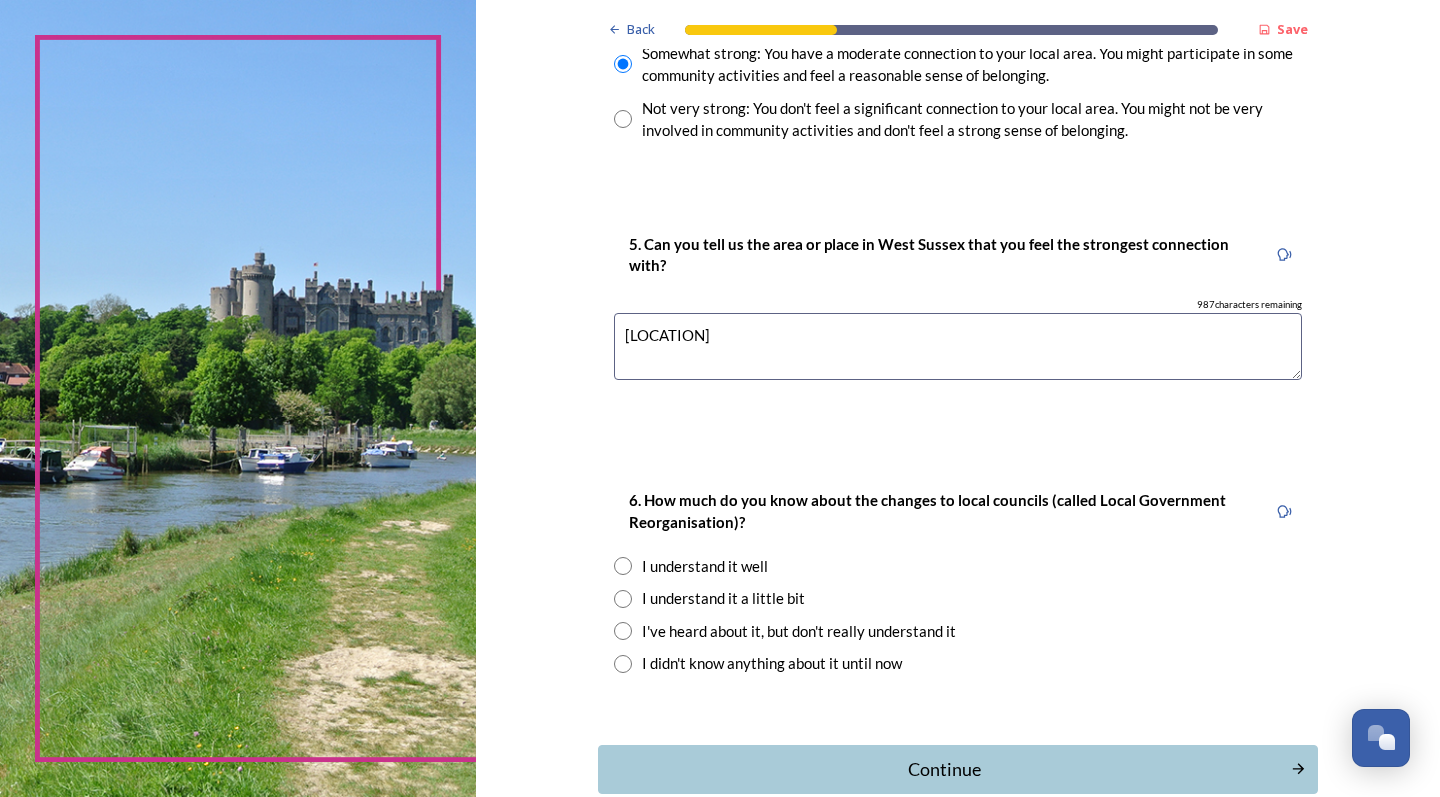 scroll, scrollTop: 1669, scrollLeft: 0, axis: vertical 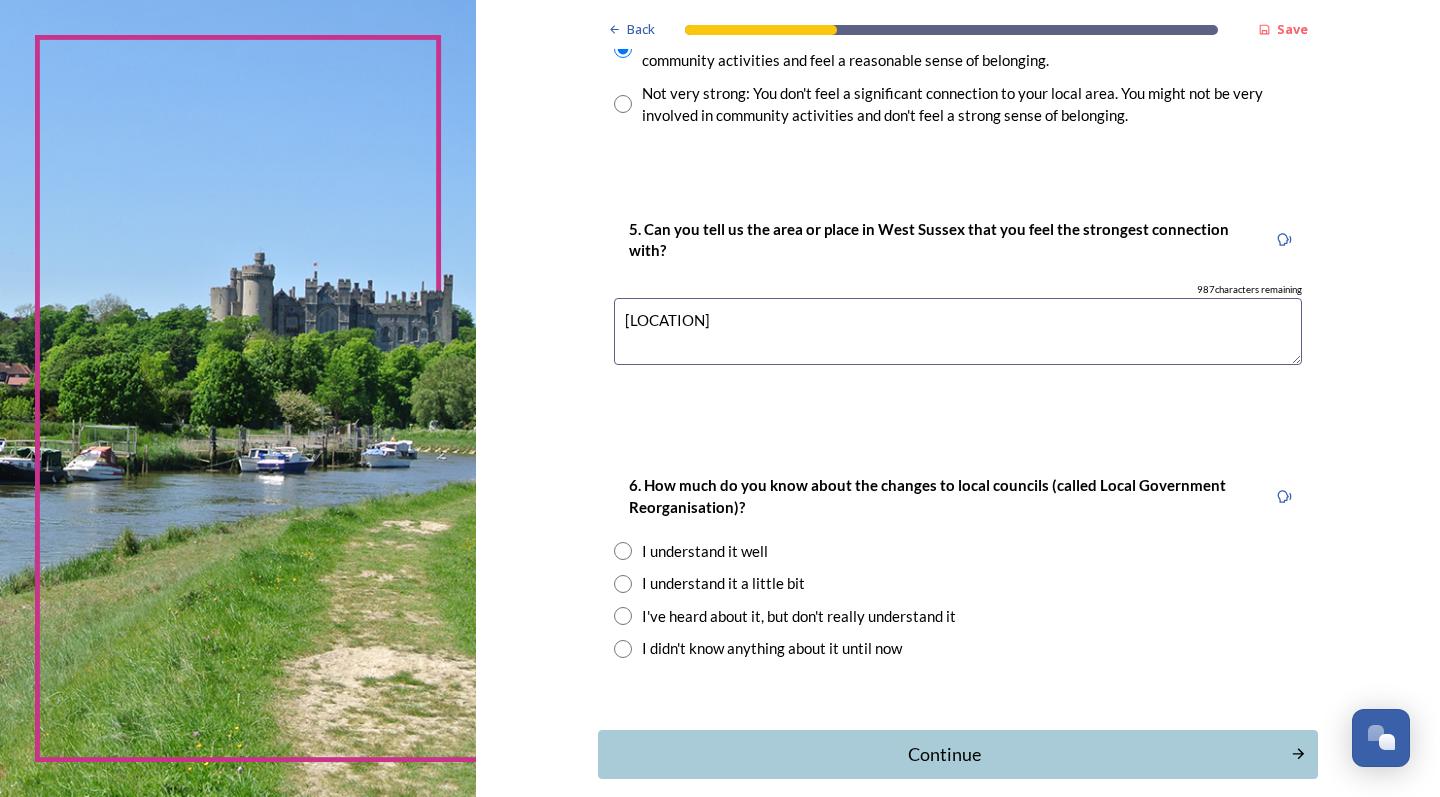 type on "[LOCATION]" 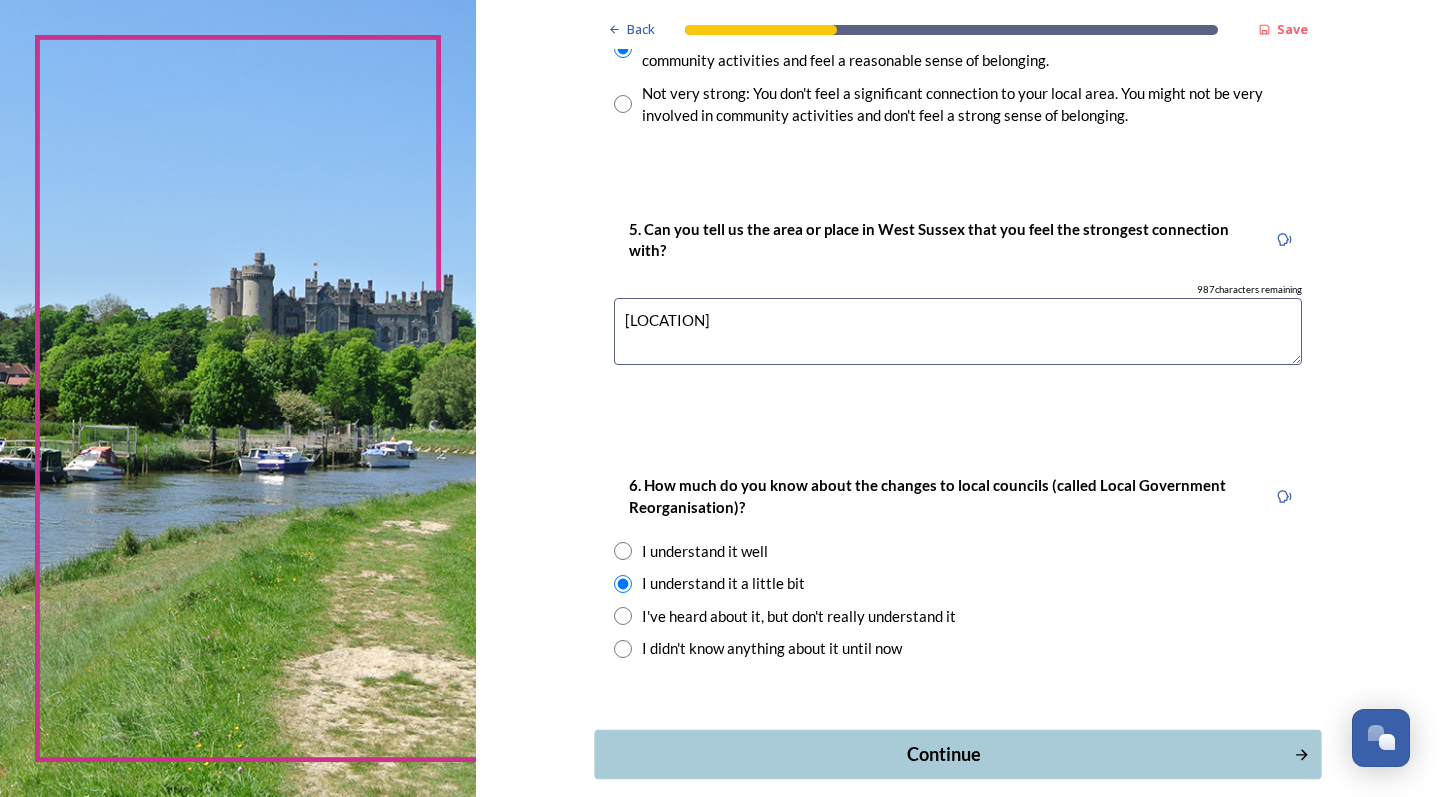 click on "Continue" at bounding box center [944, 754] 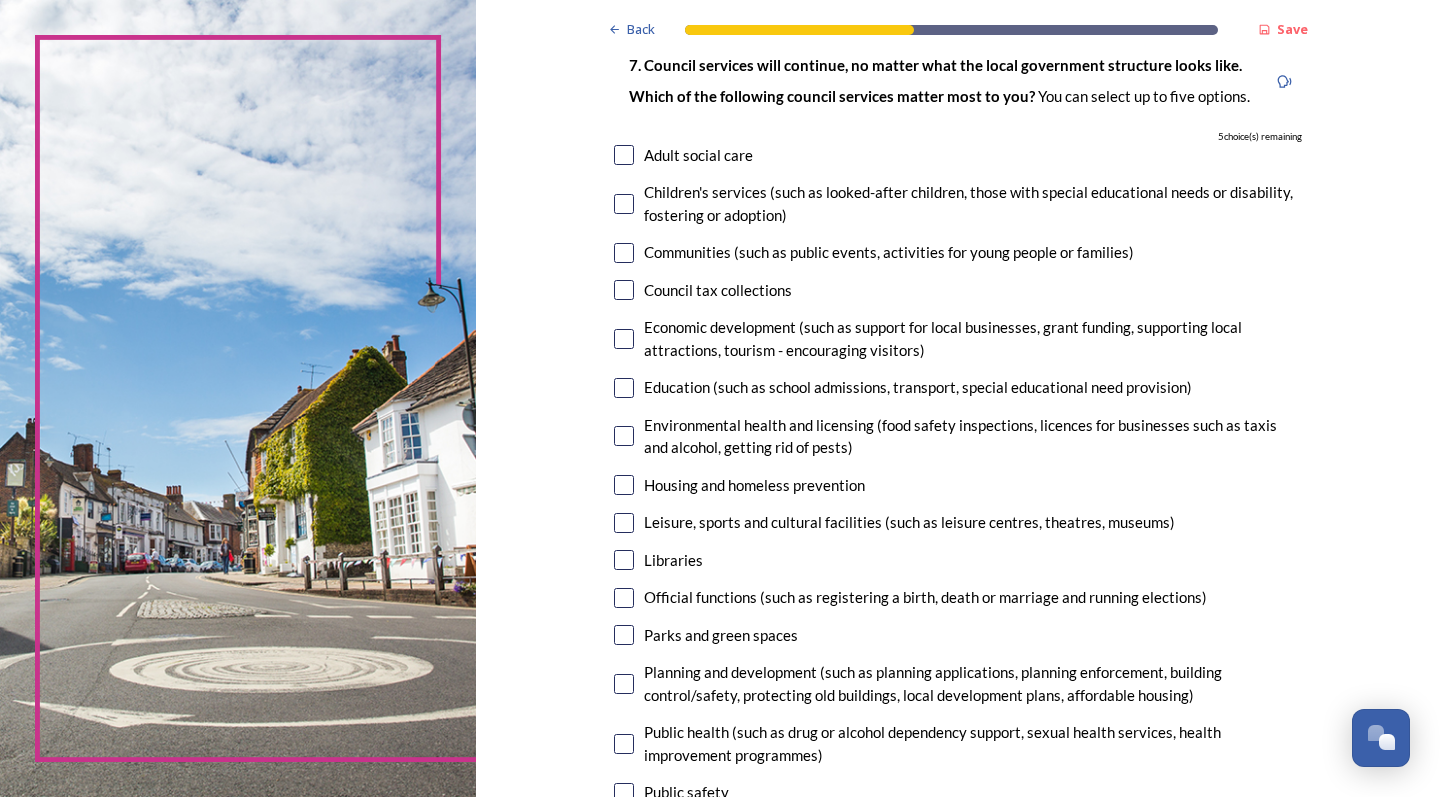 scroll, scrollTop: 139, scrollLeft: 0, axis: vertical 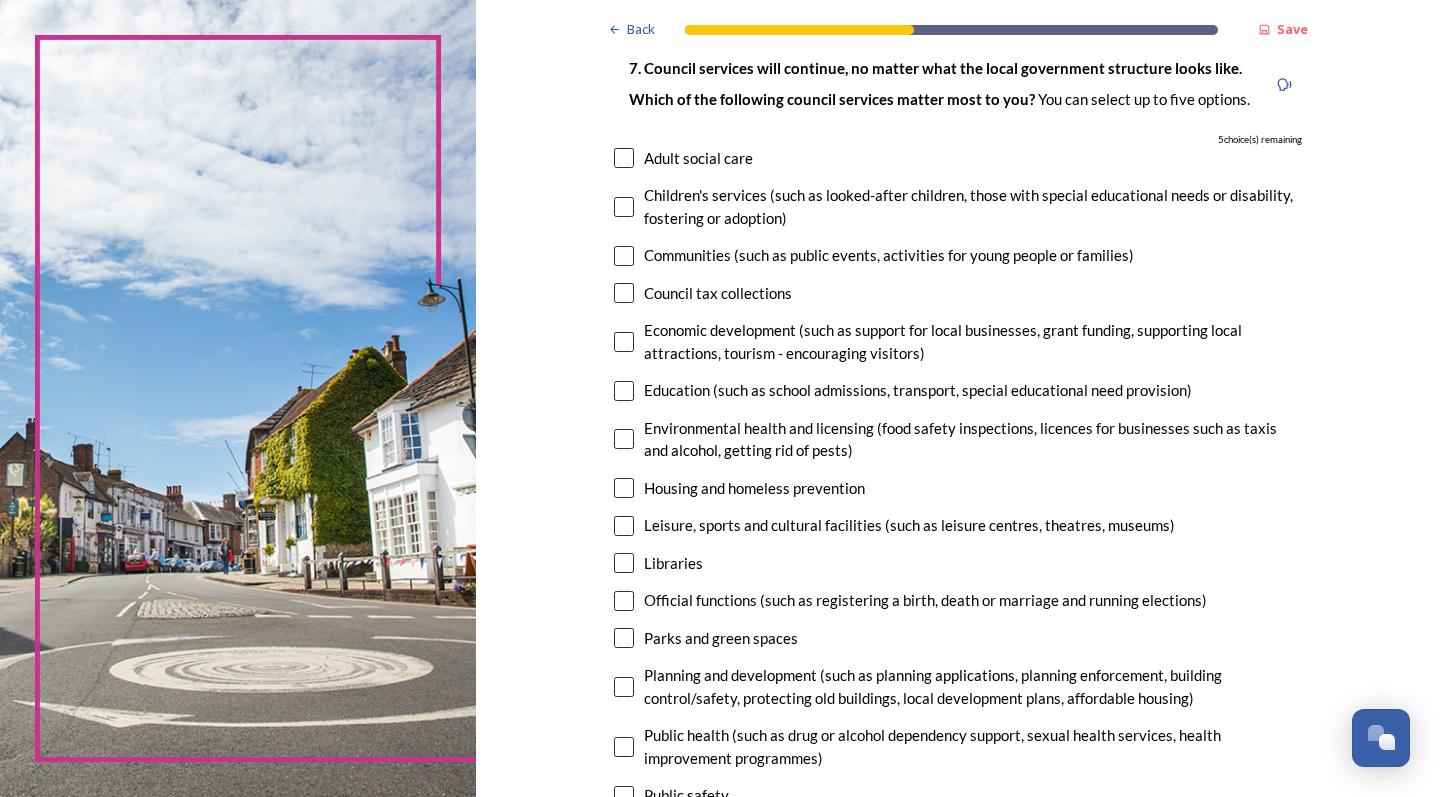click at bounding box center (624, 563) 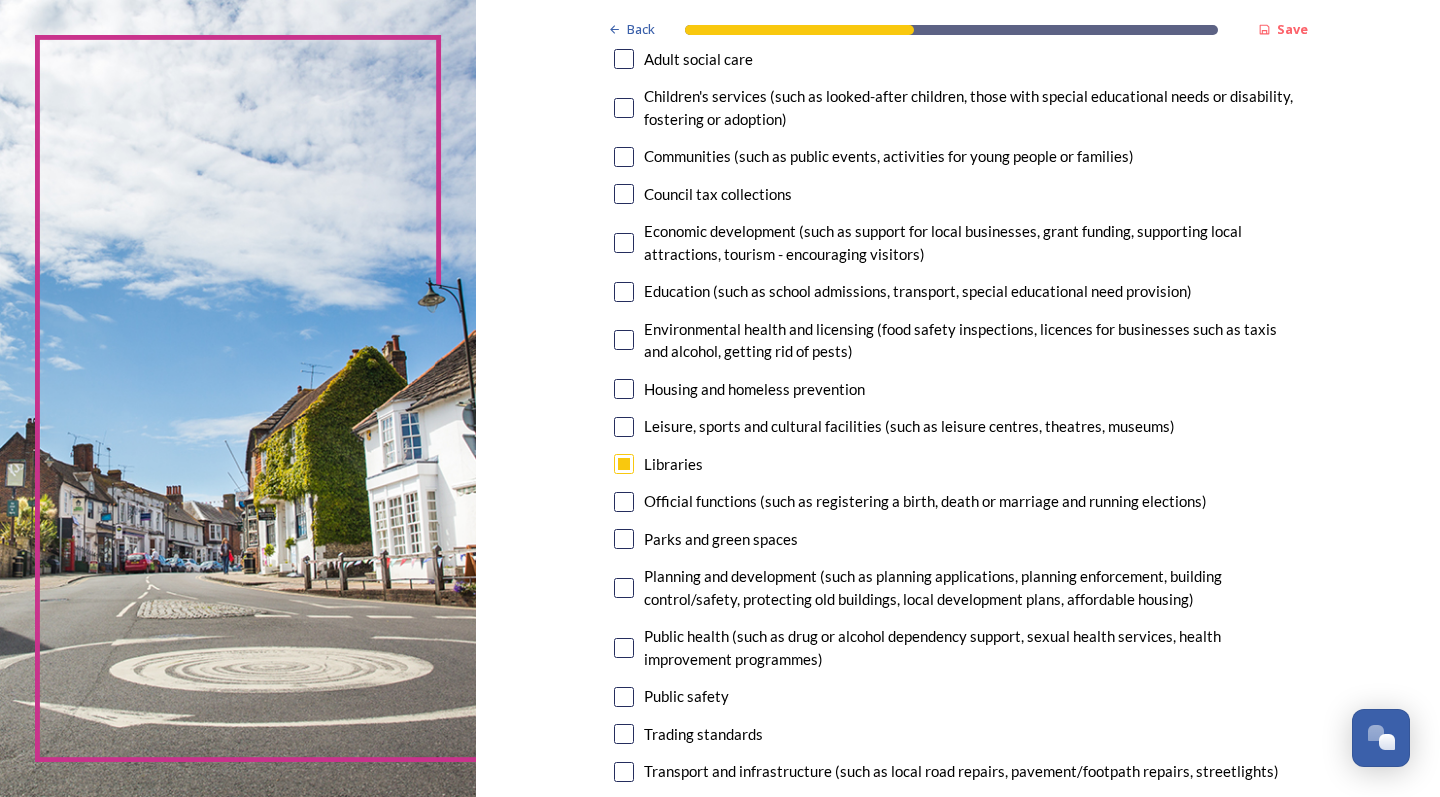 scroll, scrollTop: 243, scrollLeft: 0, axis: vertical 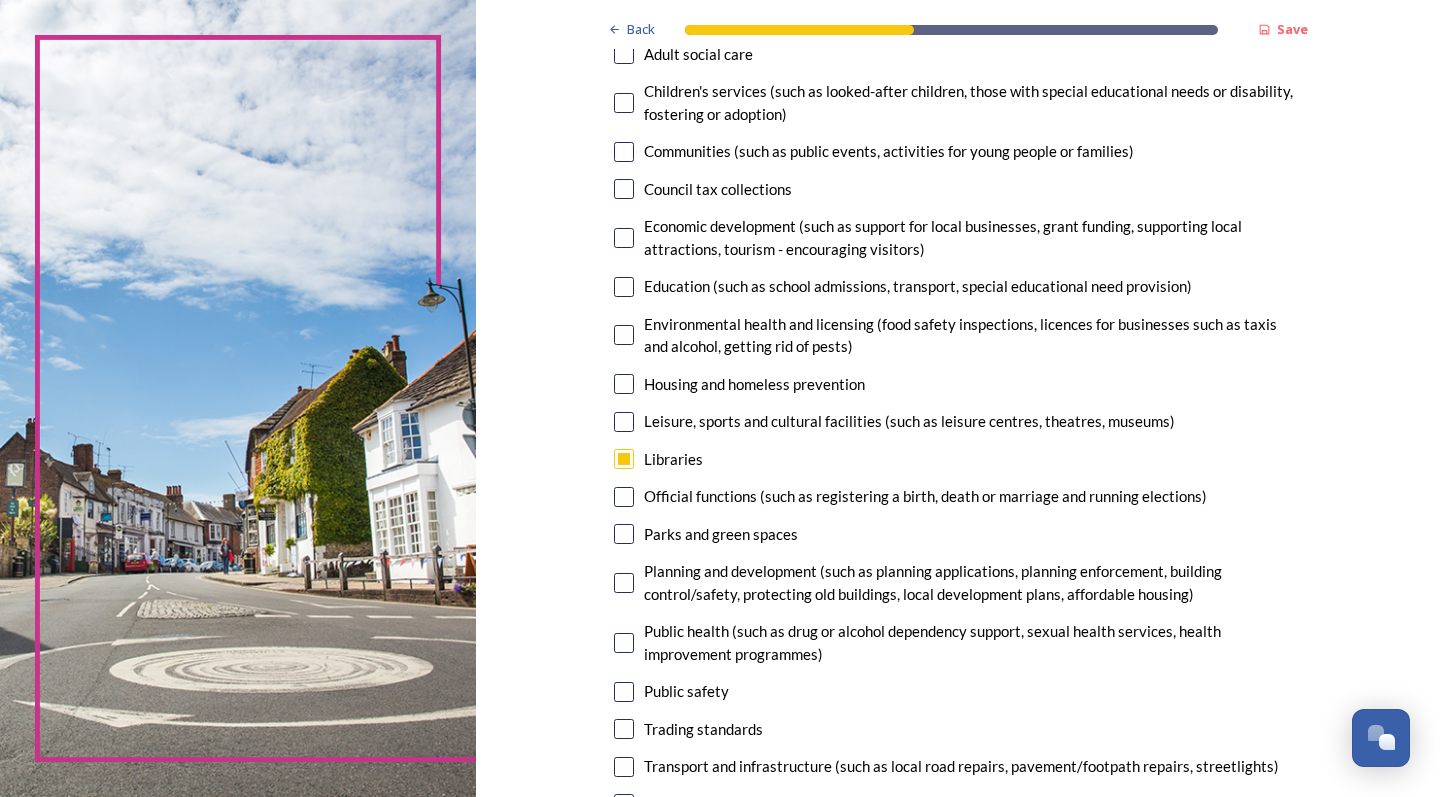 click at bounding box center [624, 534] 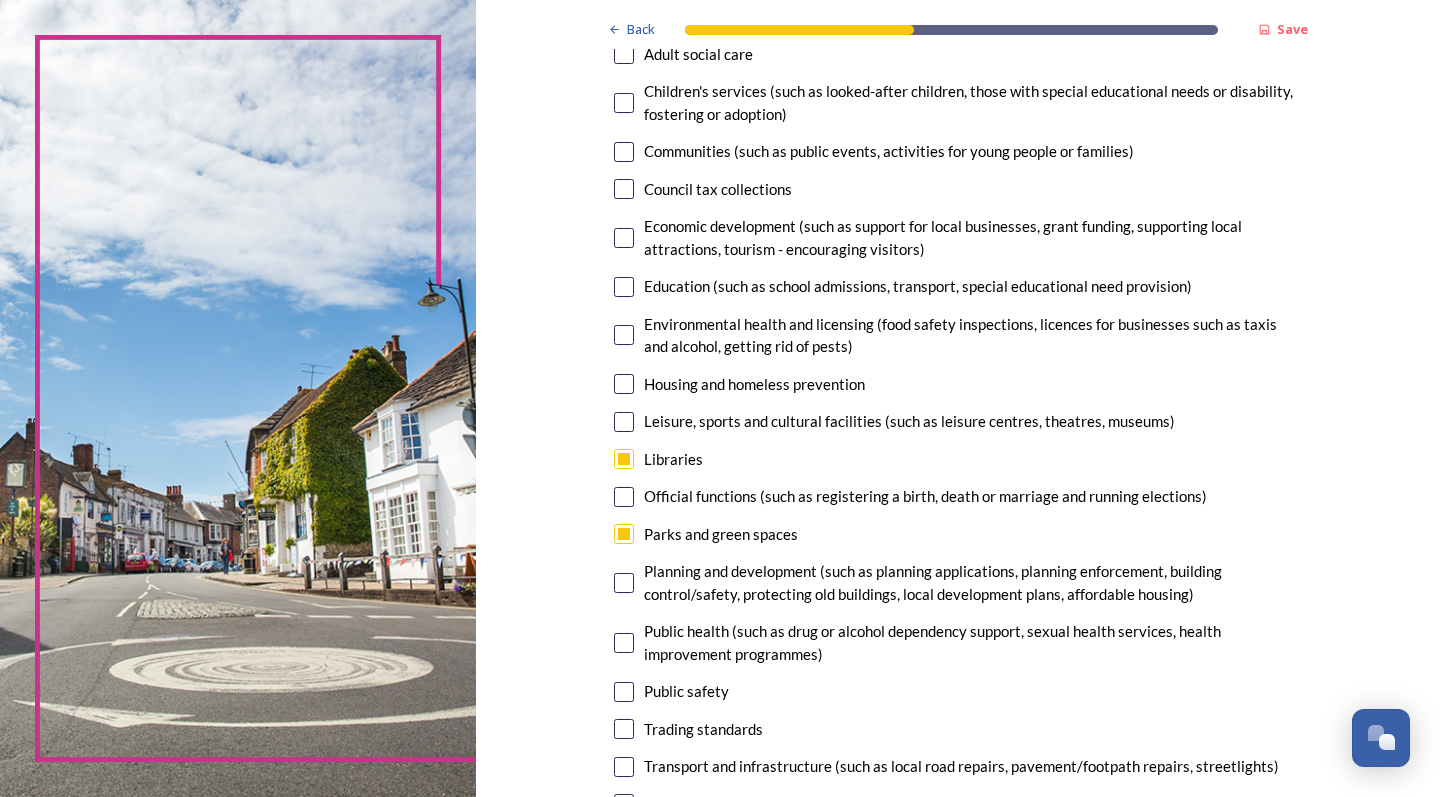 click at bounding box center [624, 583] 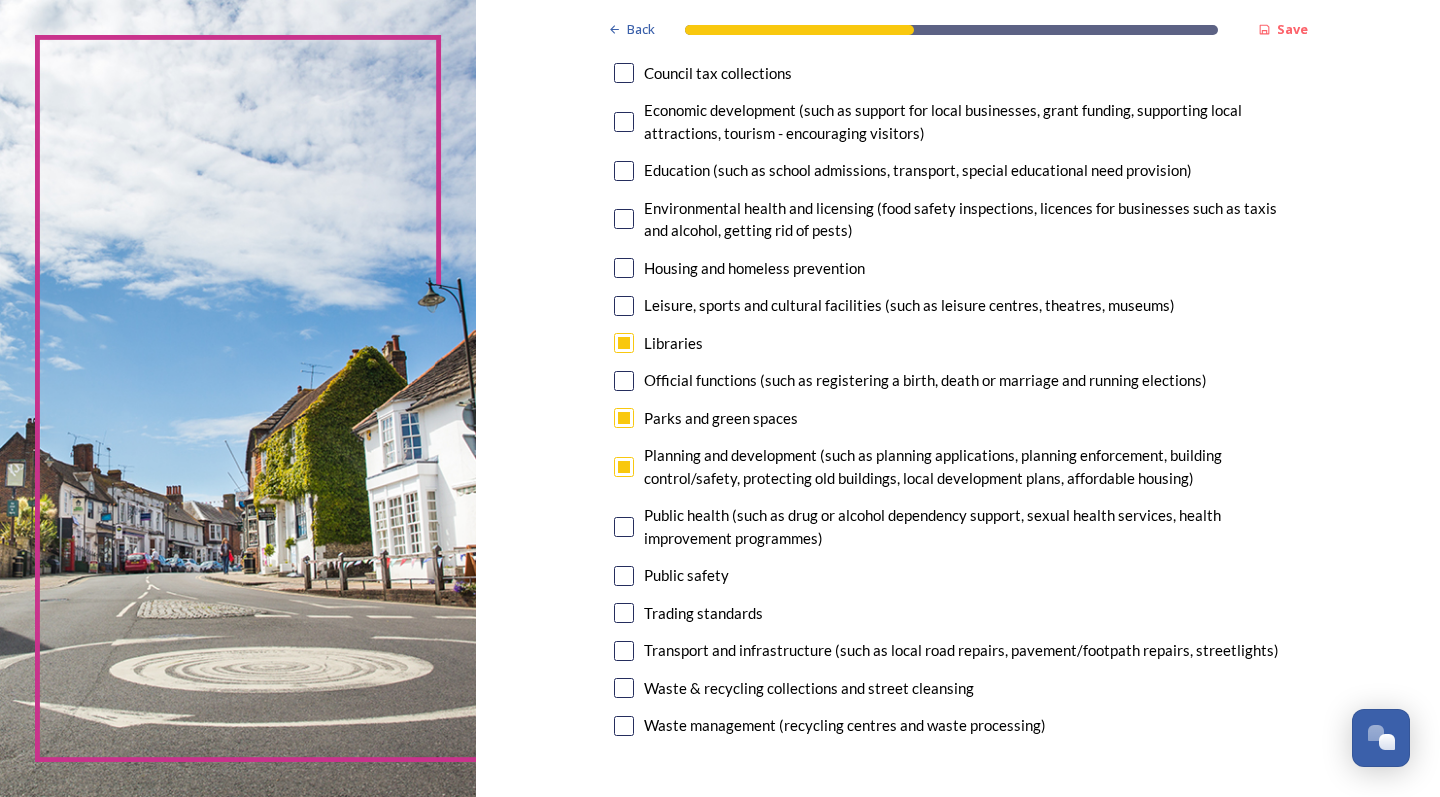 scroll, scrollTop: 366, scrollLeft: 0, axis: vertical 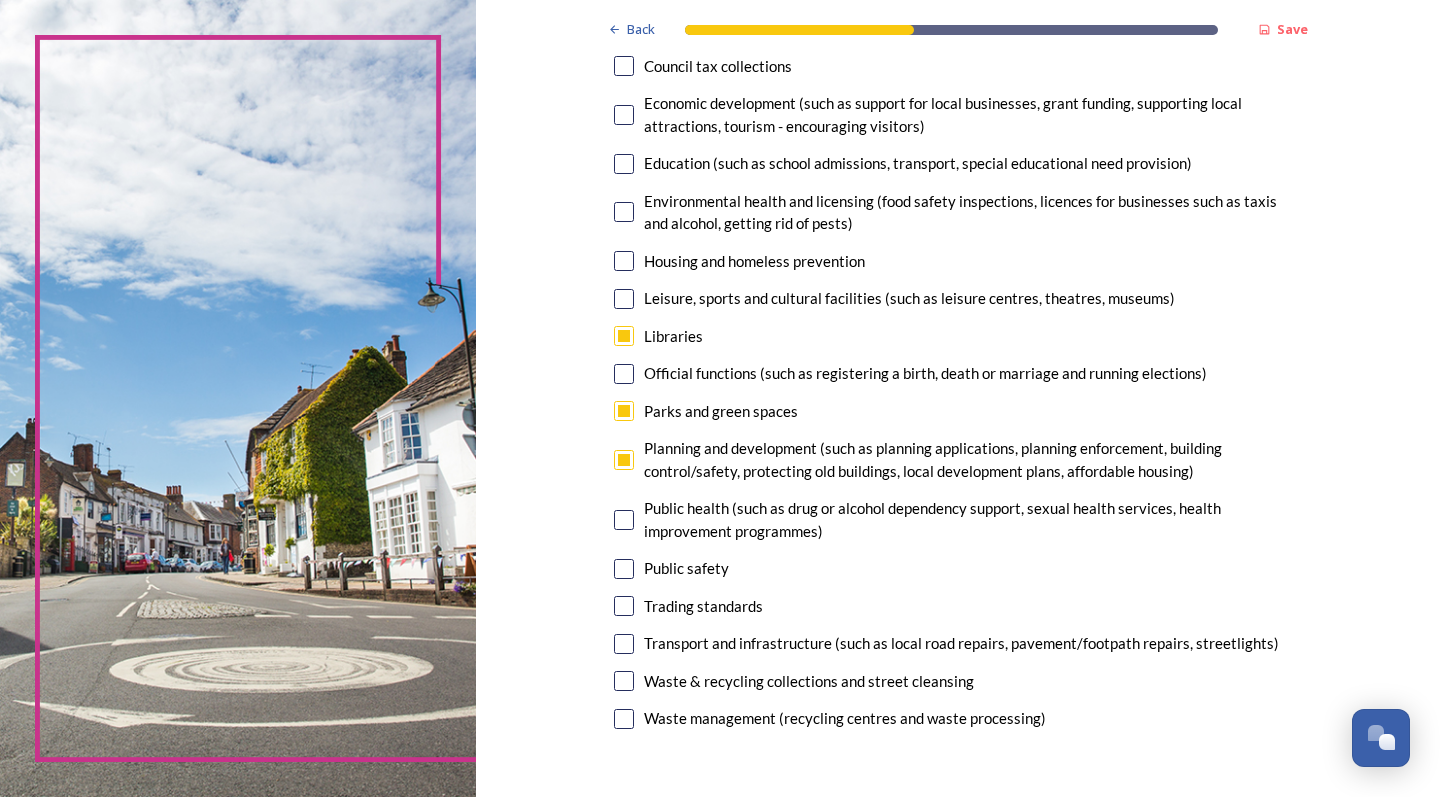 click at bounding box center [624, 681] 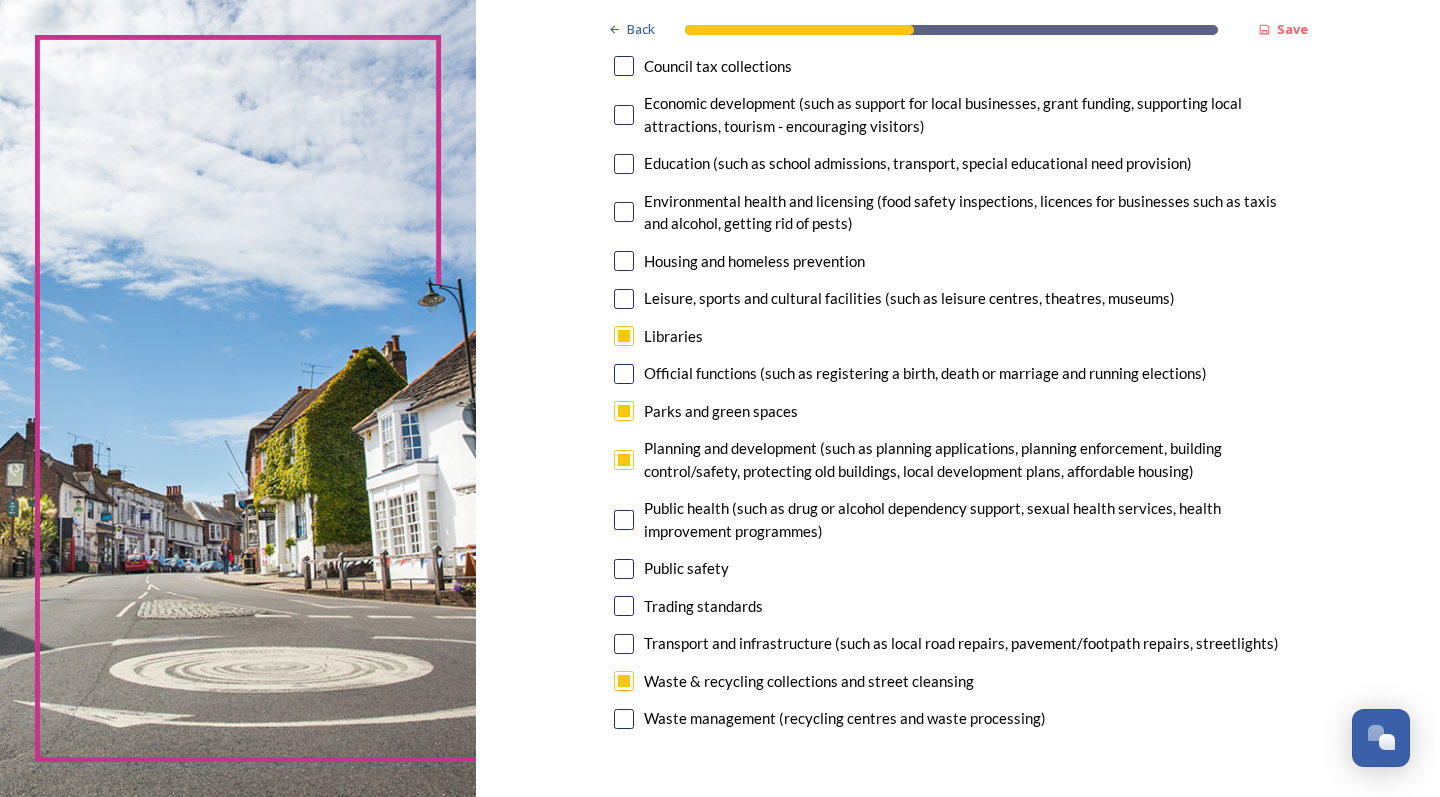 click at bounding box center (624, 719) 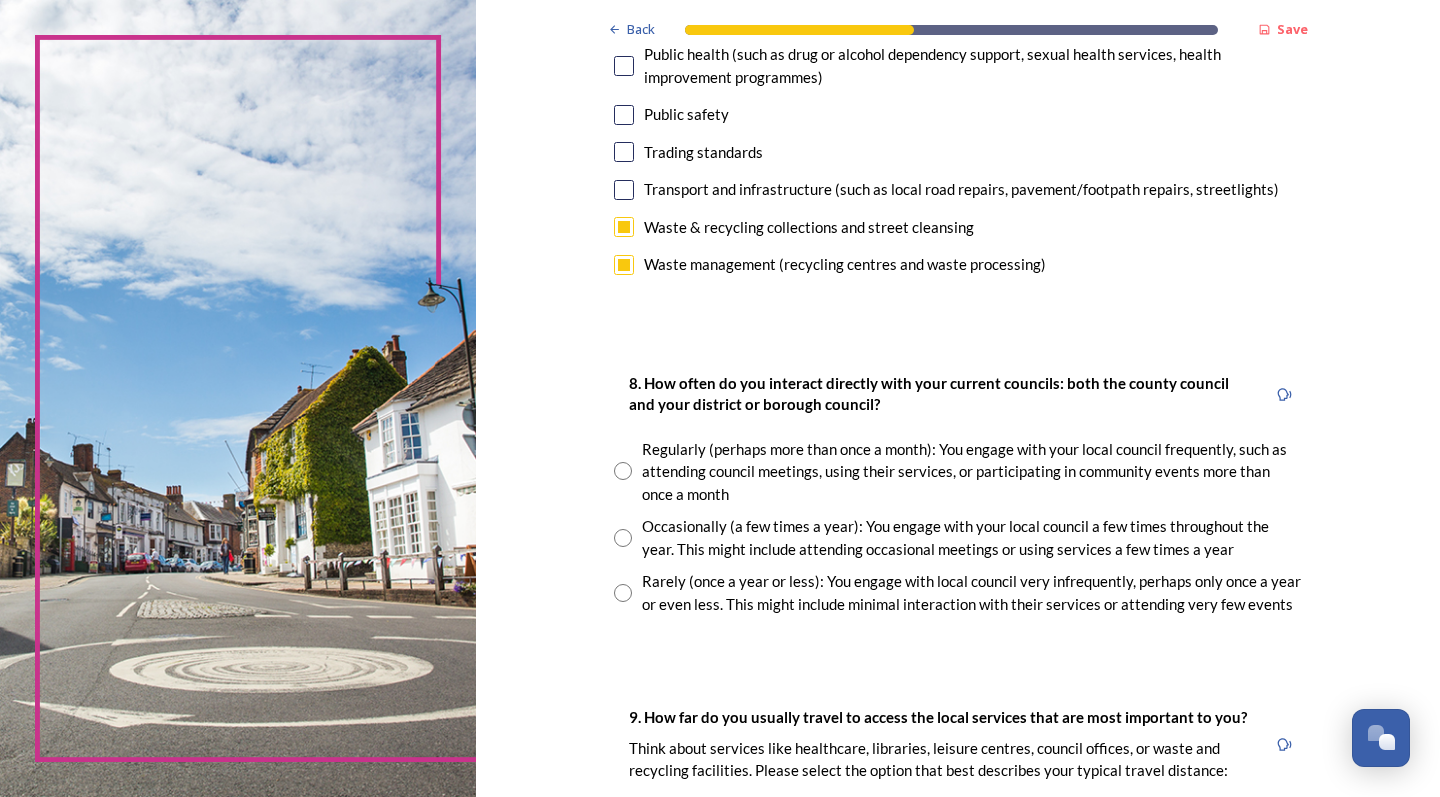 scroll, scrollTop: 821, scrollLeft: 0, axis: vertical 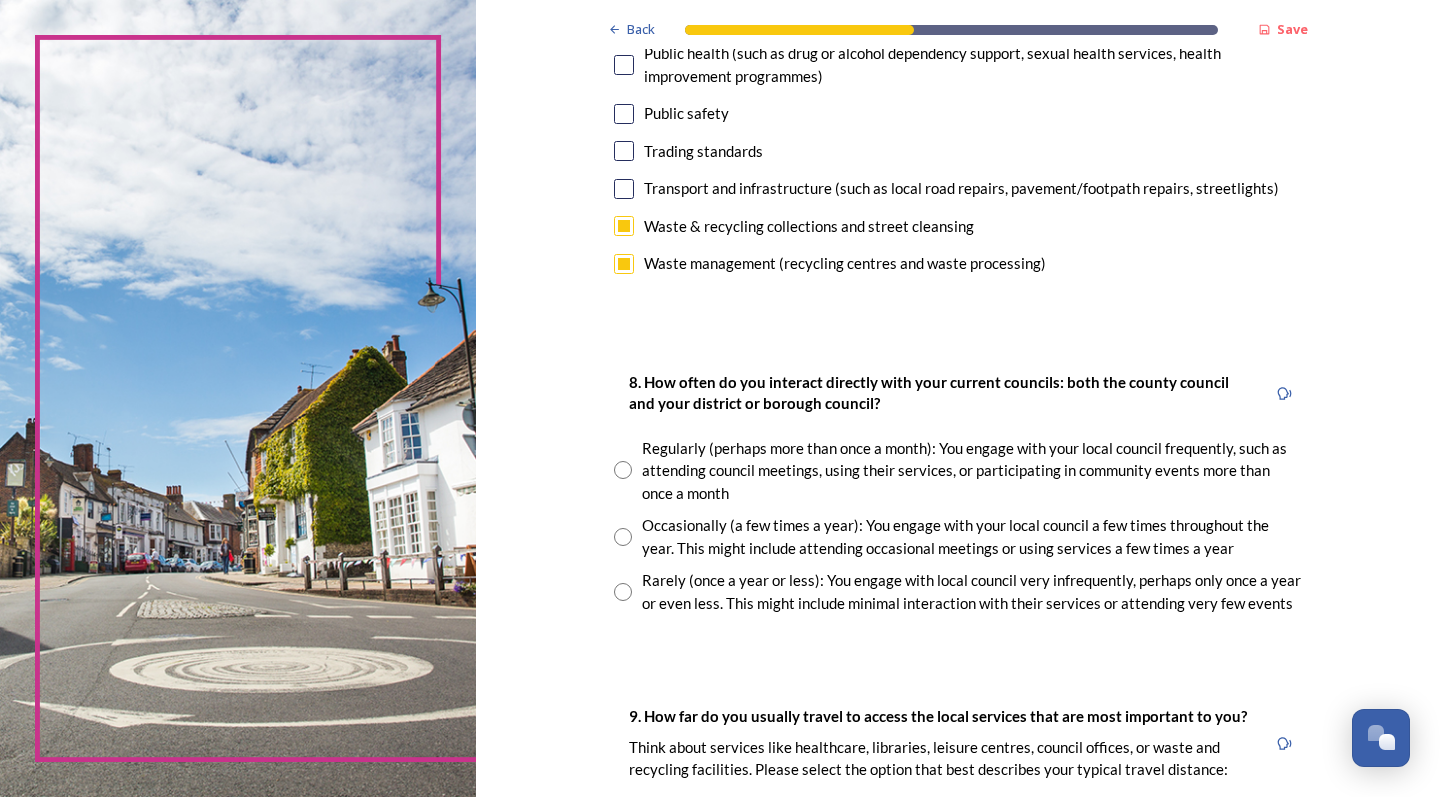 click at bounding box center [623, 592] 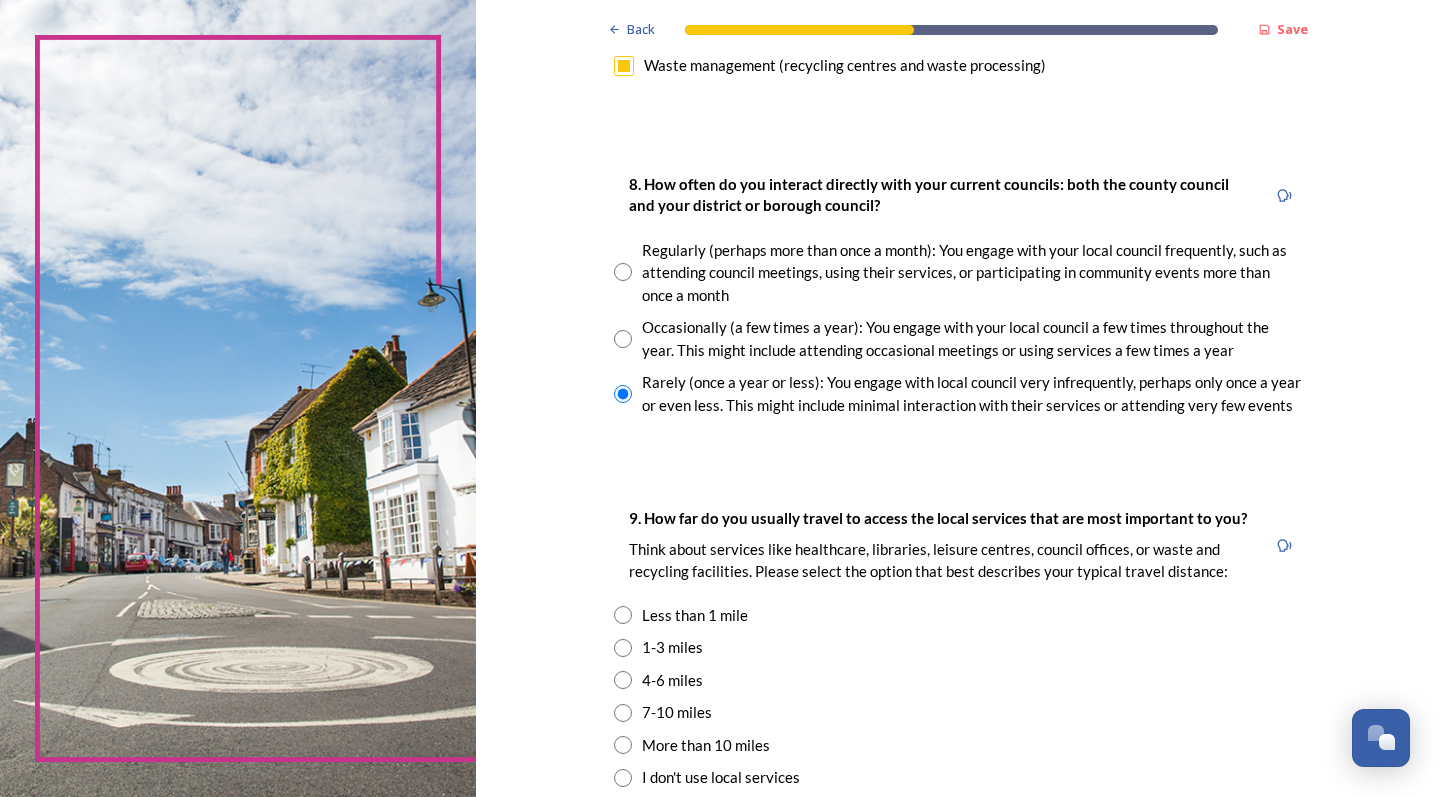 scroll, scrollTop: 1020, scrollLeft: 0, axis: vertical 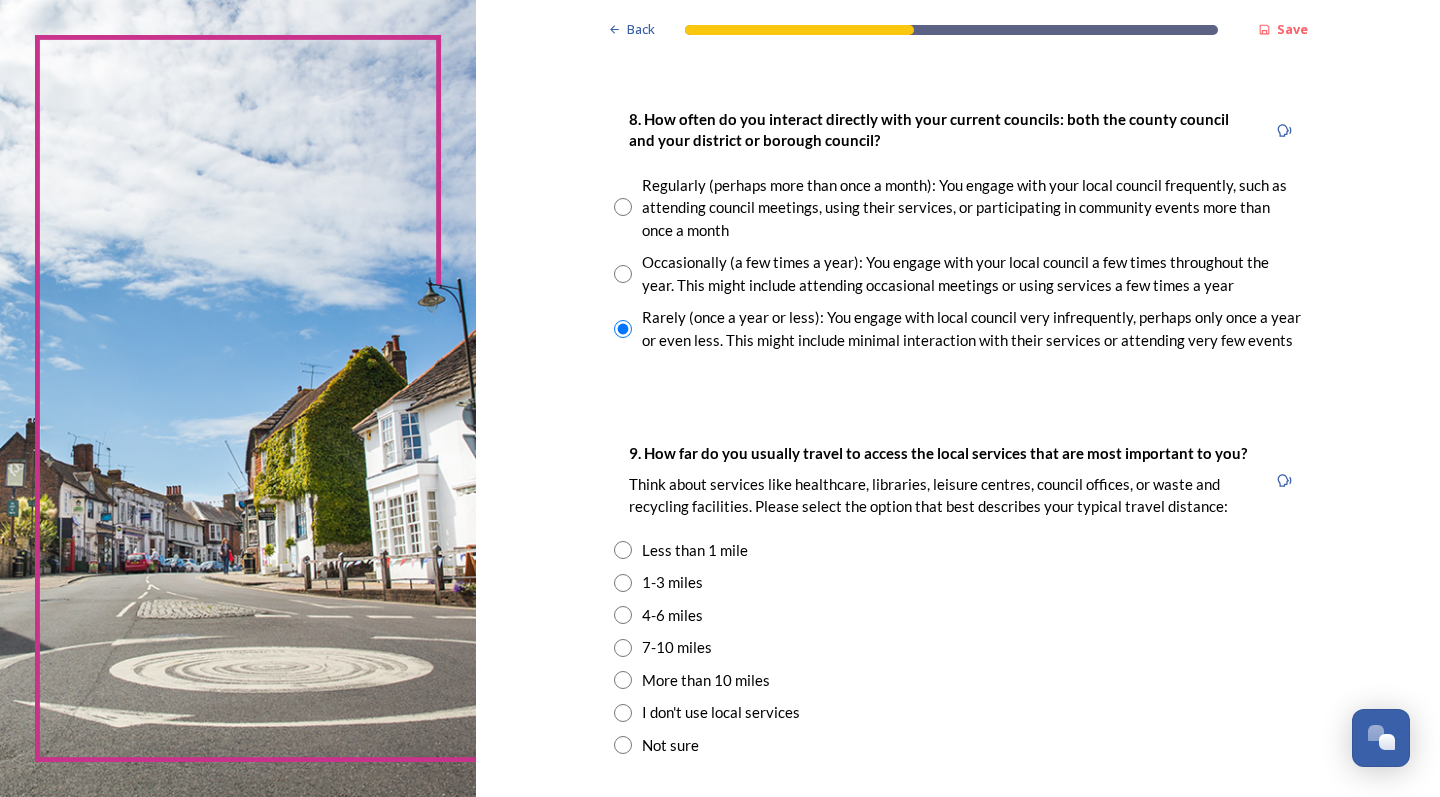 click at bounding box center [623, 615] 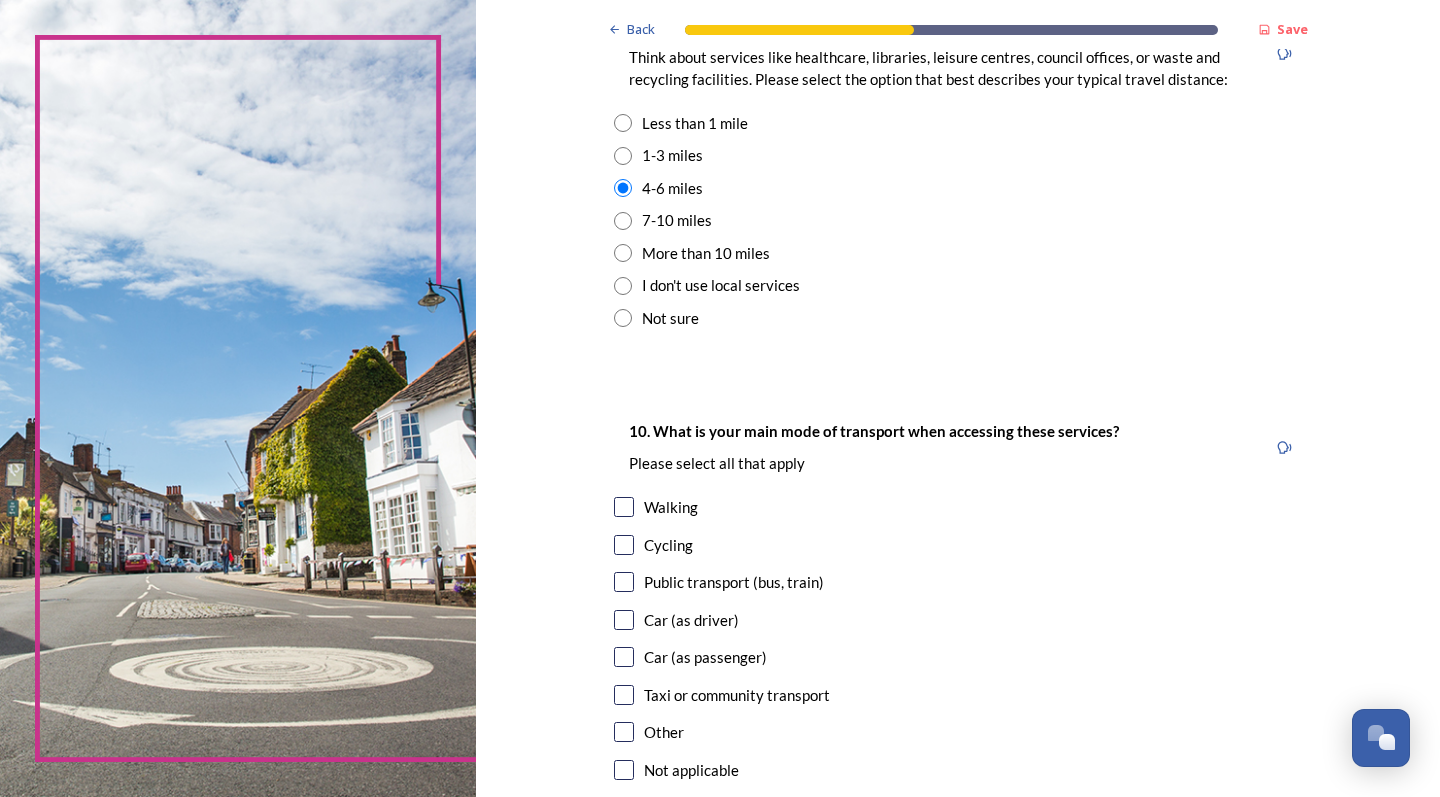 scroll, scrollTop: 1519, scrollLeft: 0, axis: vertical 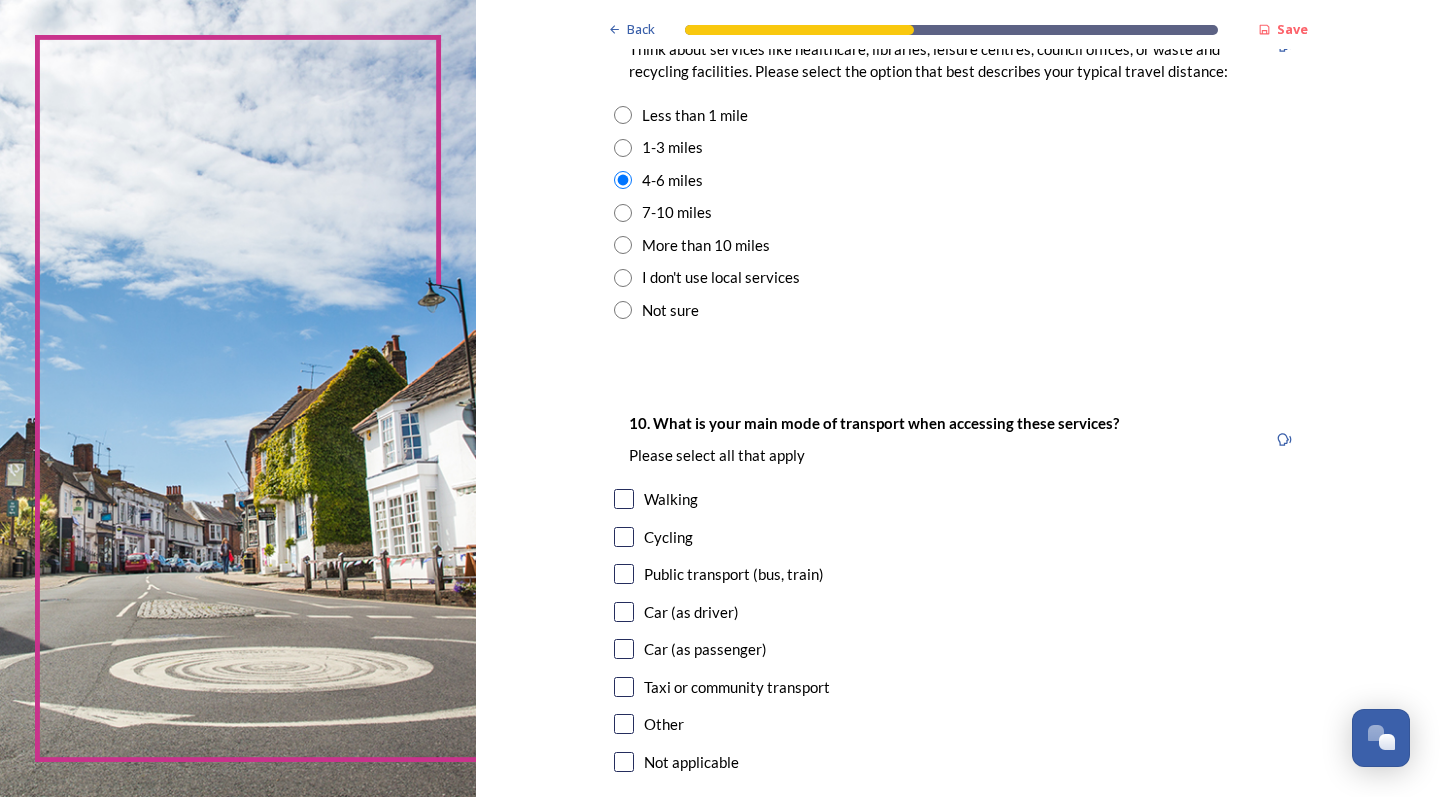 click at bounding box center [624, 574] 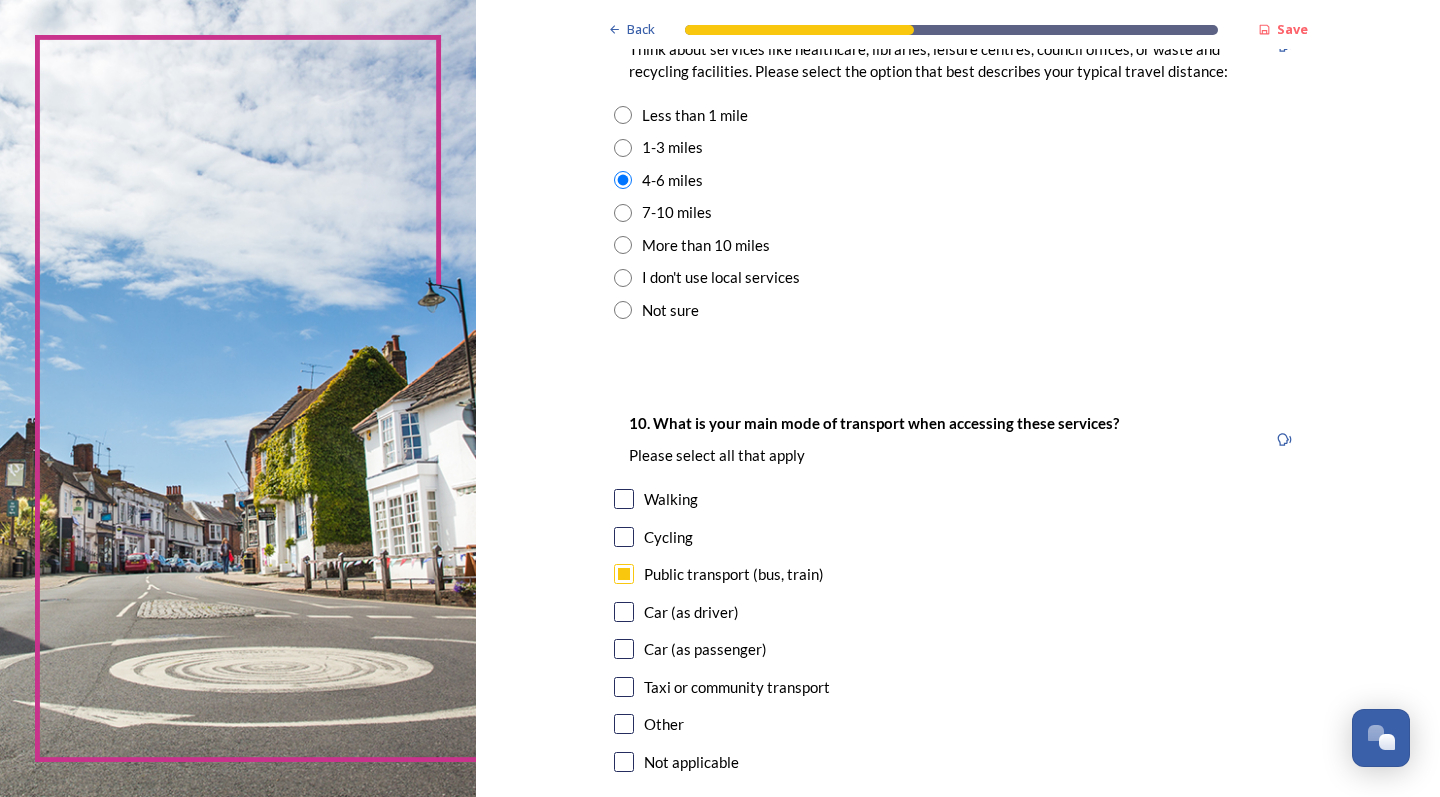 click at bounding box center (624, 612) 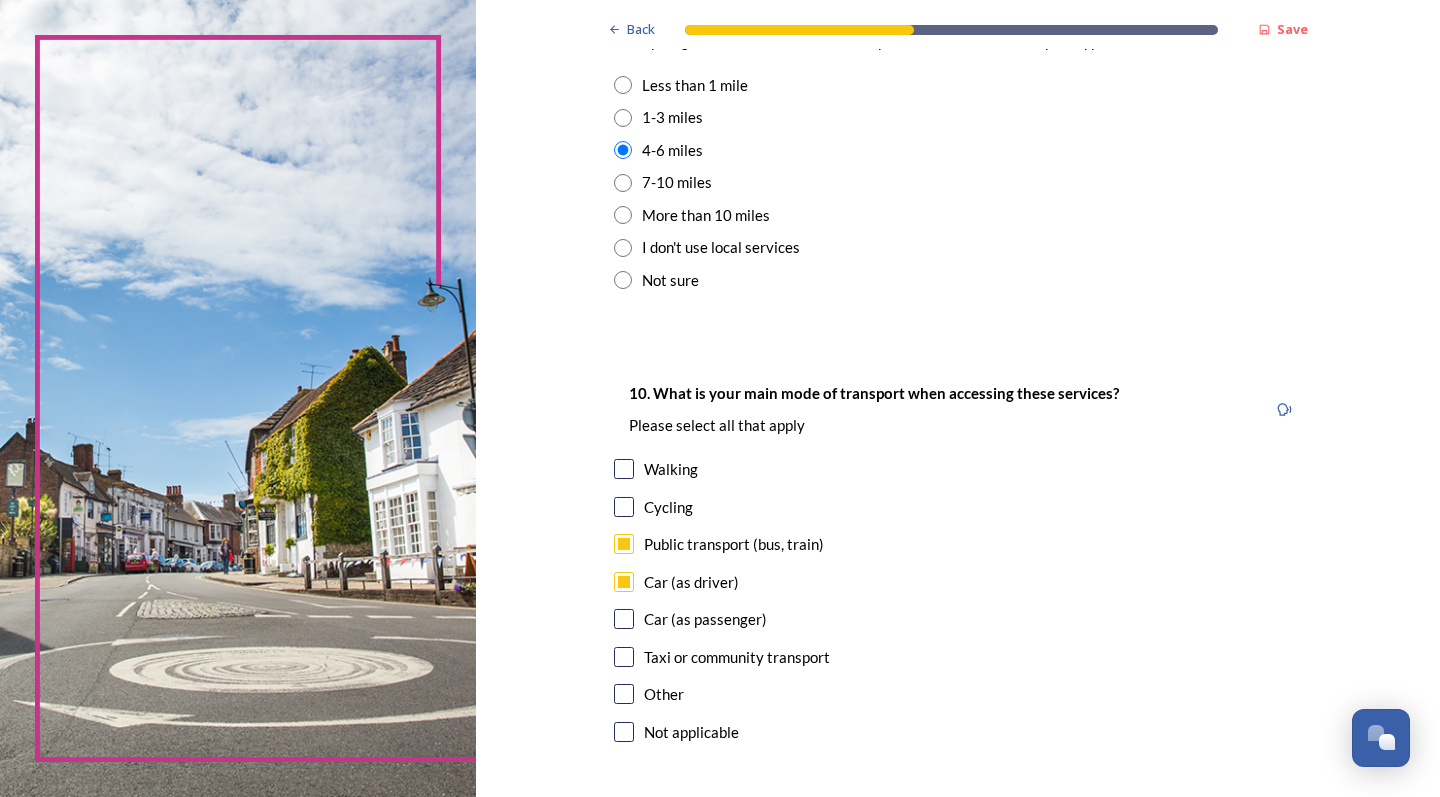 scroll, scrollTop: 1553, scrollLeft: 0, axis: vertical 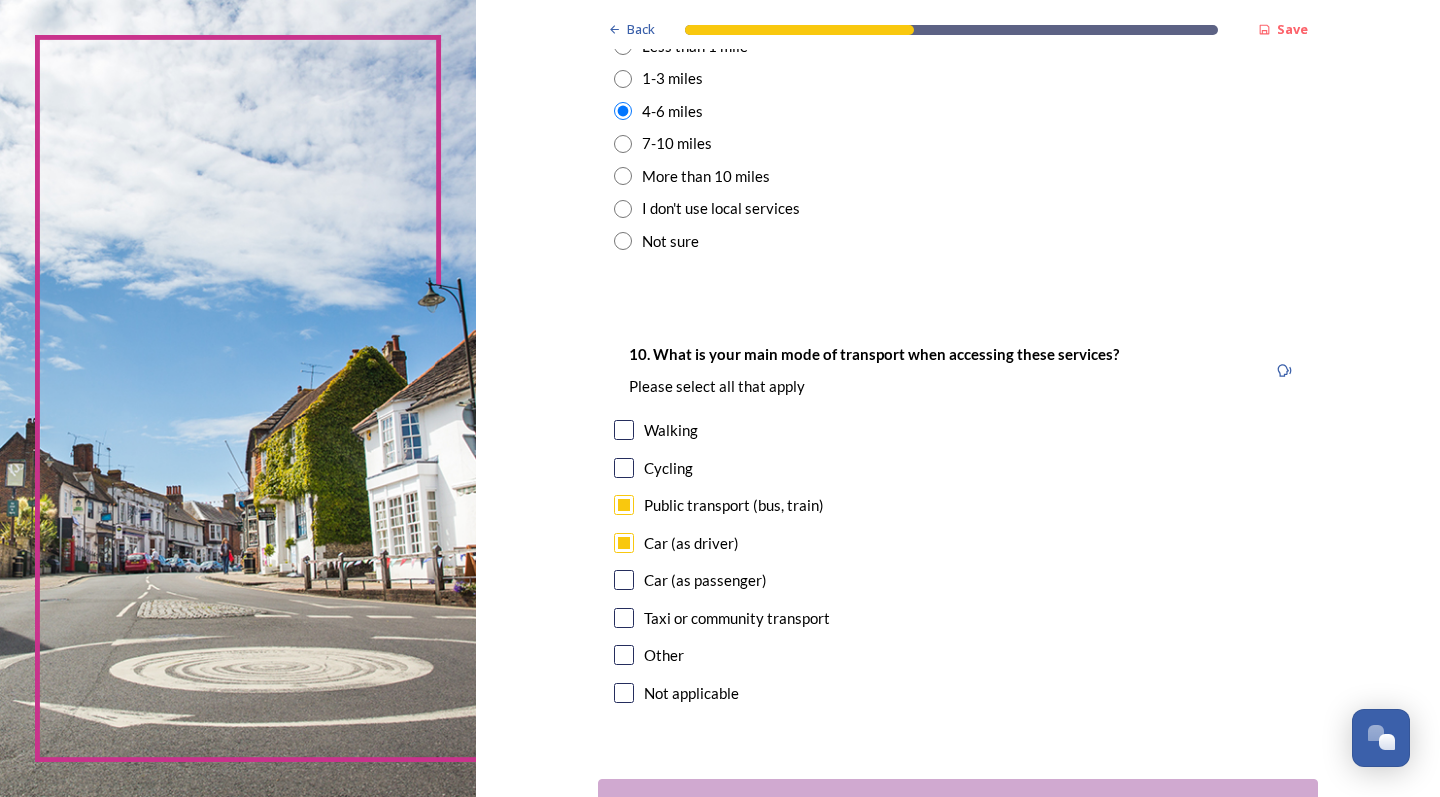 click at bounding box center [624, 618] 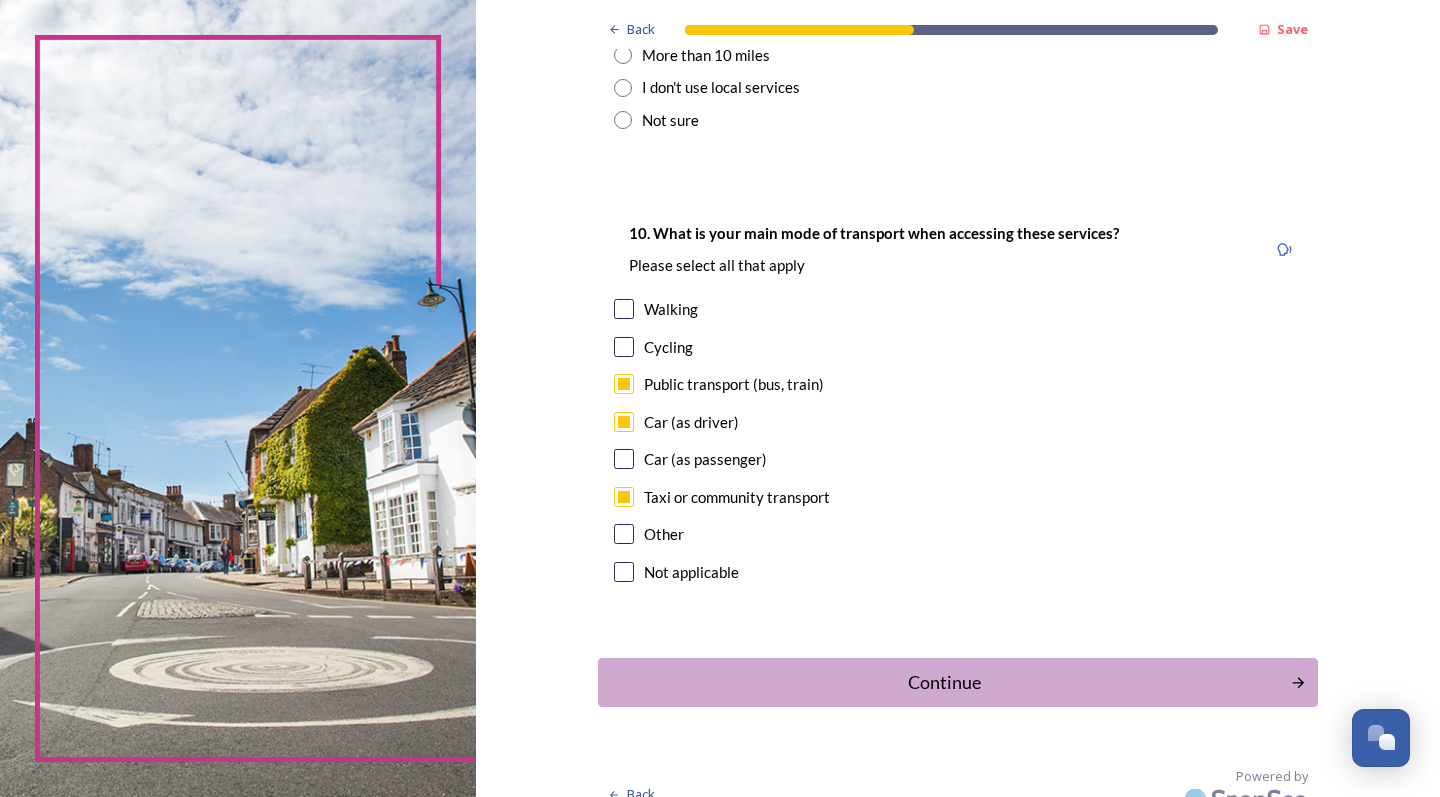 scroll, scrollTop: 1708, scrollLeft: 0, axis: vertical 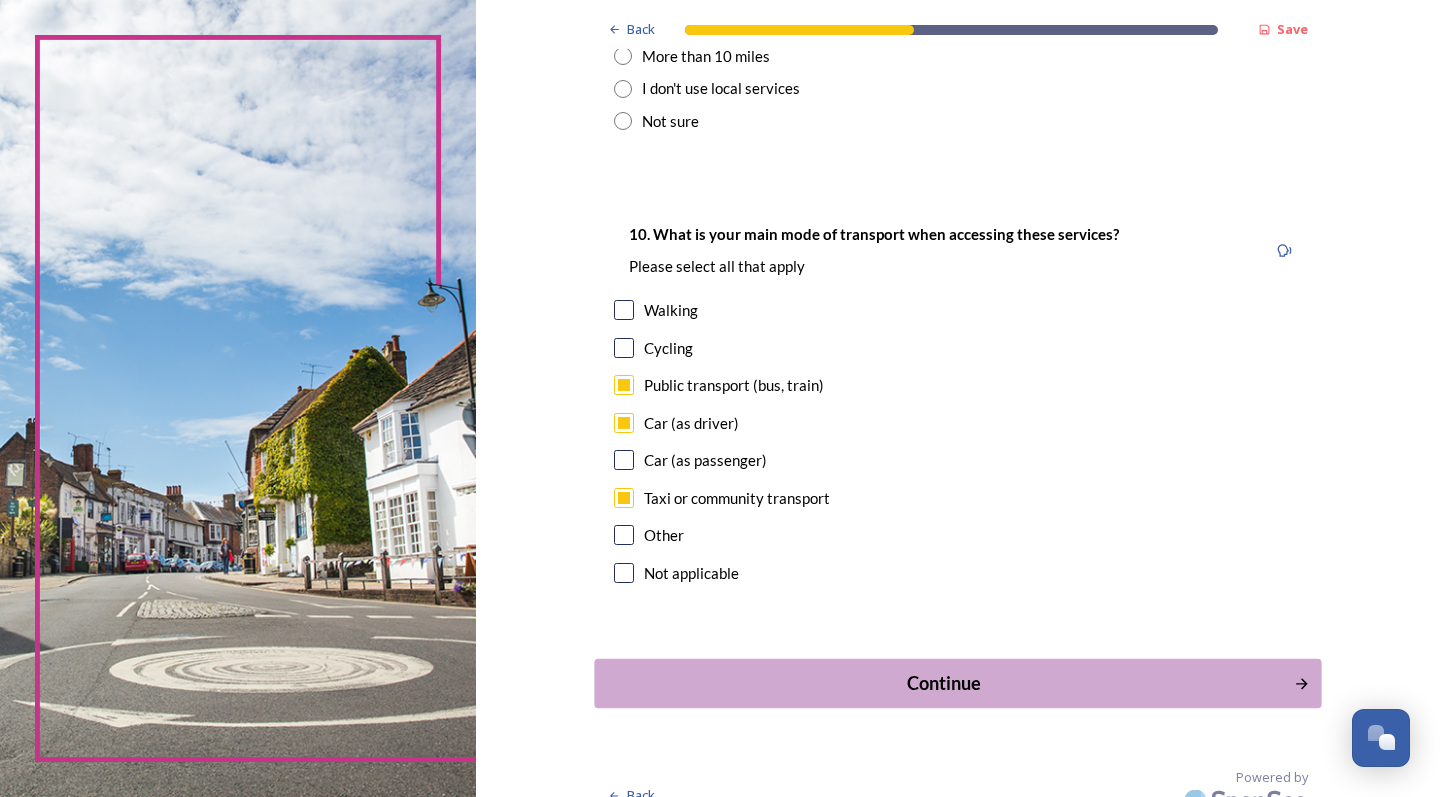 click on "Continue" at bounding box center (944, 683) 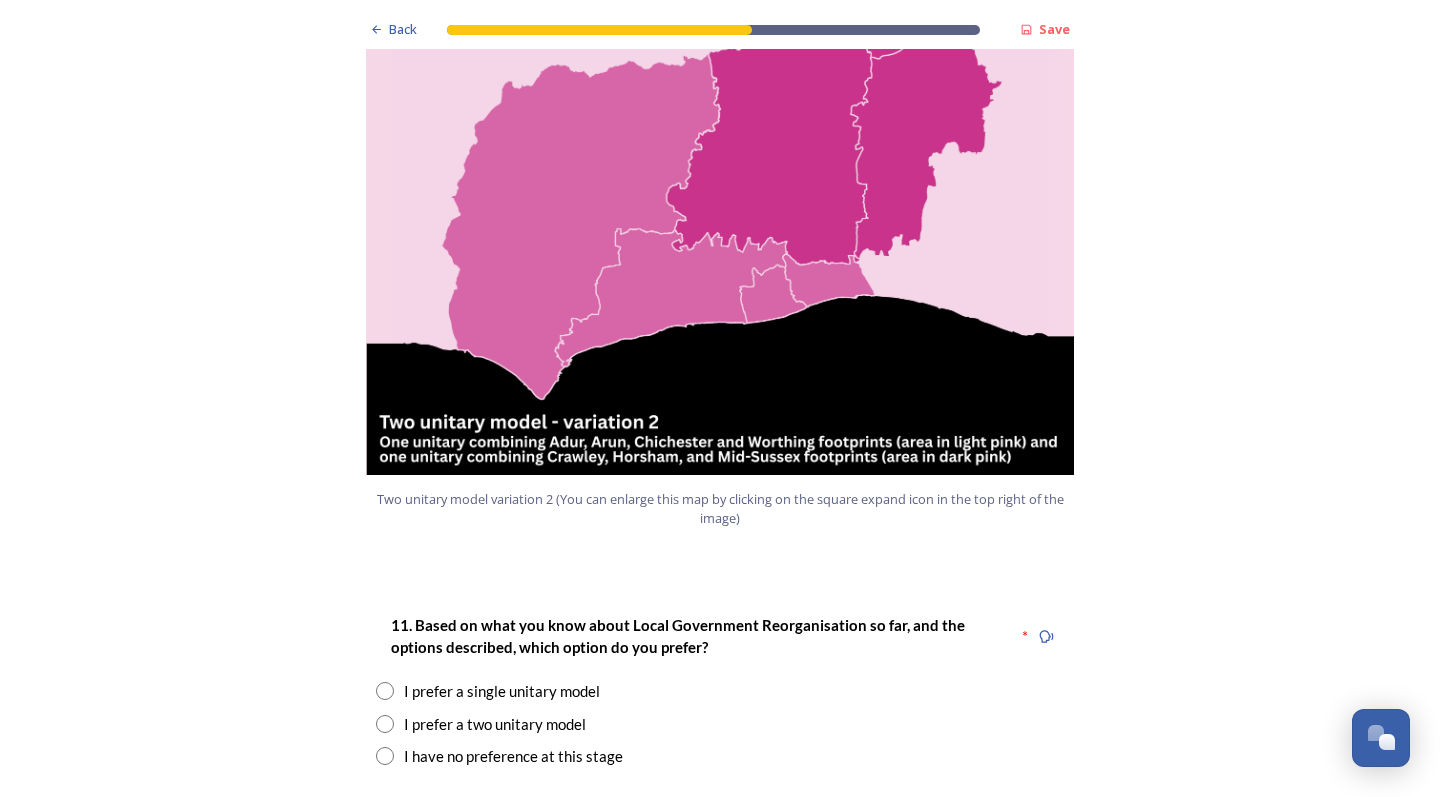 scroll, scrollTop: 2131, scrollLeft: 0, axis: vertical 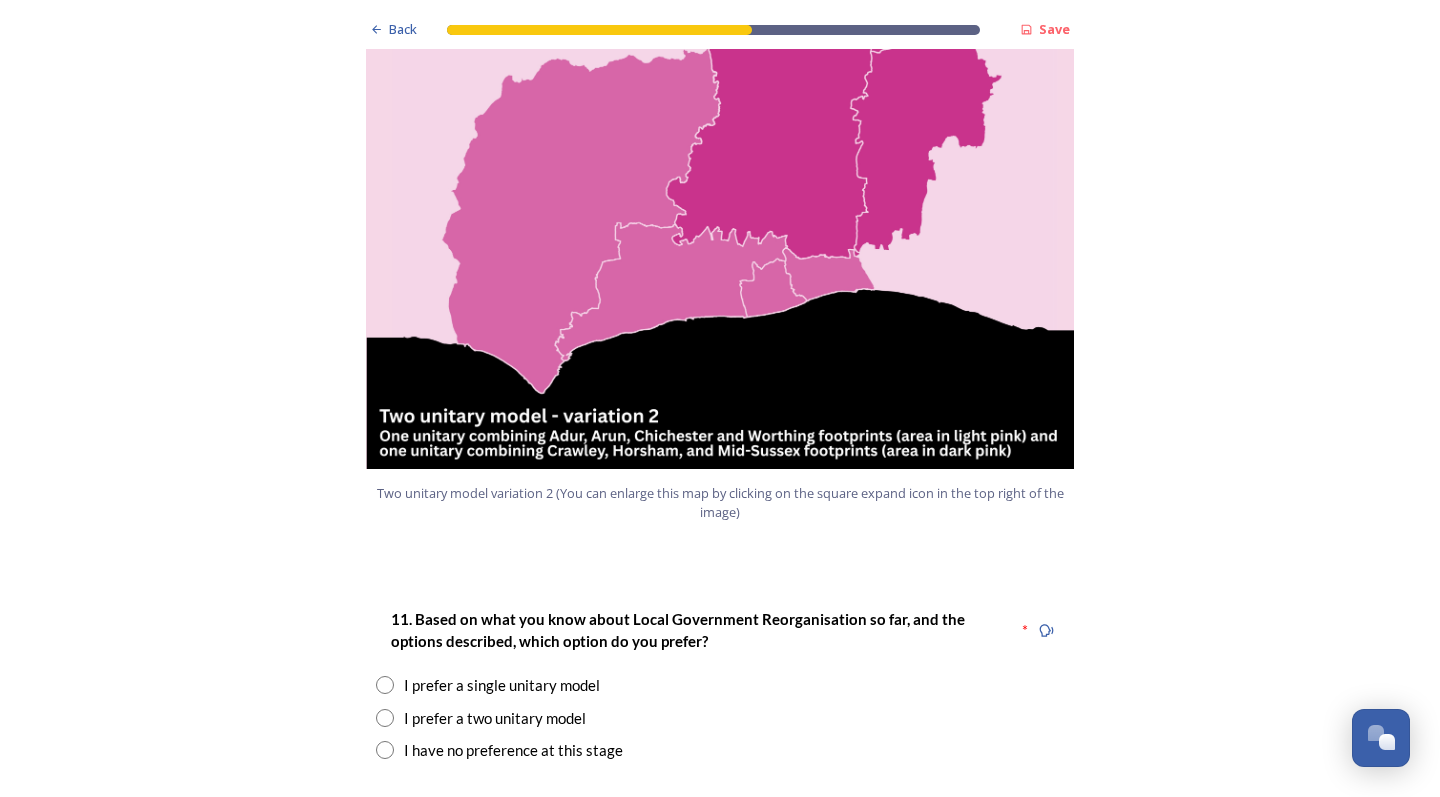 click at bounding box center (385, 718) 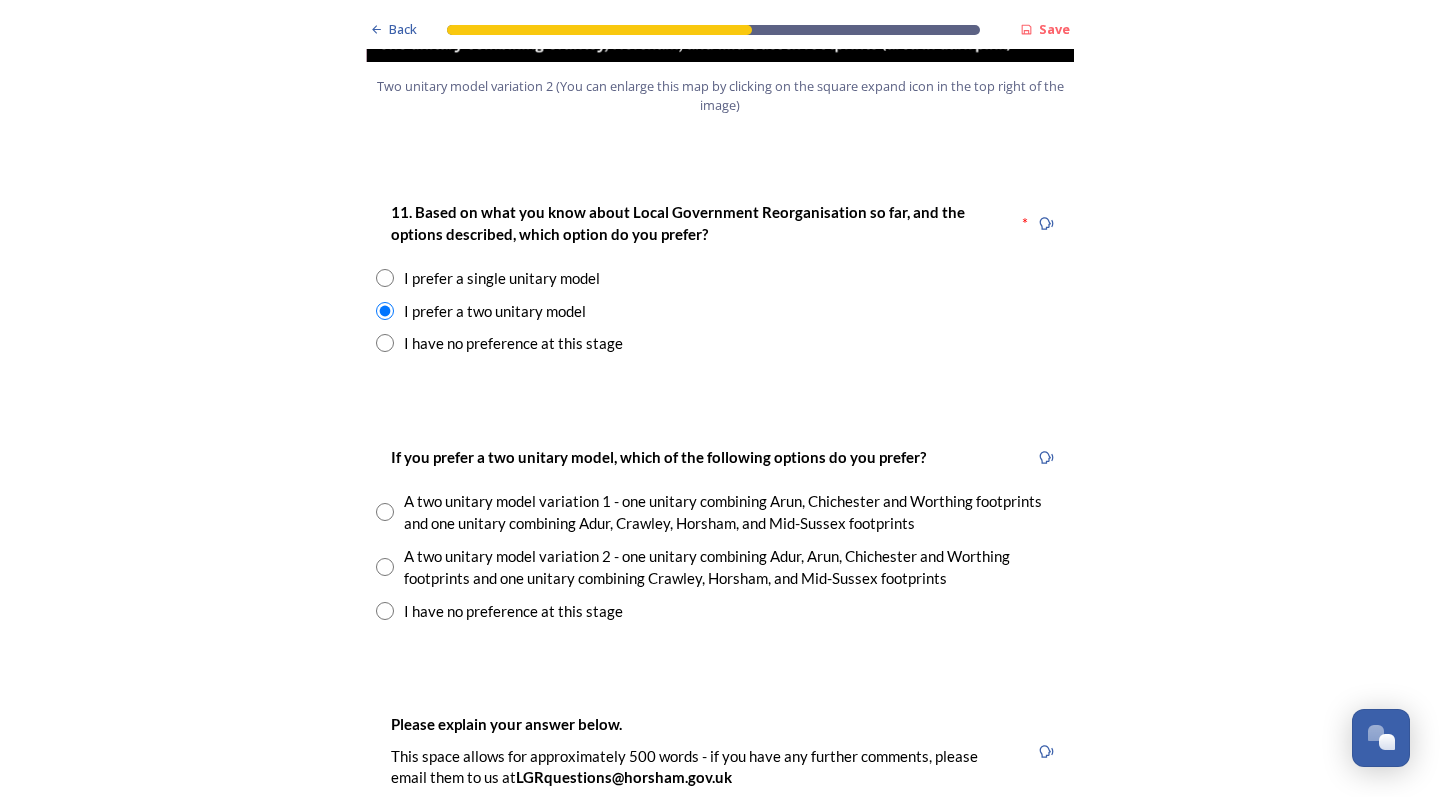 scroll, scrollTop: 2539, scrollLeft: 0, axis: vertical 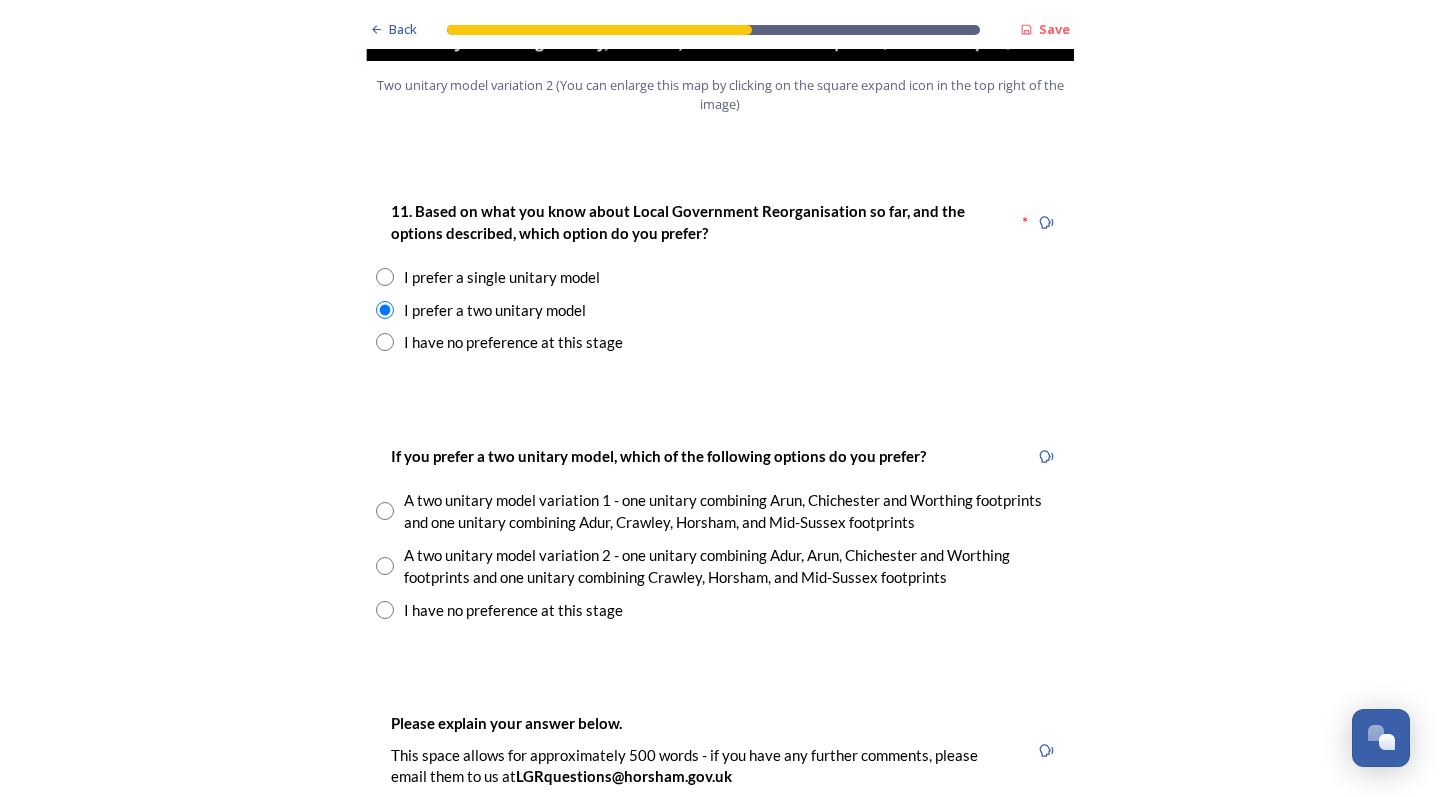 click at bounding box center (385, 511) 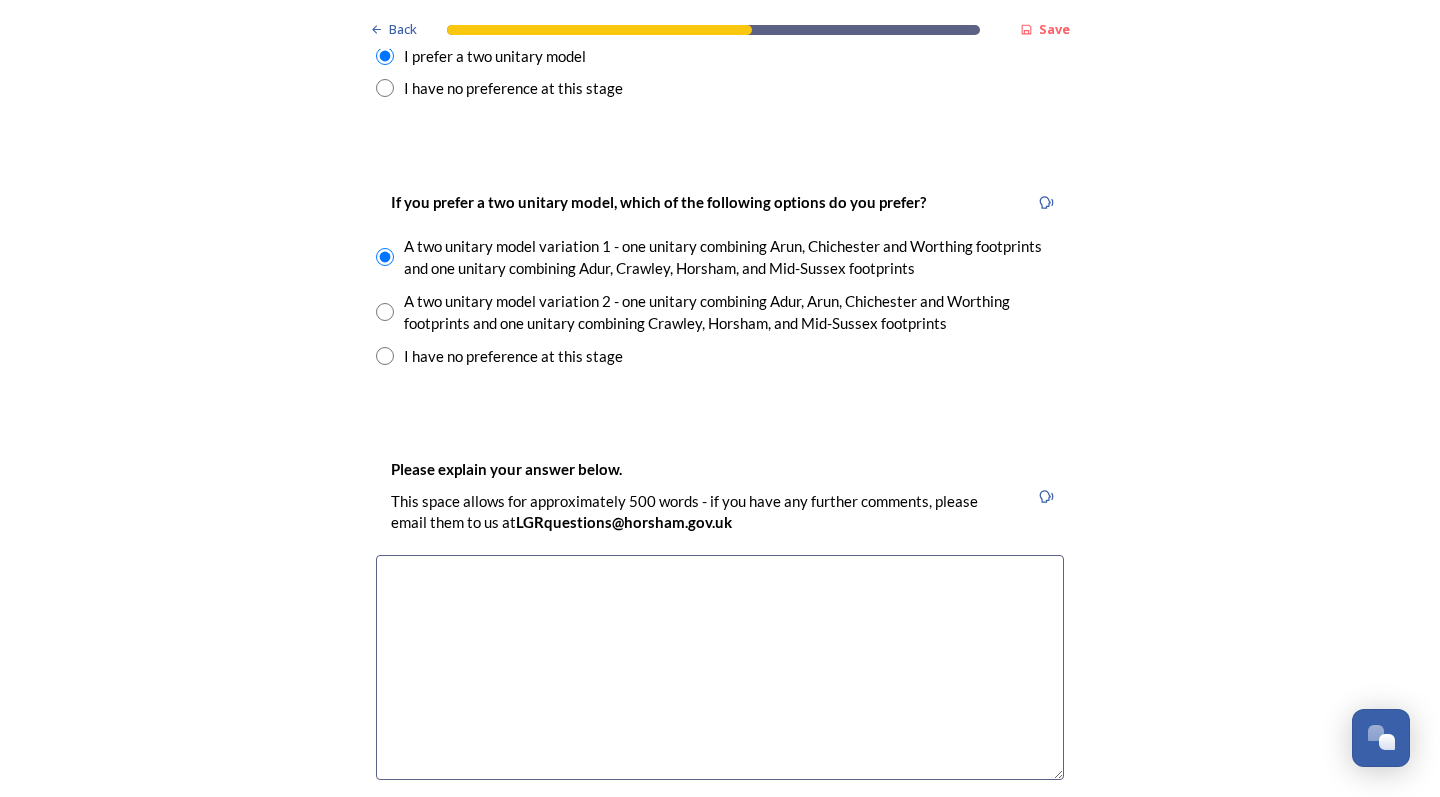 scroll, scrollTop: 2794, scrollLeft: 0, axis: vertical 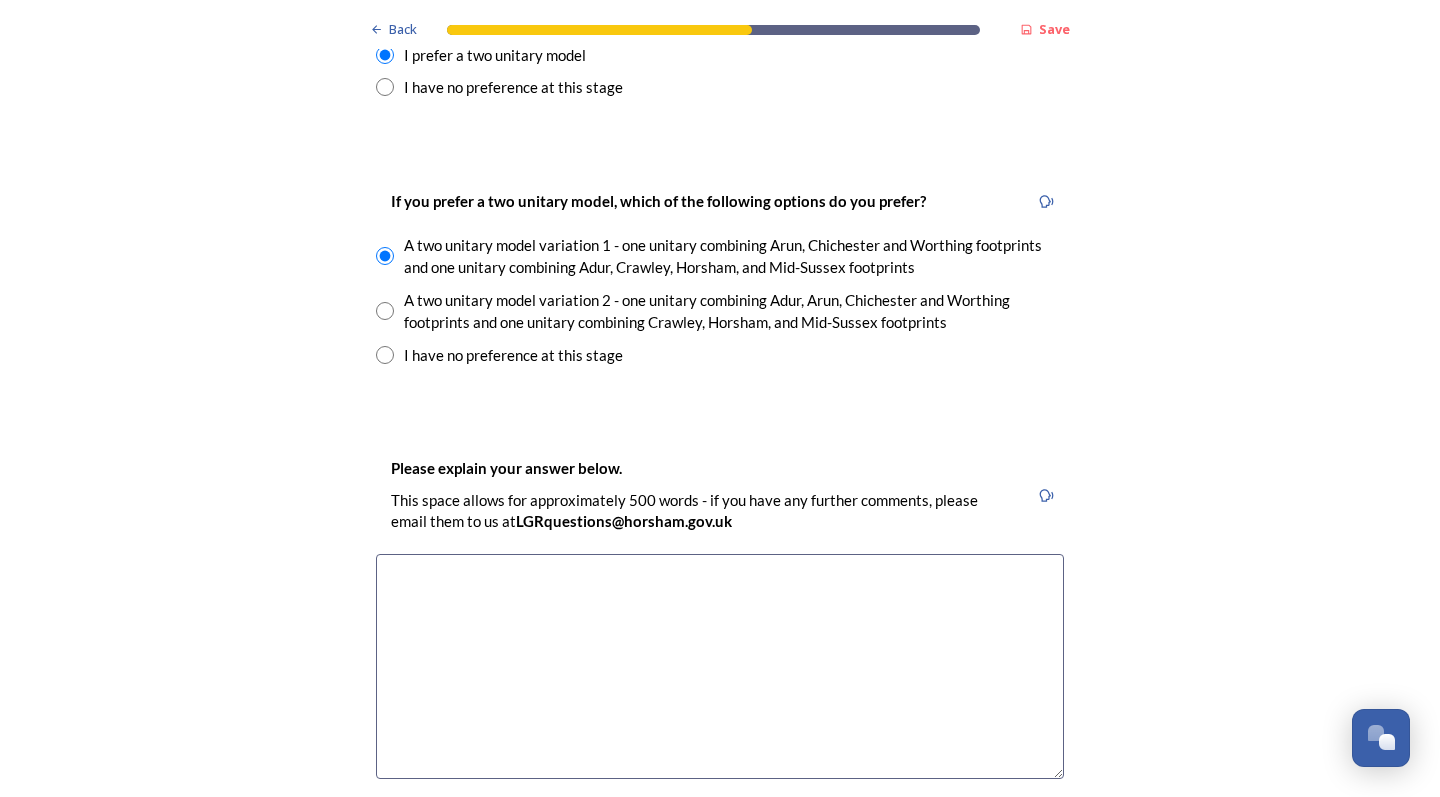 click at bounding box center (720, 666) 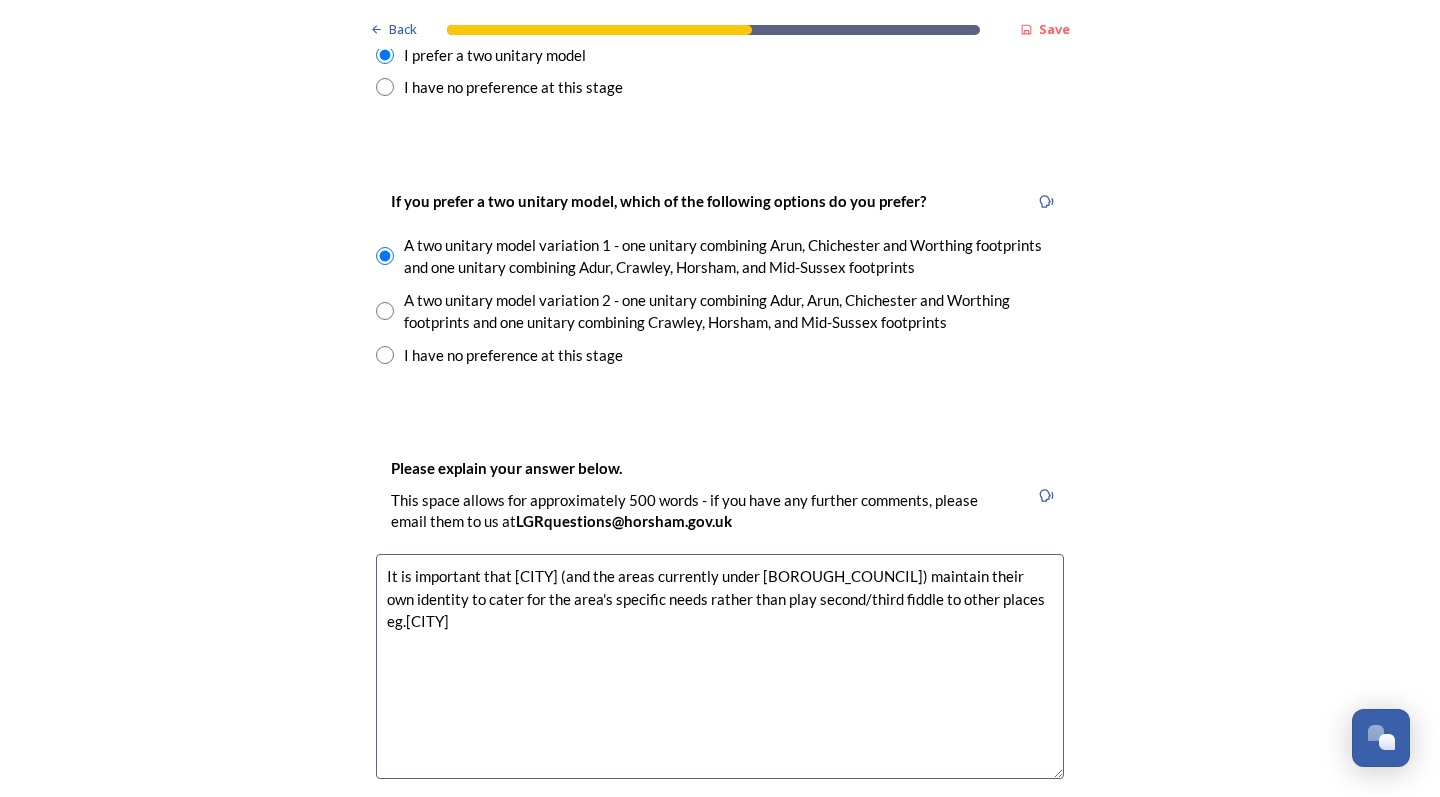 click on "It is important that [CITY] (and the areas currently under [BOROUGH_COUNCIL]) maintain their own identity to cater for the area's specific needs rather than play second/third fiddle to other places eg.[CITY]" at bounding box center (720, 666) 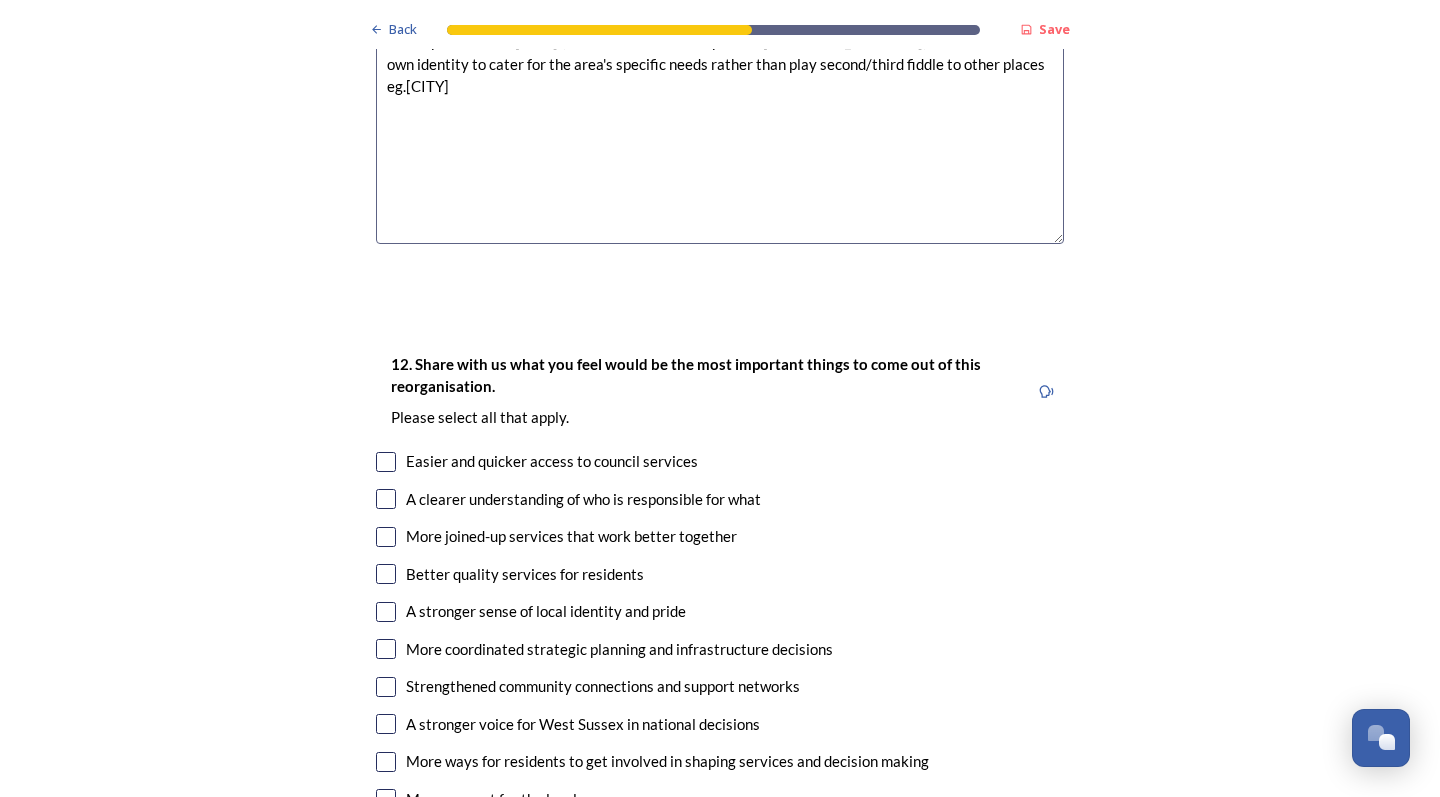 scroll, scrollTop: 3332, scrollLeft: 0, axis: vertical 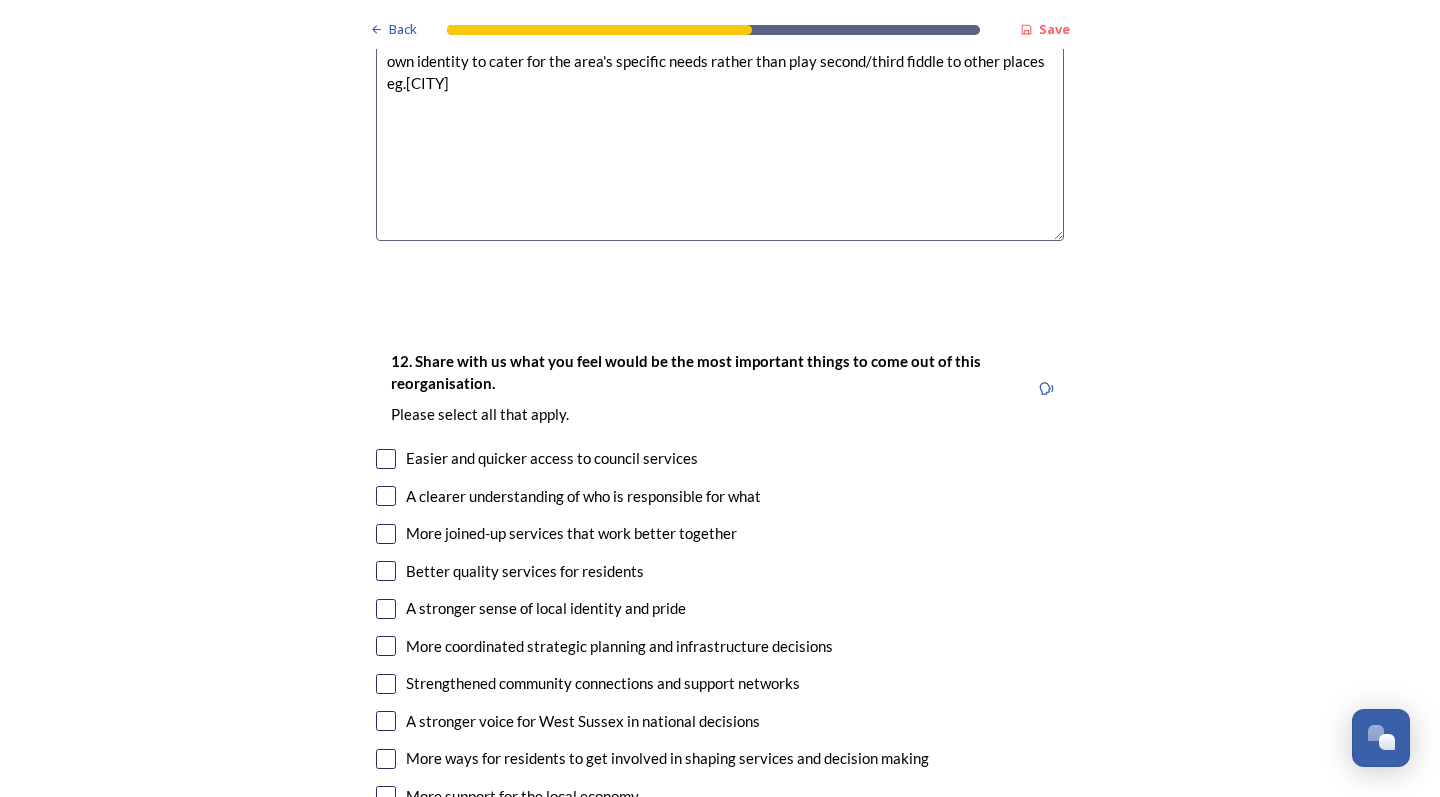 type on "It is important that [CITY] (and the areas currently under [BOROUGH_COUNCIL]) maintain their own identity to cater for the area's specific needs rather than play second/third fiddle to other places eg.[CITY]" 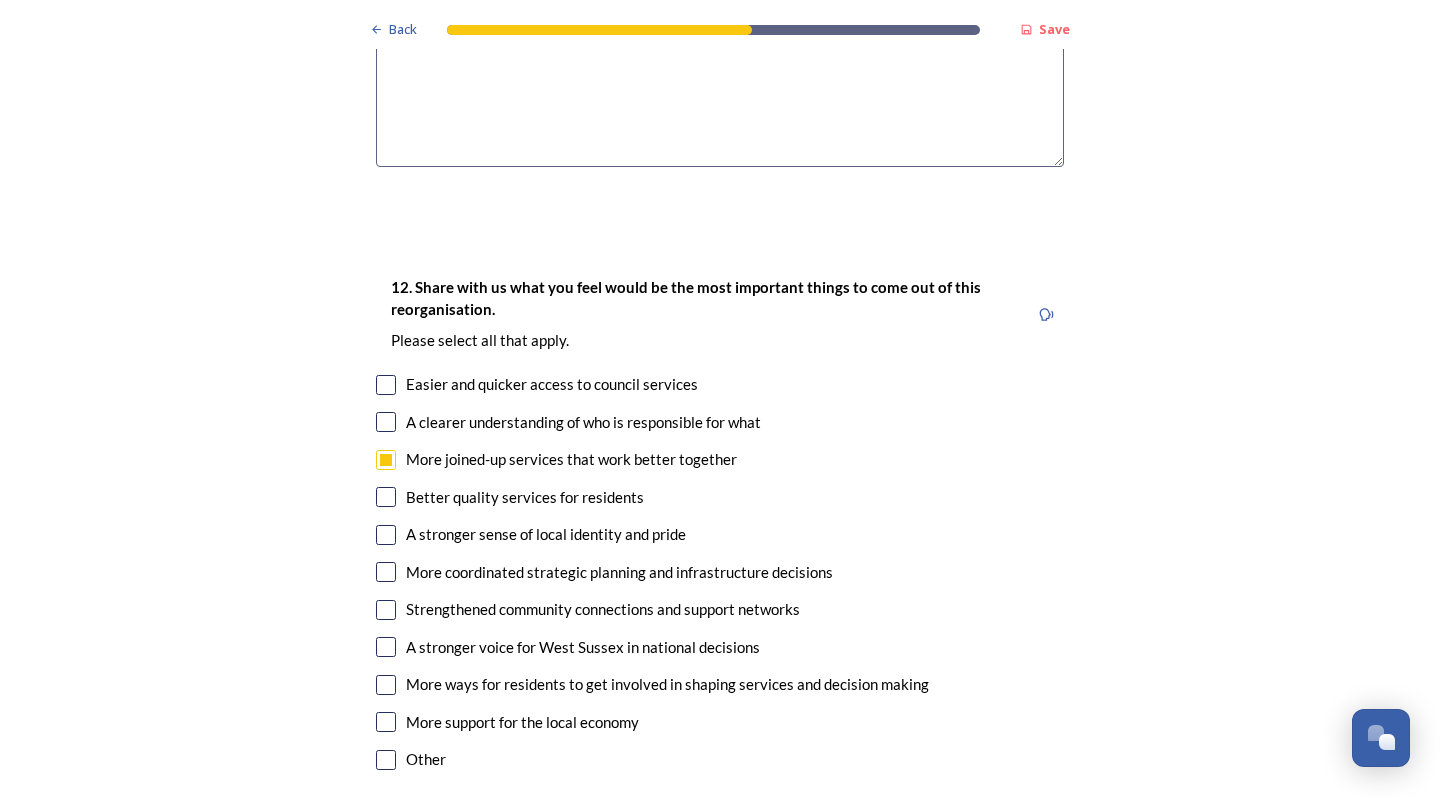 scroll, scrollTop: 3409, scrollLeft: 0, axis: vertical 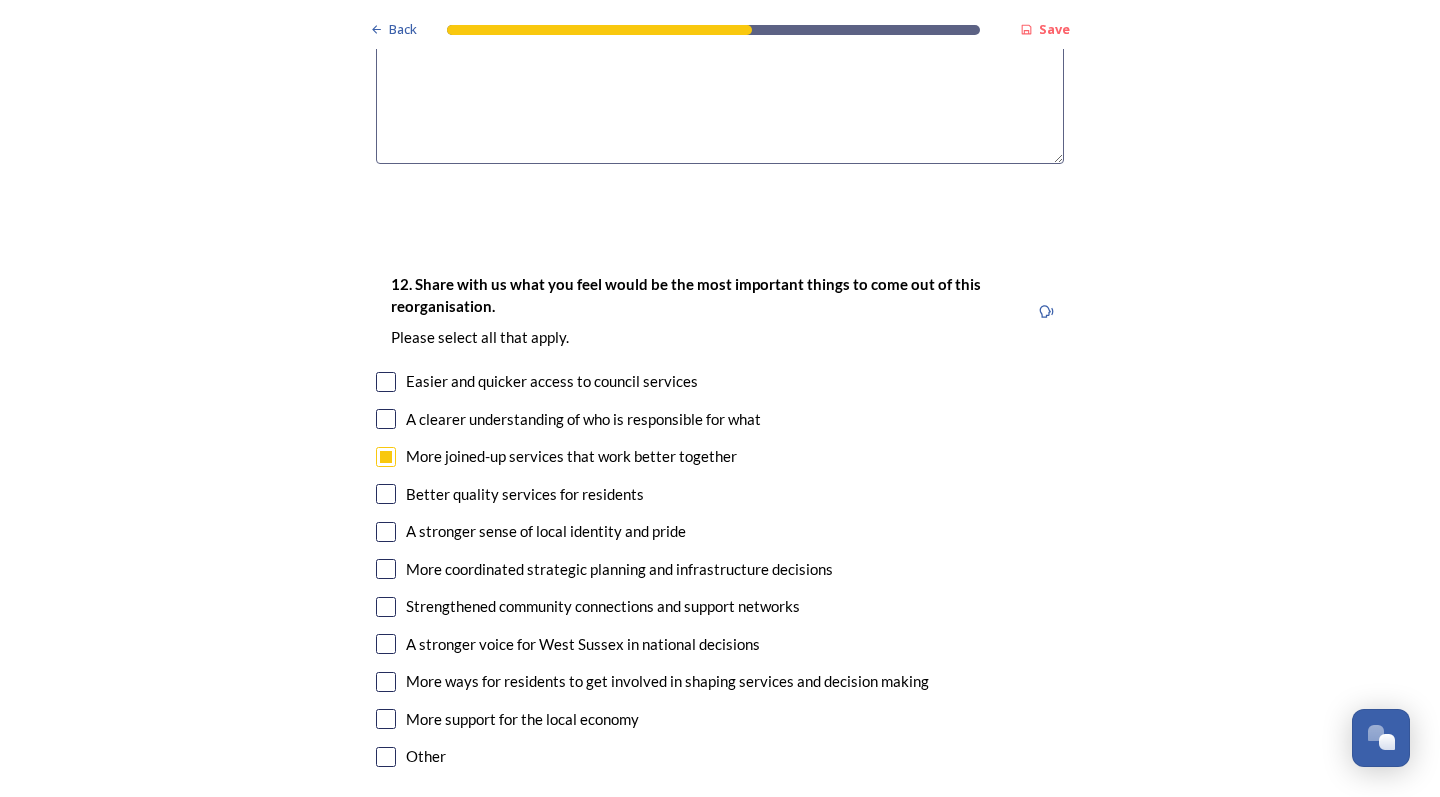 click at bounding box center [386, 419] 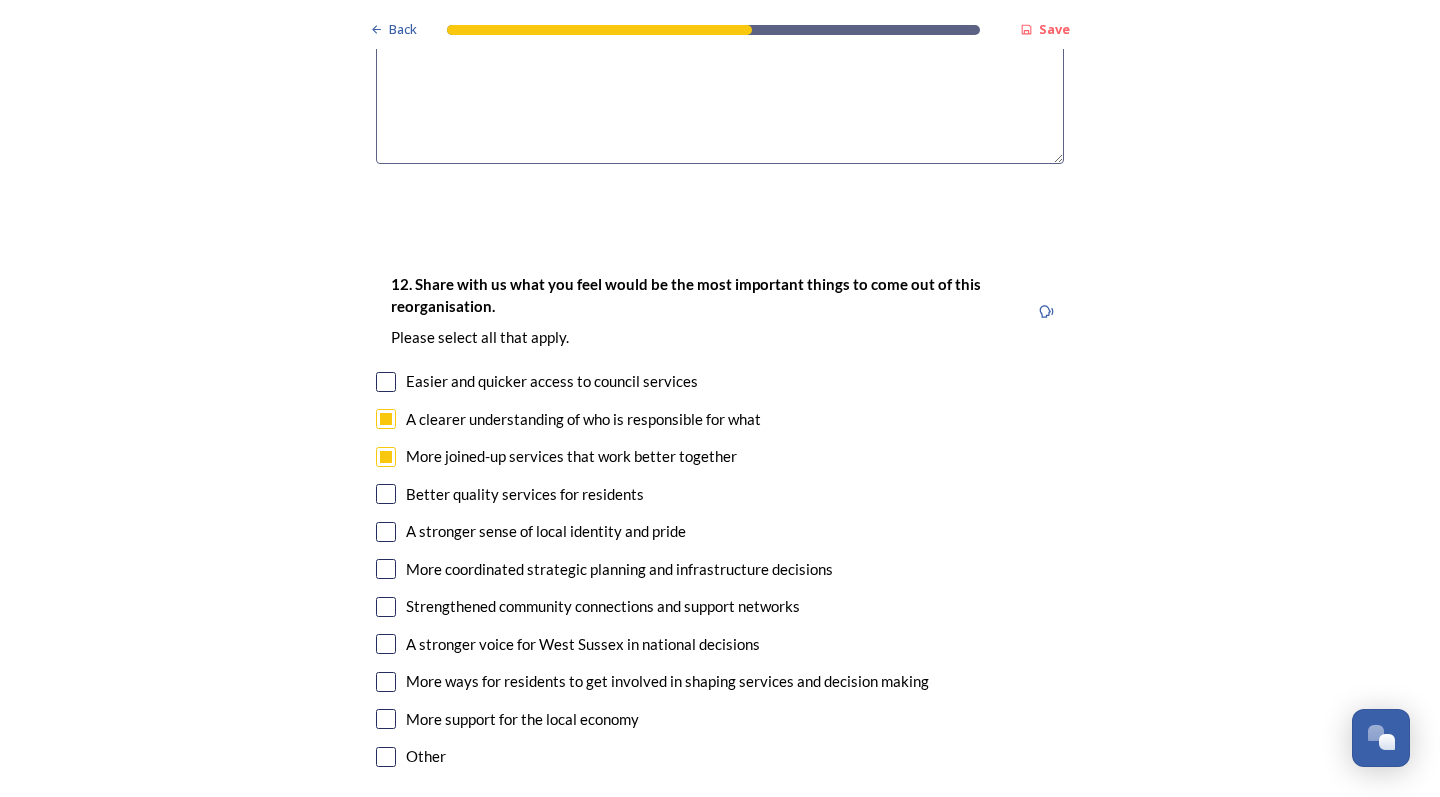 click at bounding box center [386, 569] 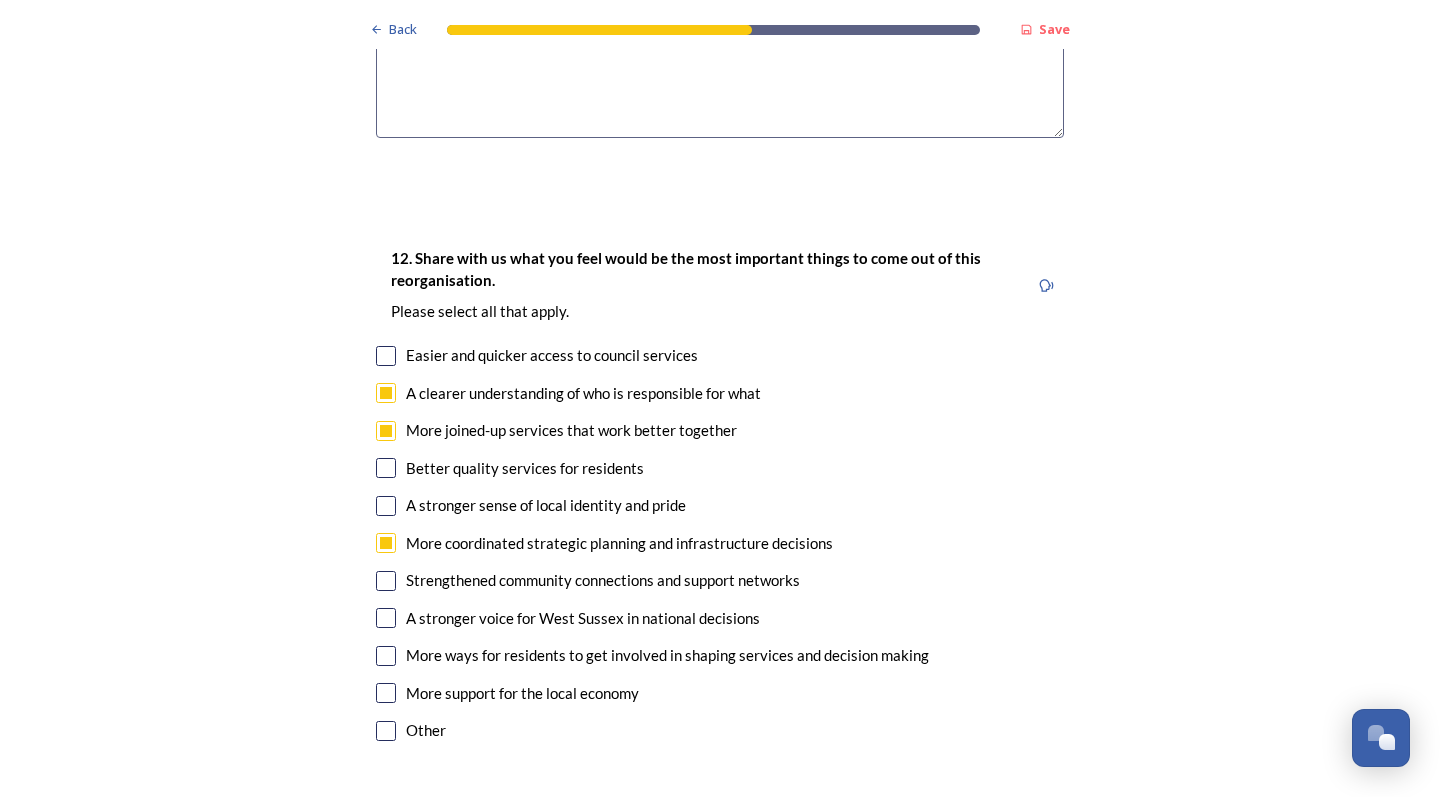 scroll, scrollTop: 3438, scrollLeft: 0, axis: vertical 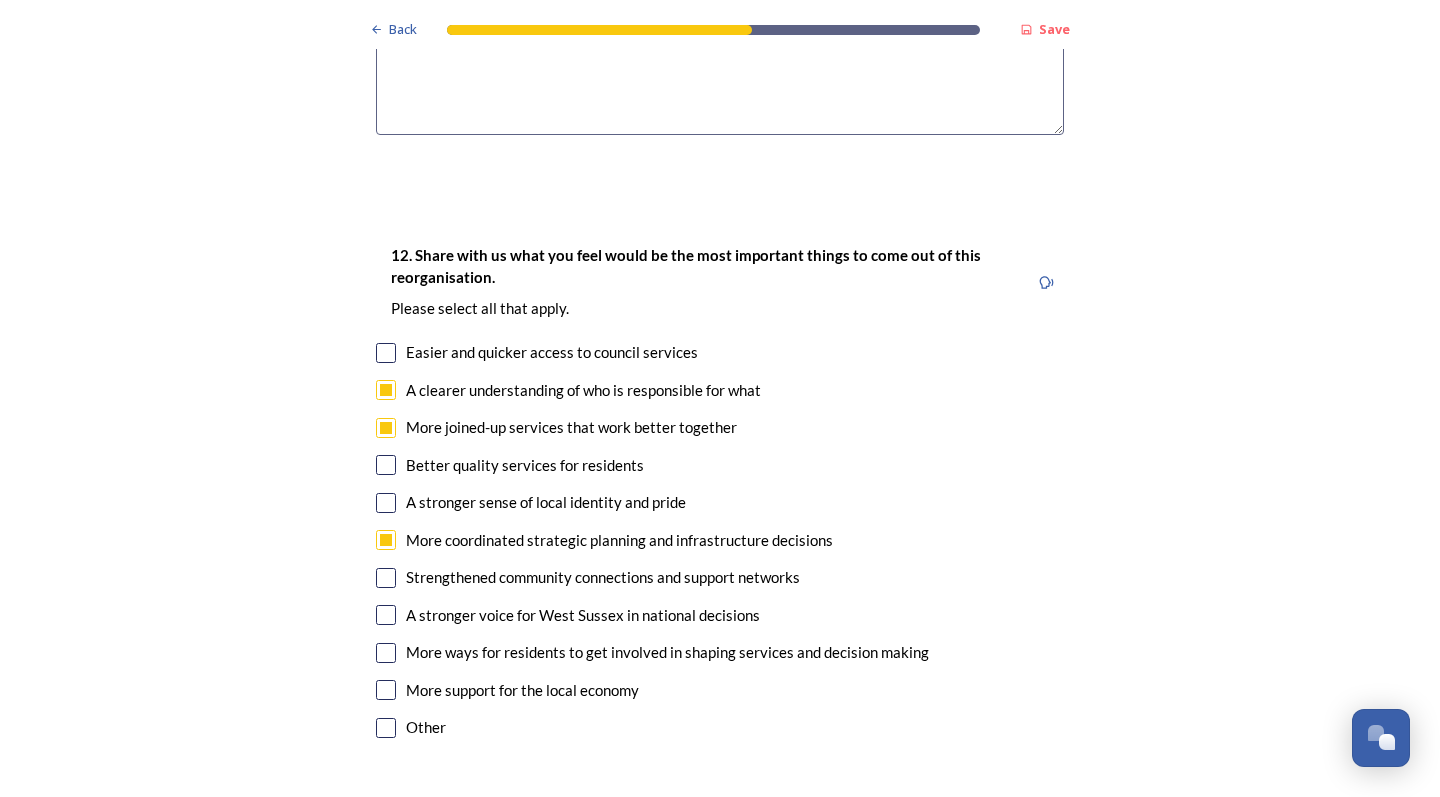 click at bounding box center (386, 690) 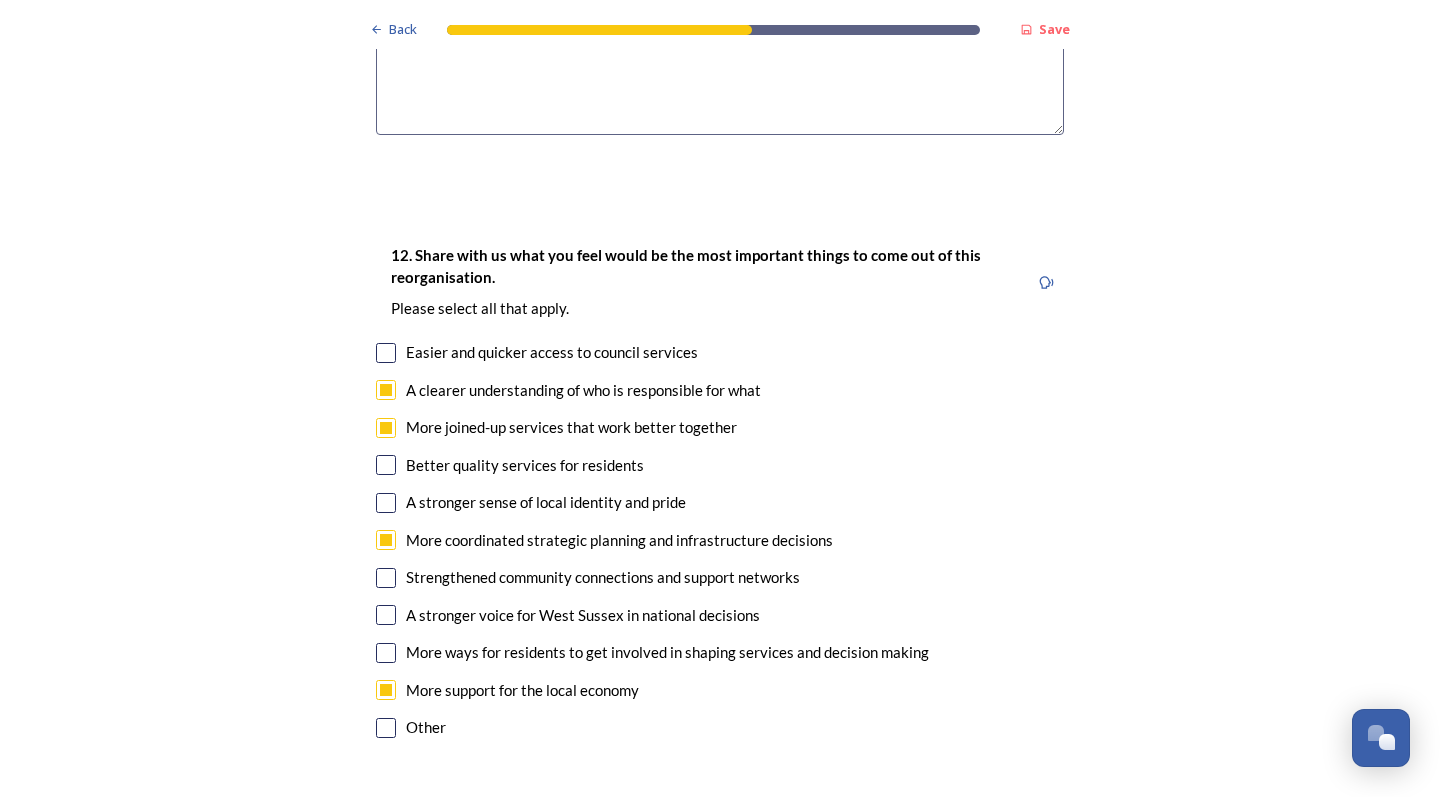 click at bounding box center (386, 465) 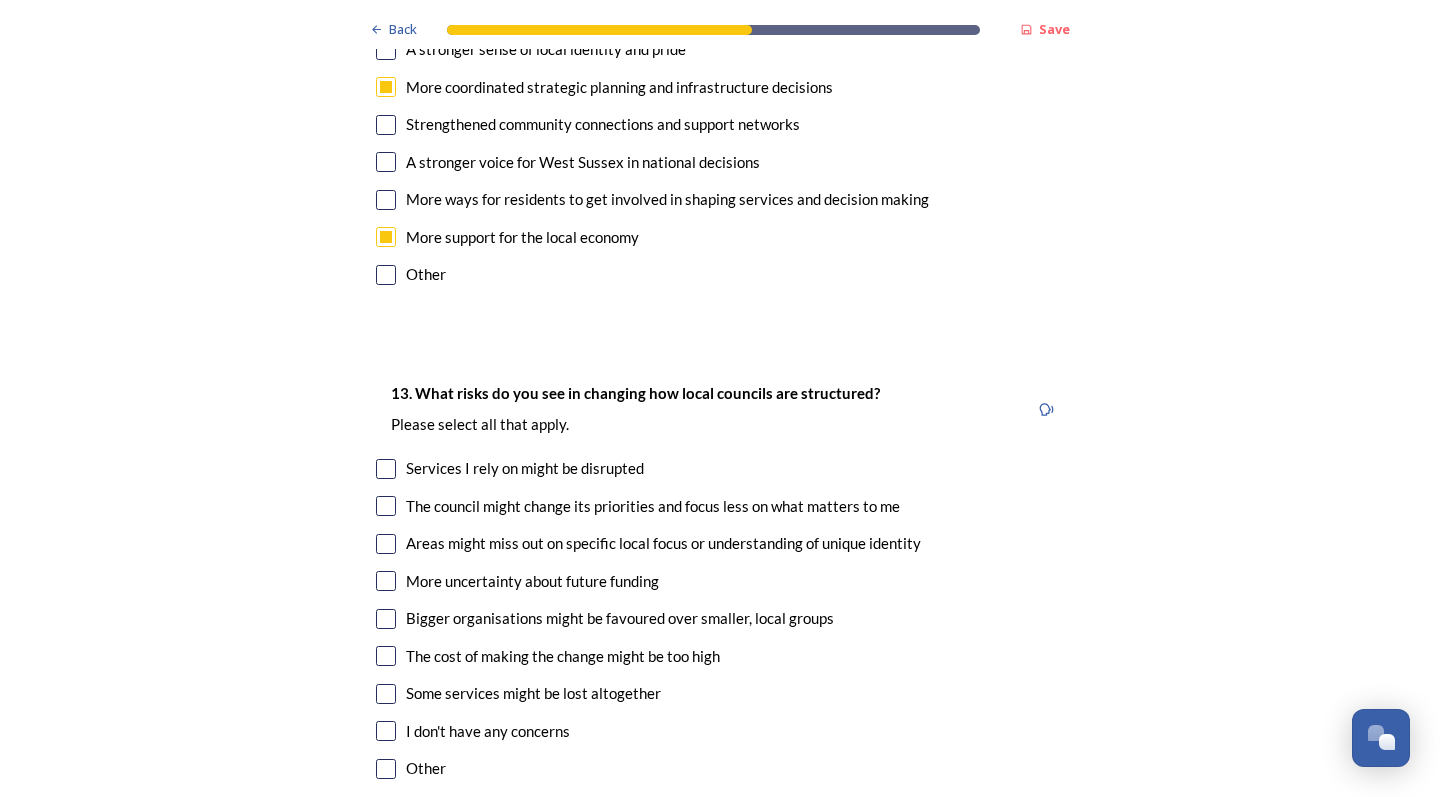 scroll, scrollTop: 3894, scrollLeft: 0, axis: vertical 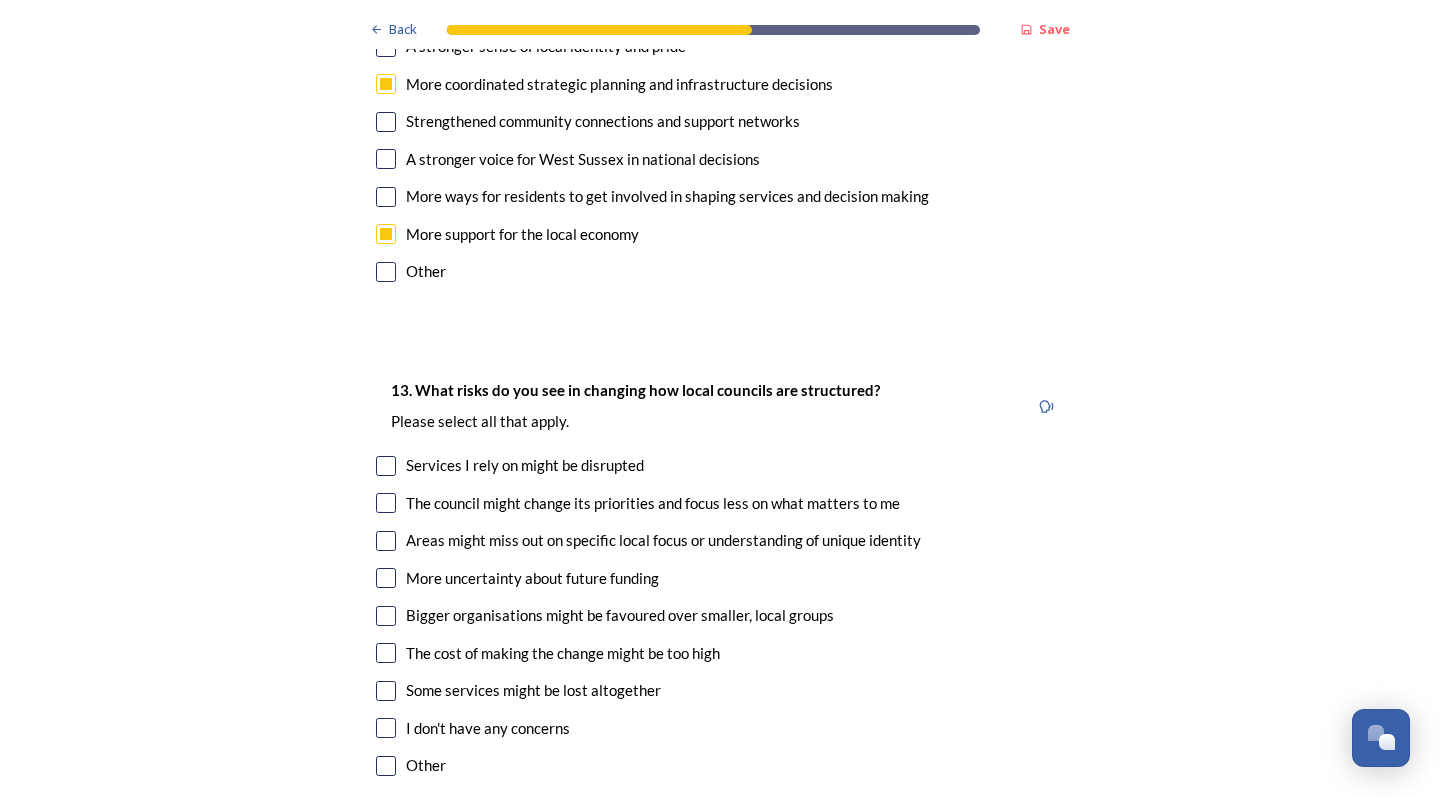 click at bounding box center (386, 541) 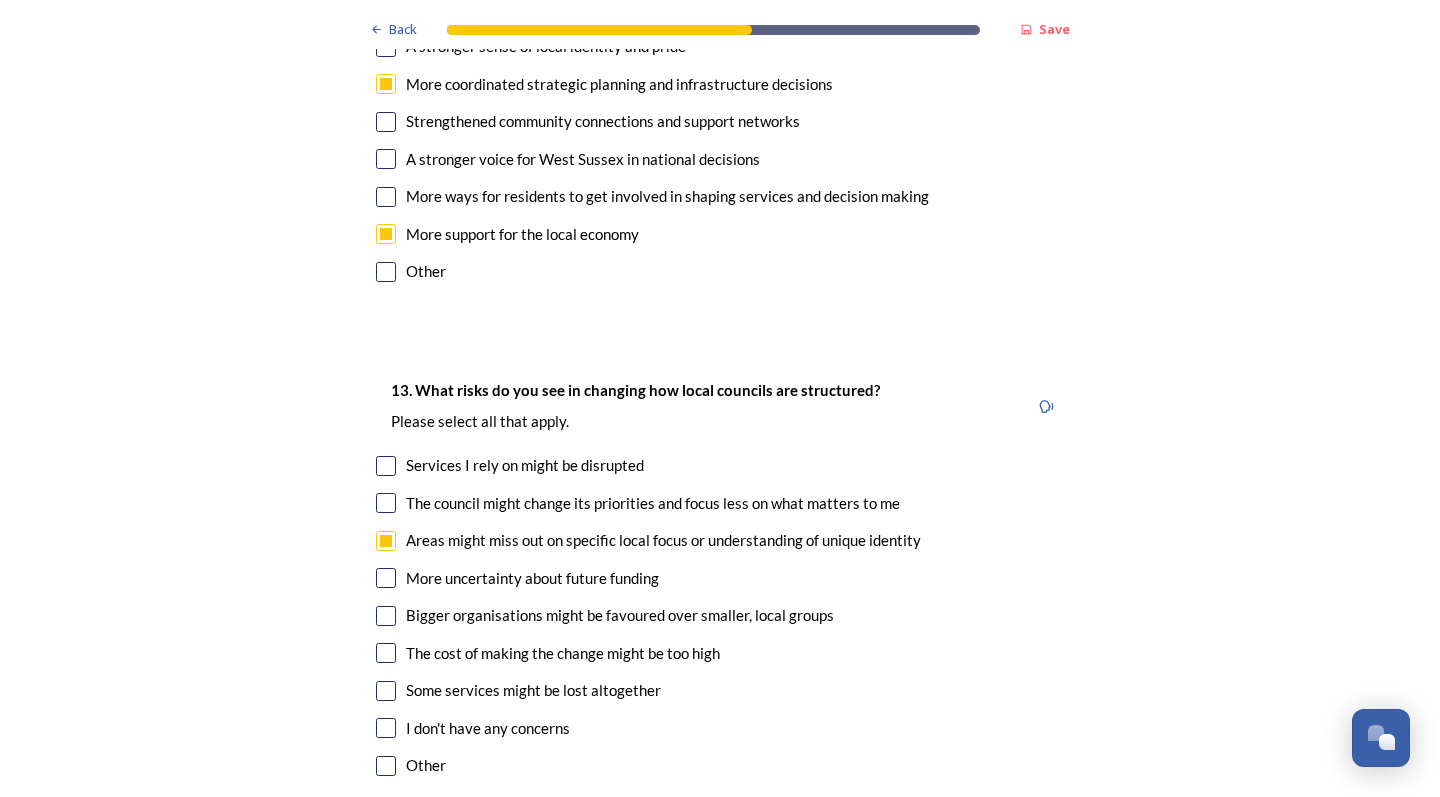 click at bounding box center [386, 616] 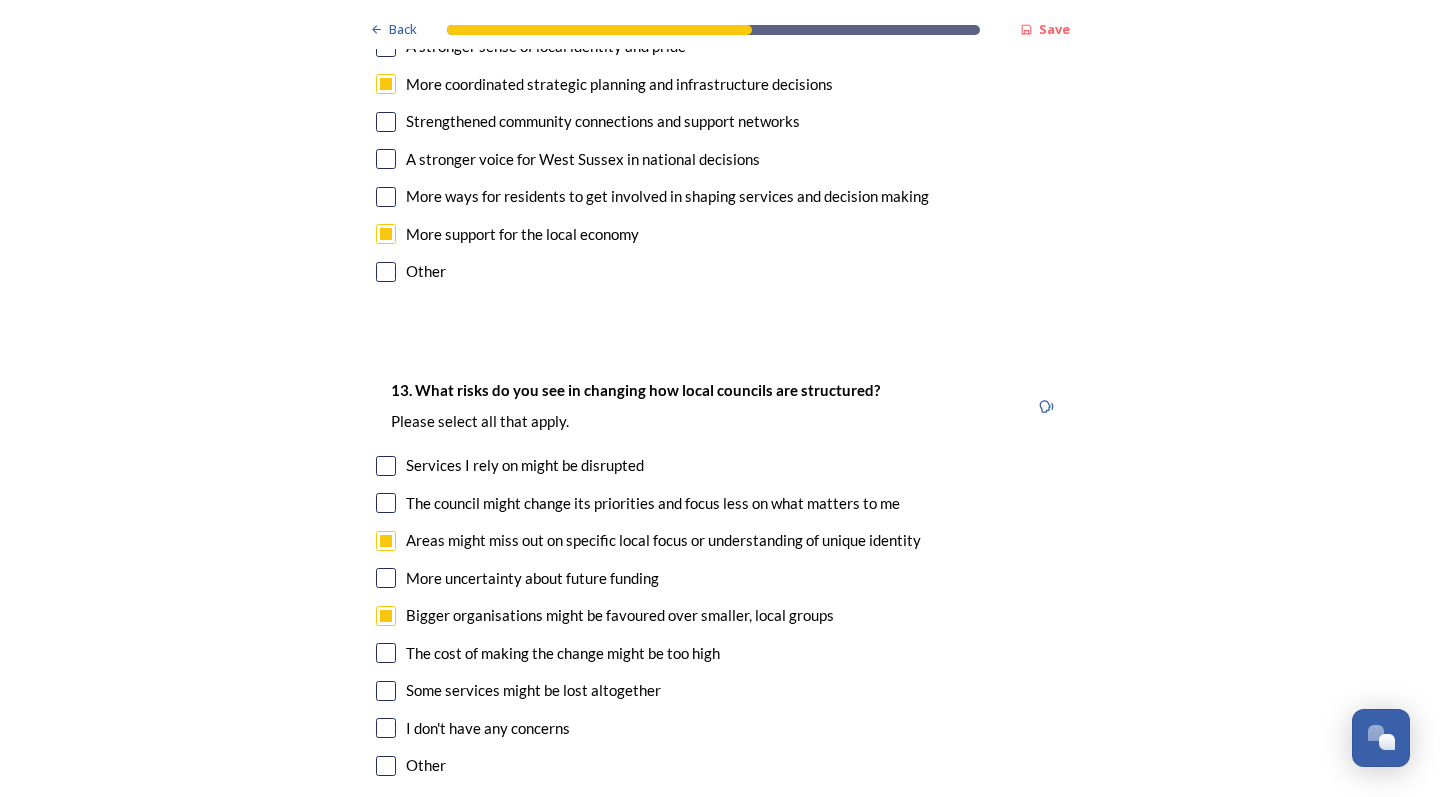 click at bounding box center [386, 691] 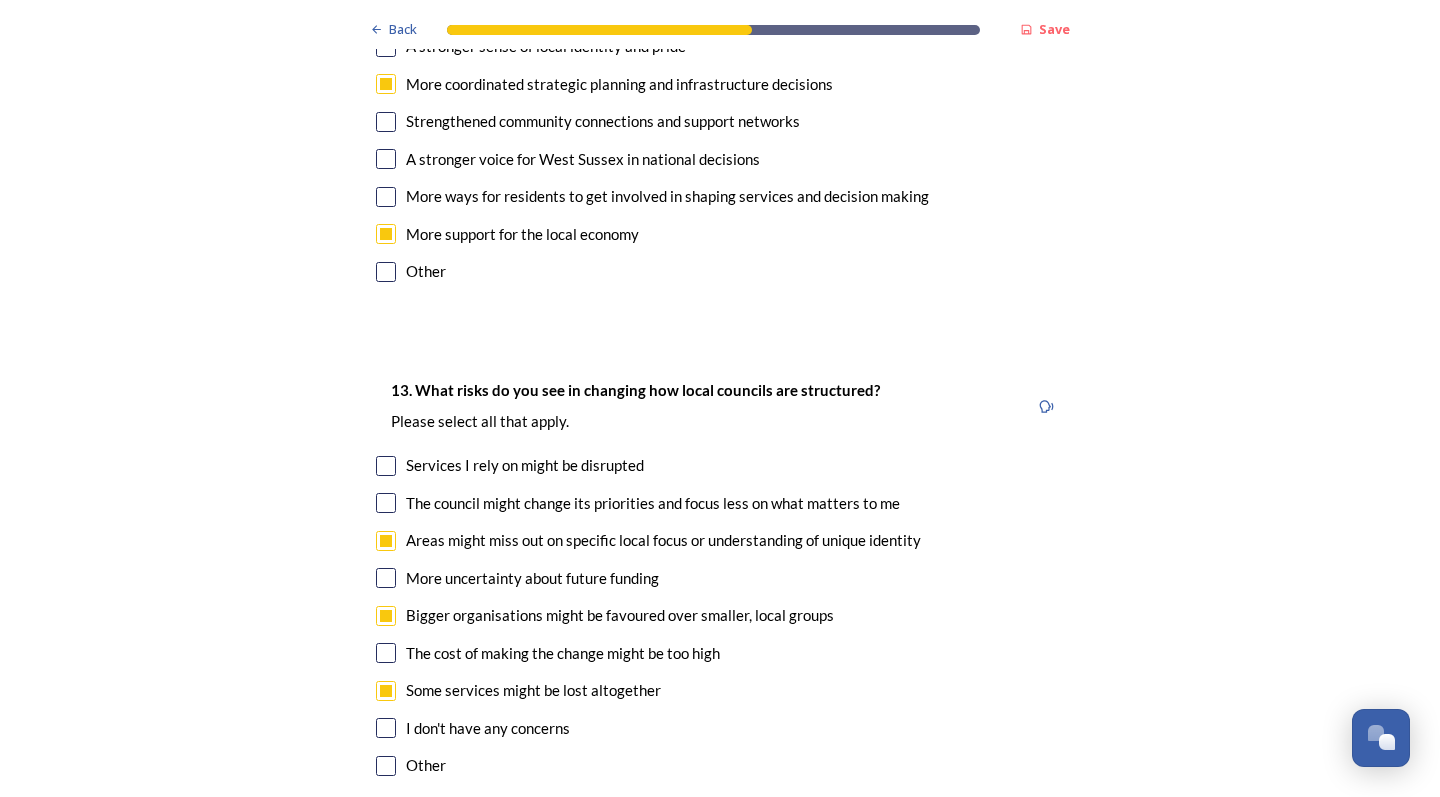 click at bounding box center [386, 466] 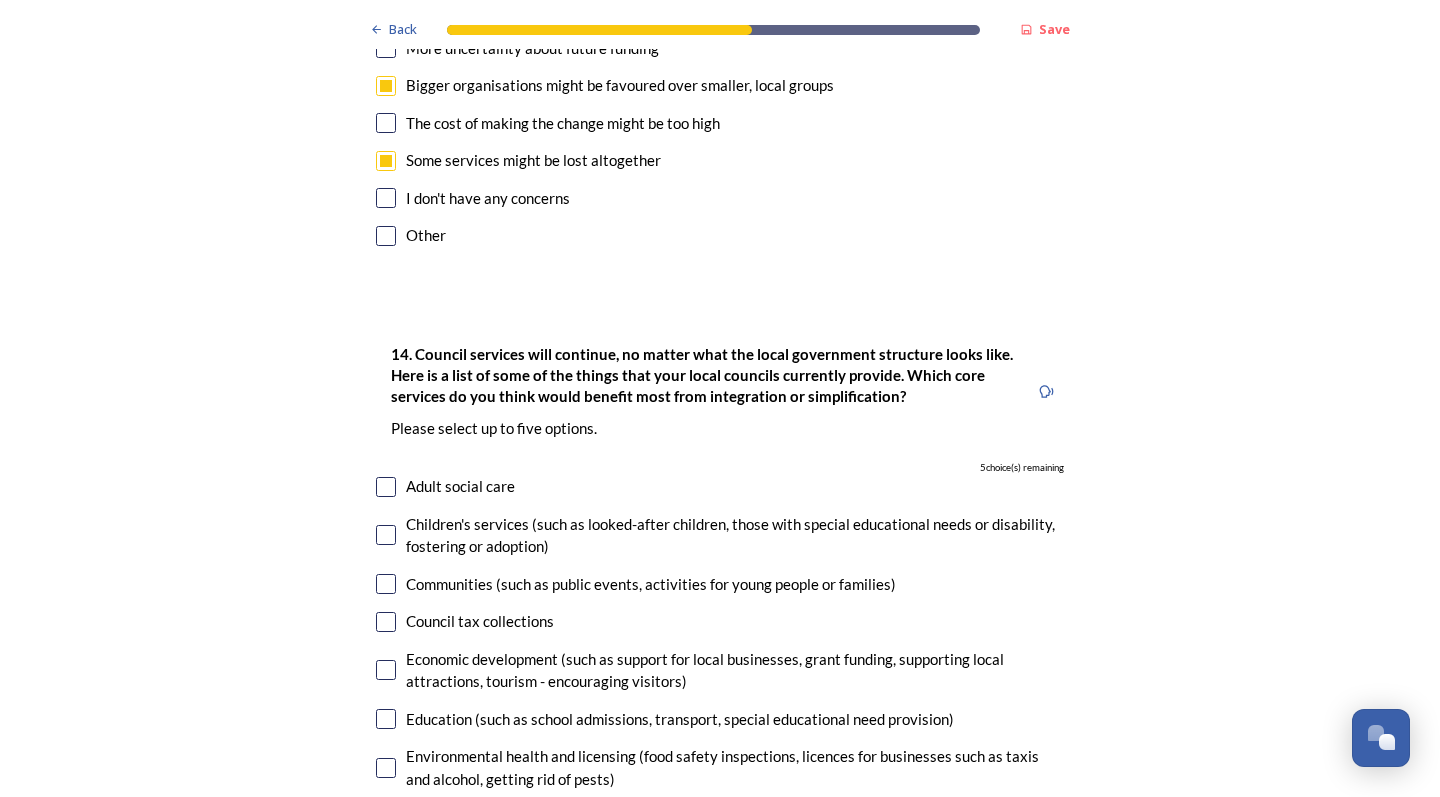 scroll, scrollTop: 4428, scrollLeft: 0, axis: vertical 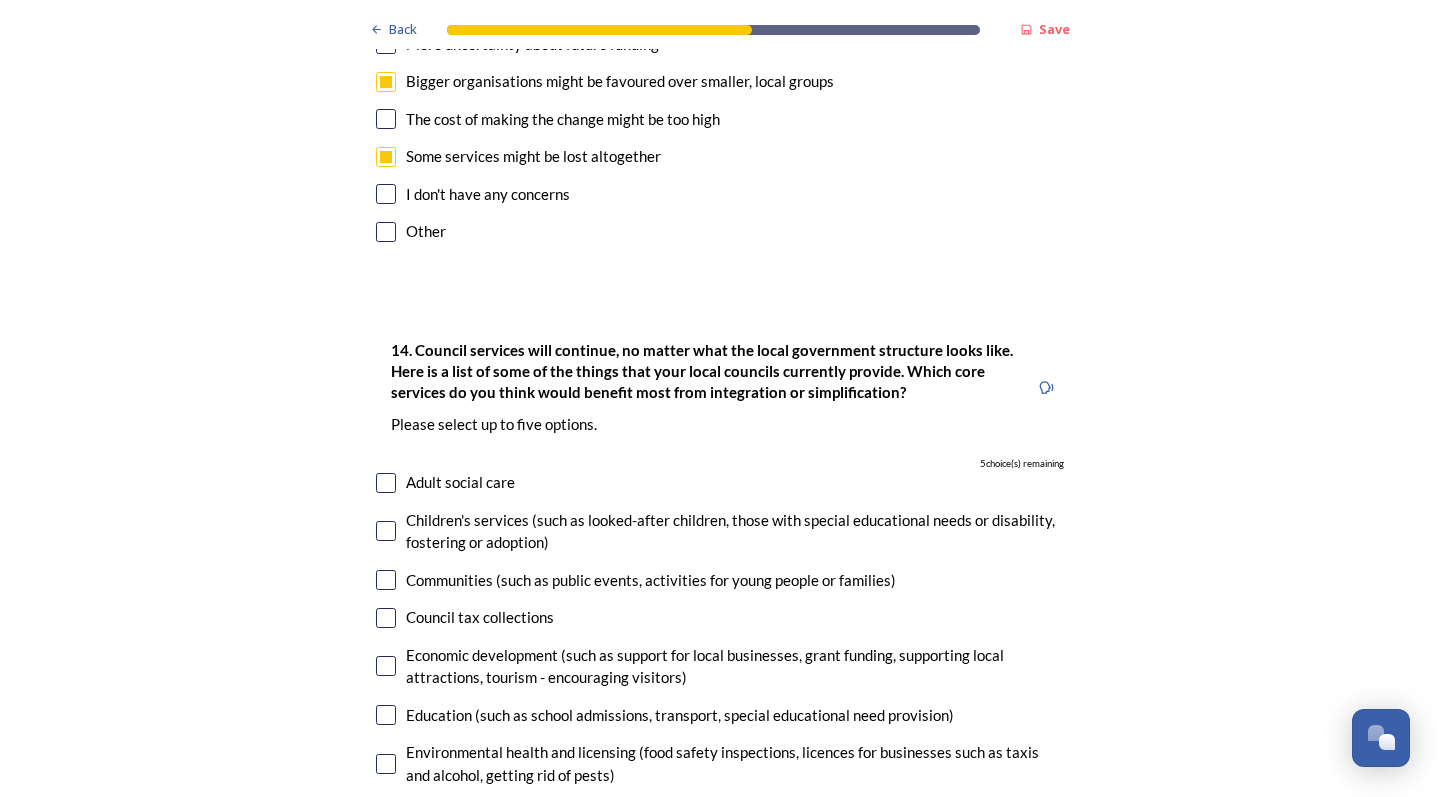 click at bounding box center (386, 483) 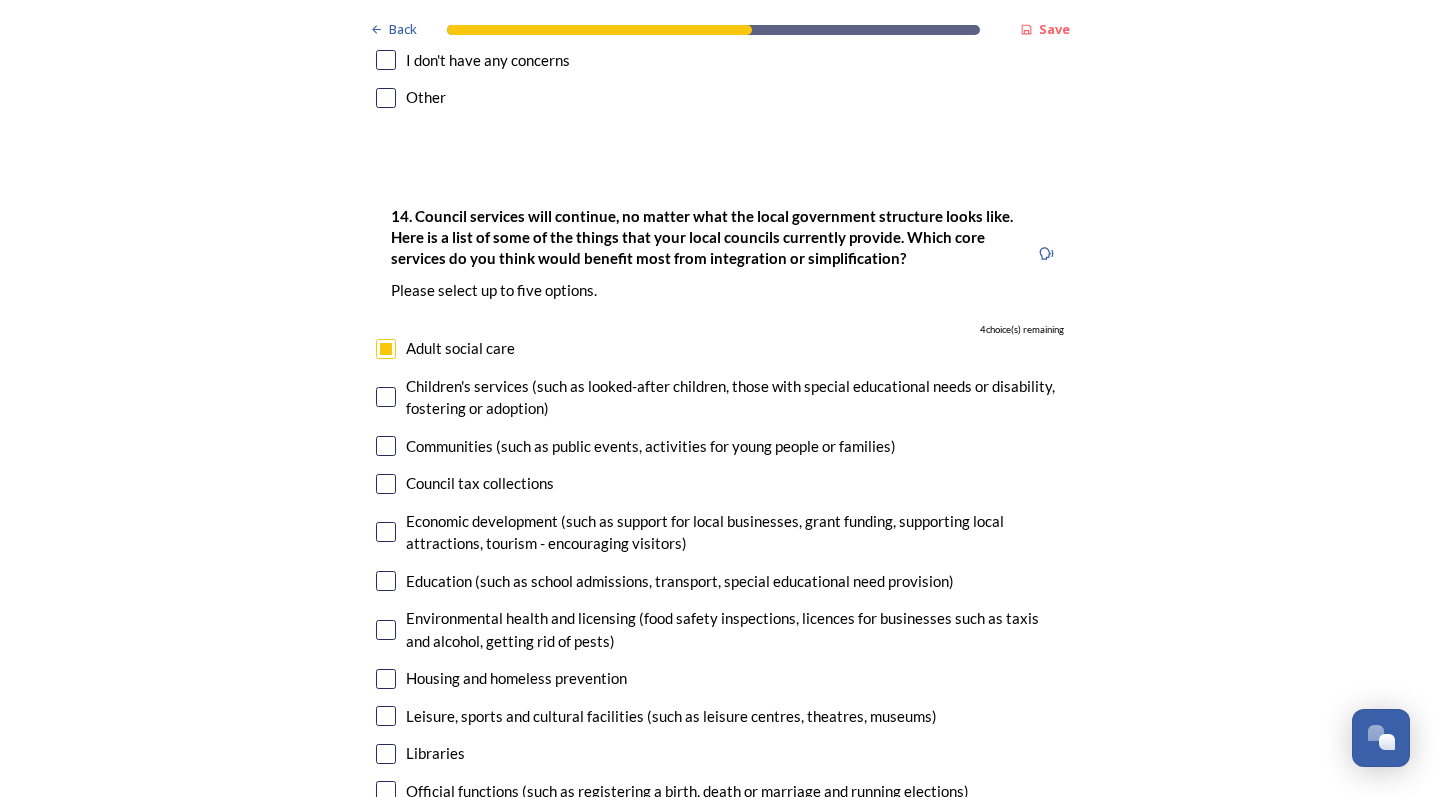 scroll, scrollTop: 4564, scrollLeft: 0, axis: vertical 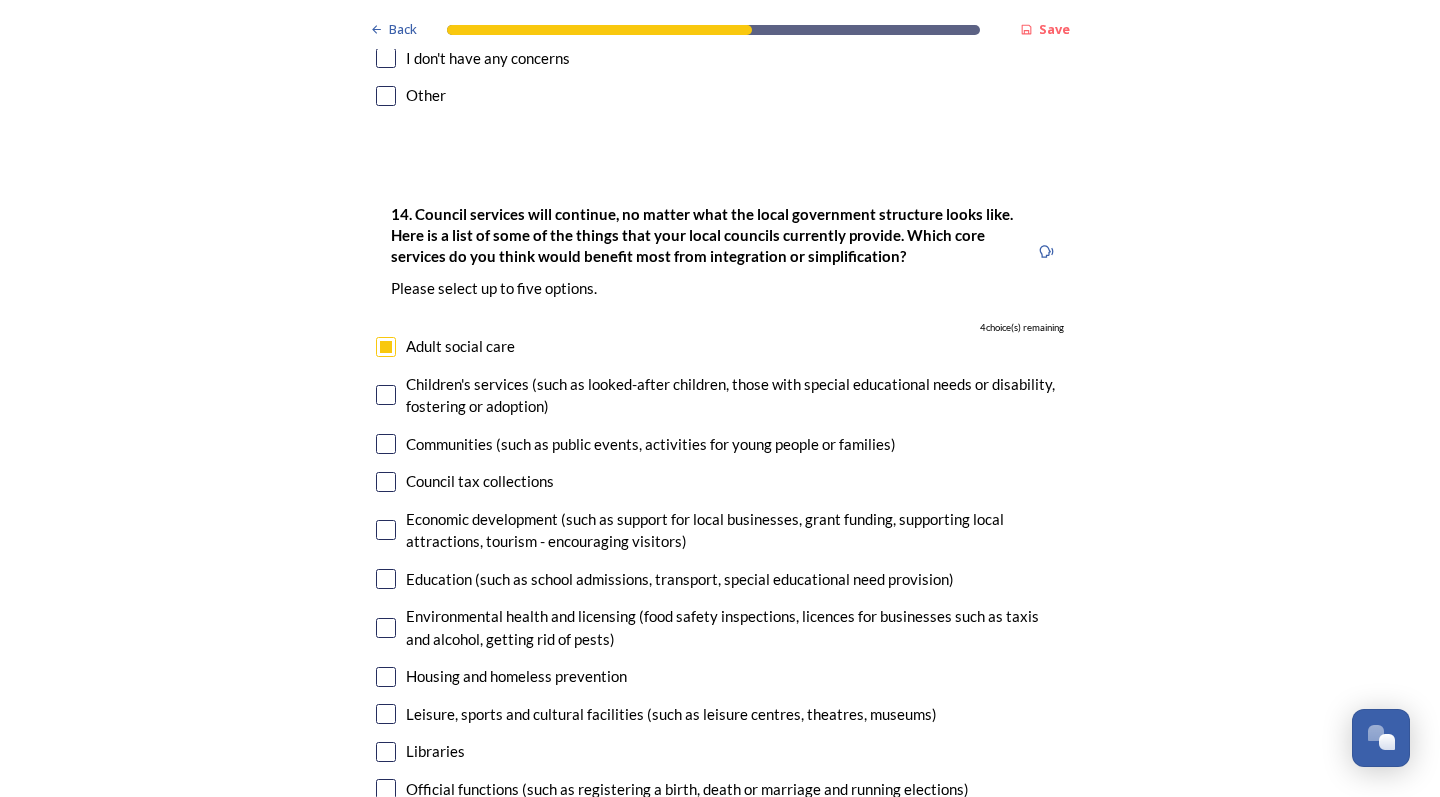 click at bounding box center (386, 530) 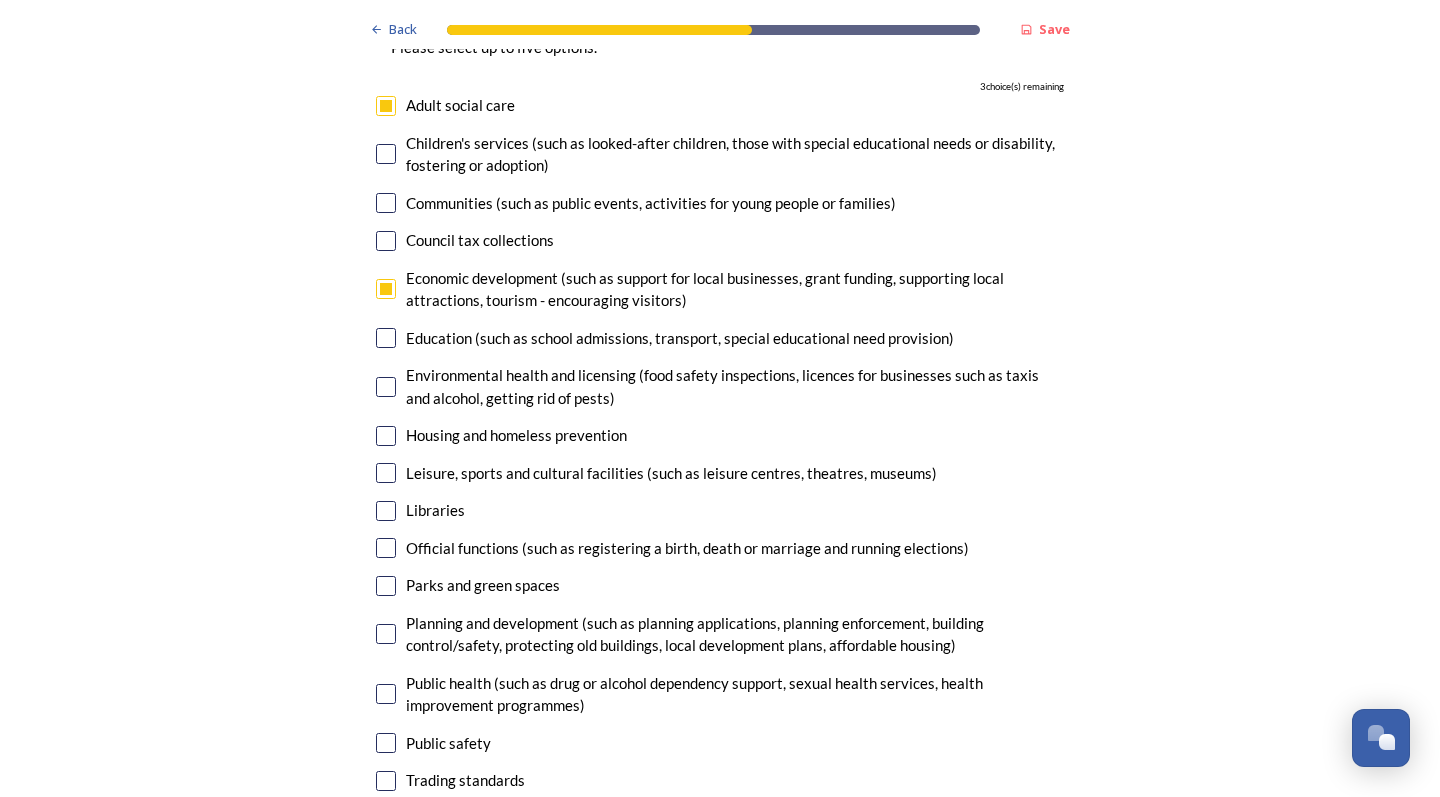 scroll, scrollTop: 4812, scrollLeft: 0, axis: vertical 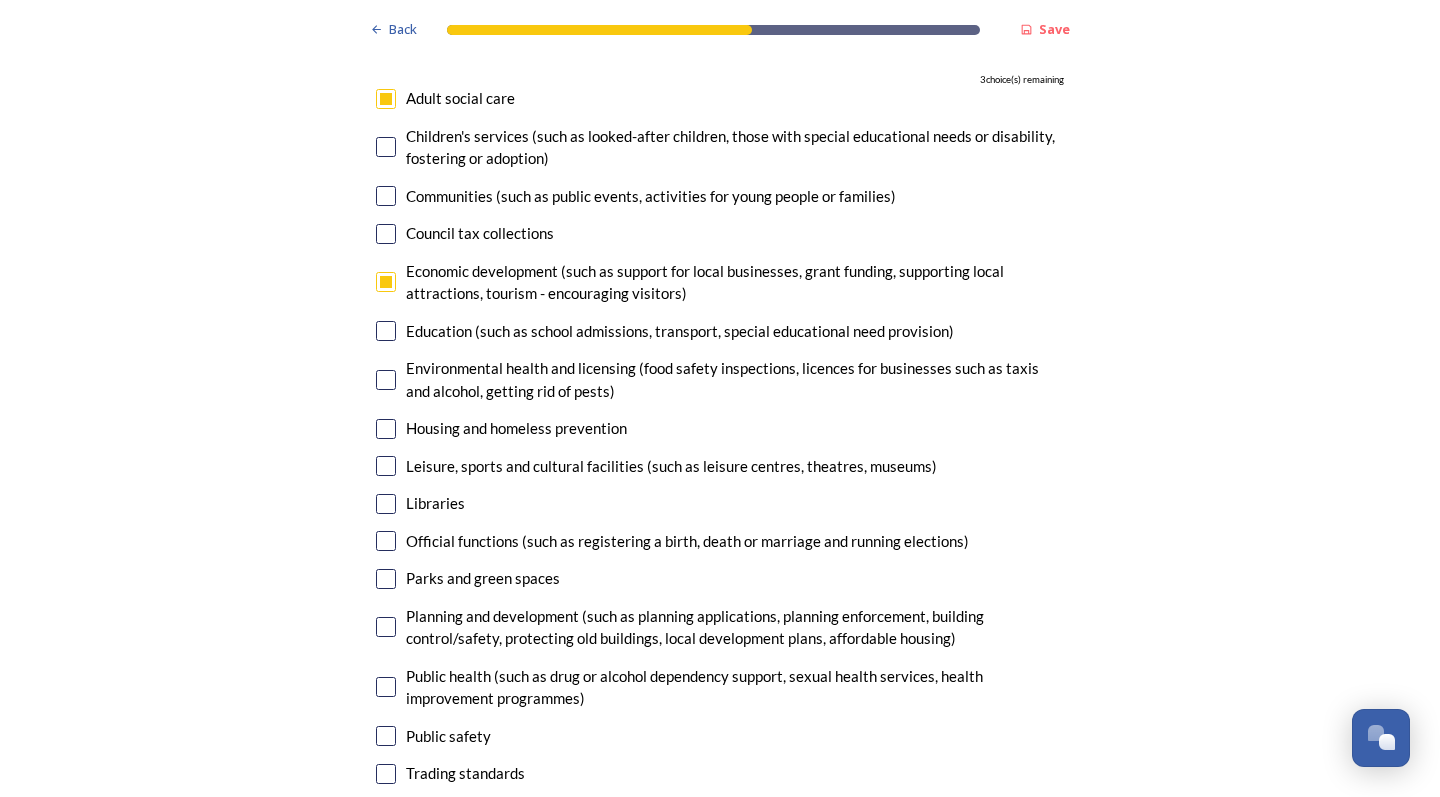 click at bounding box center [386, 579] 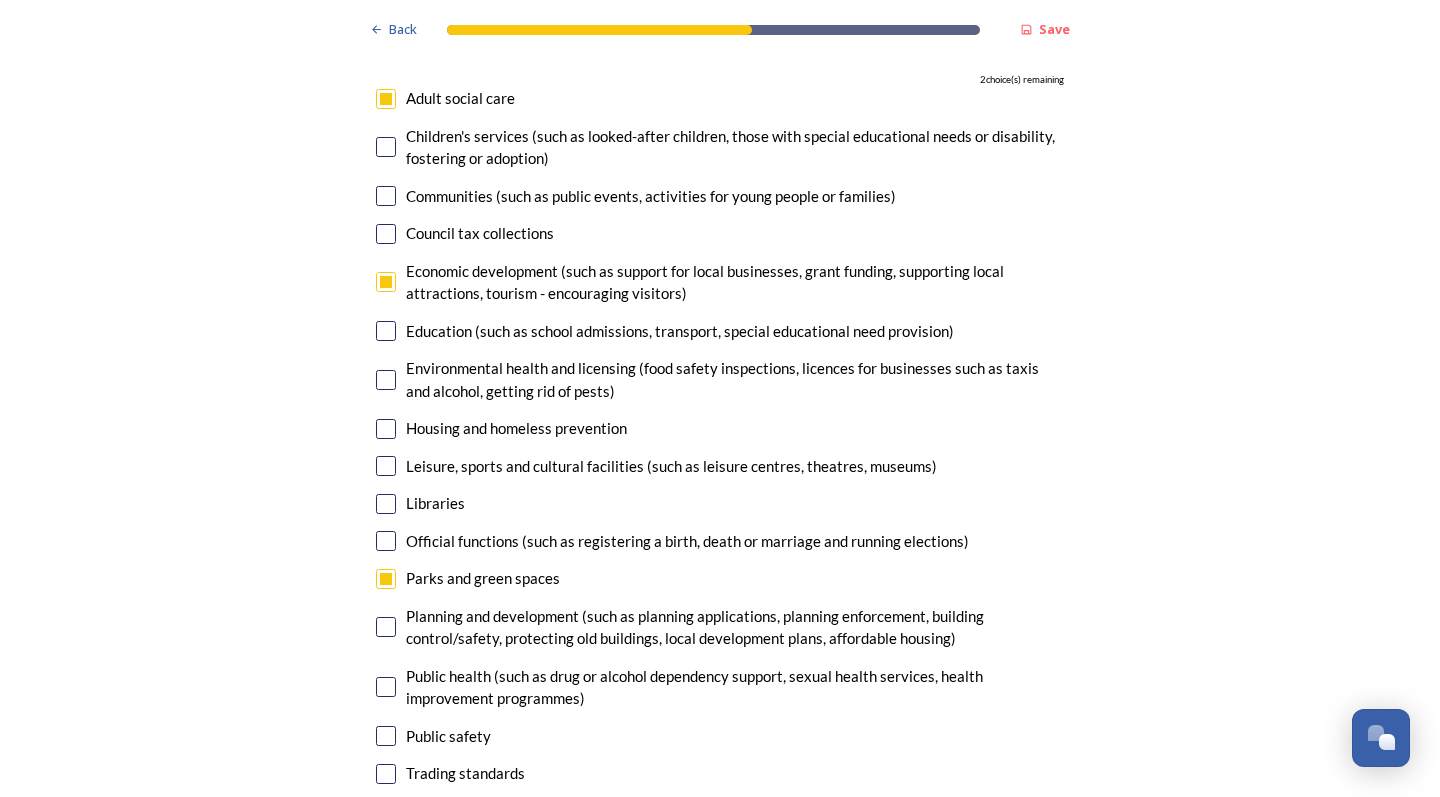 click on "Planning and development (such as planning applications, planning enforcement, building control/safety, protecting old buildings, local development plans, affordable housing)" at bounding box center [720, 627] 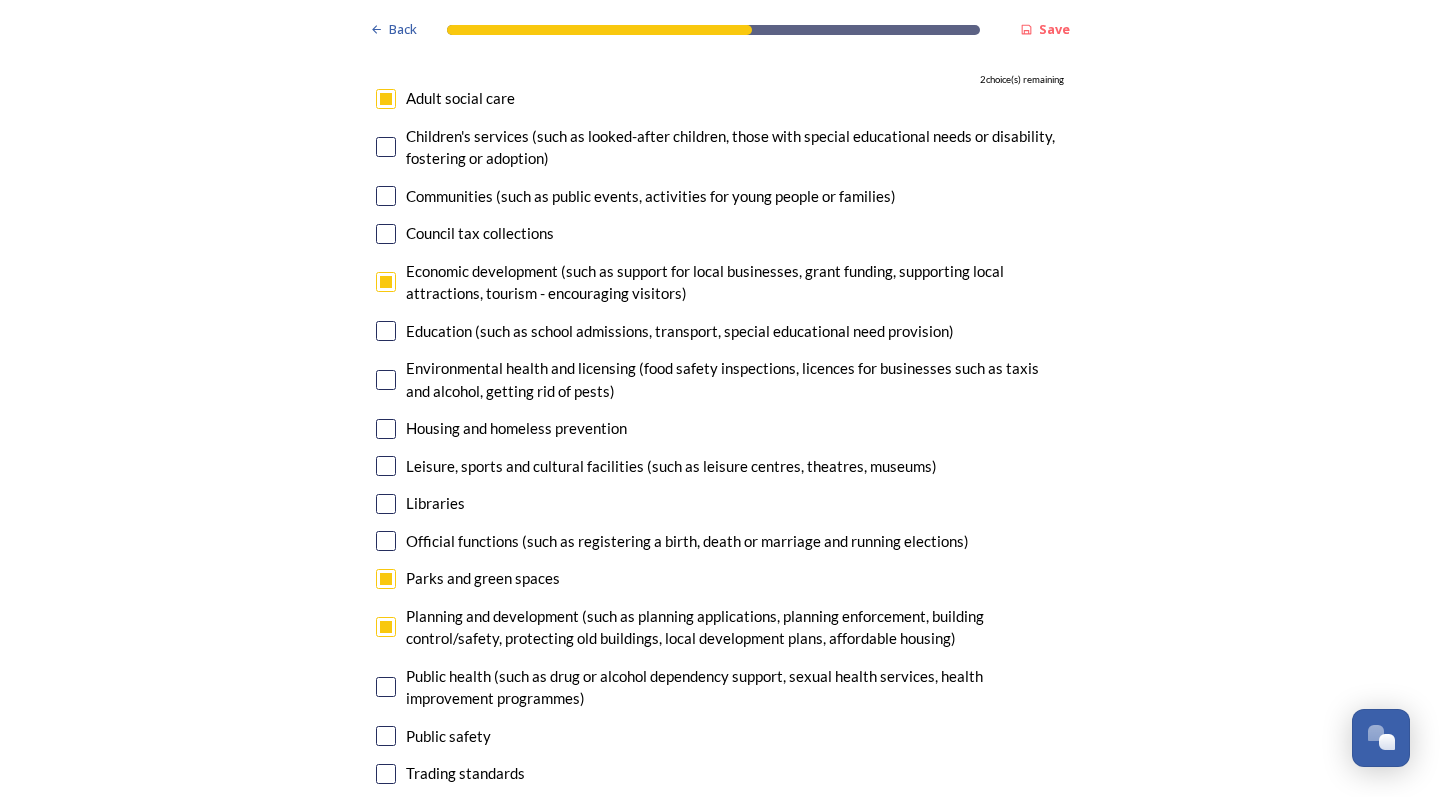 checkbox on "true" 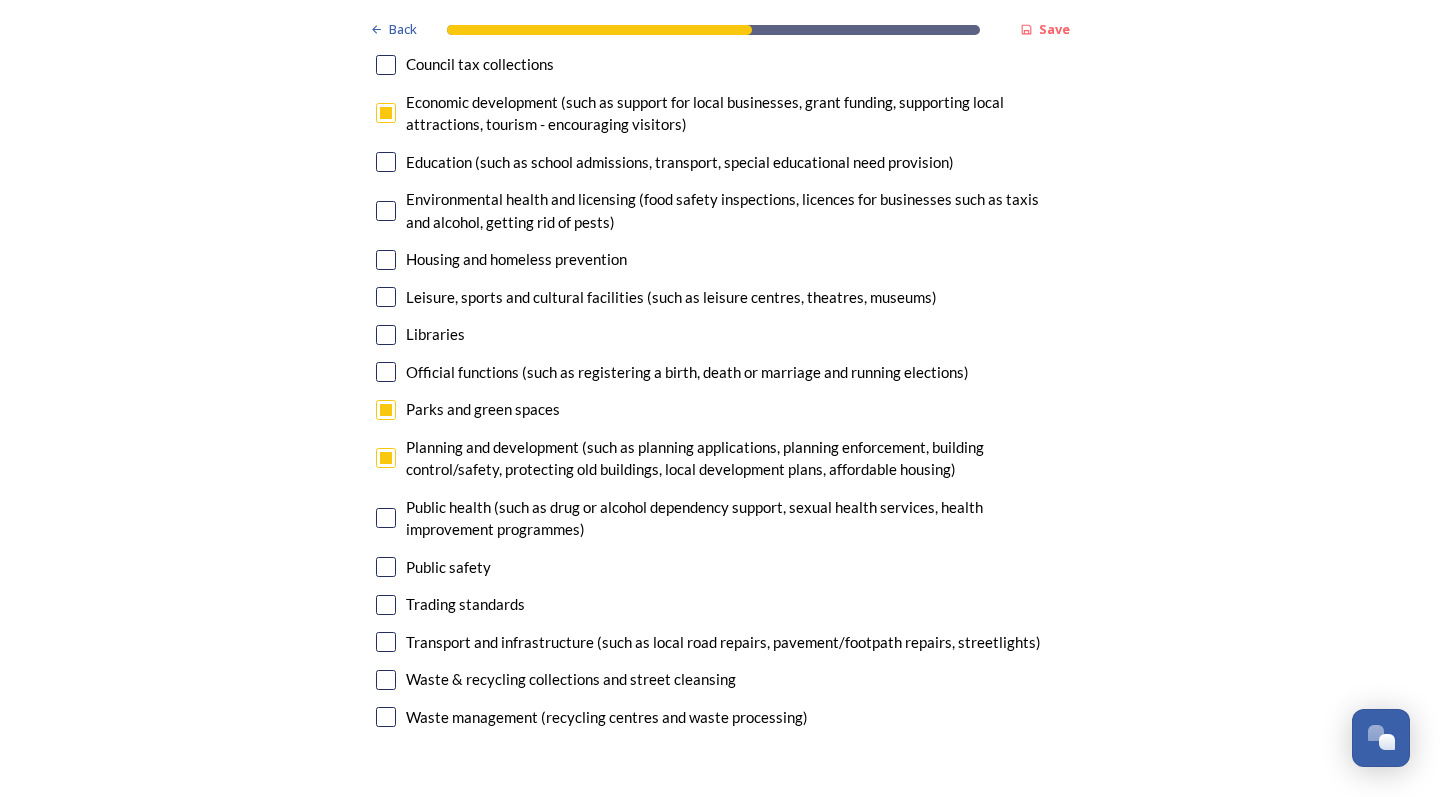 scroll, scrollTop: 4985, scrollLeft: 0, axis: vertical 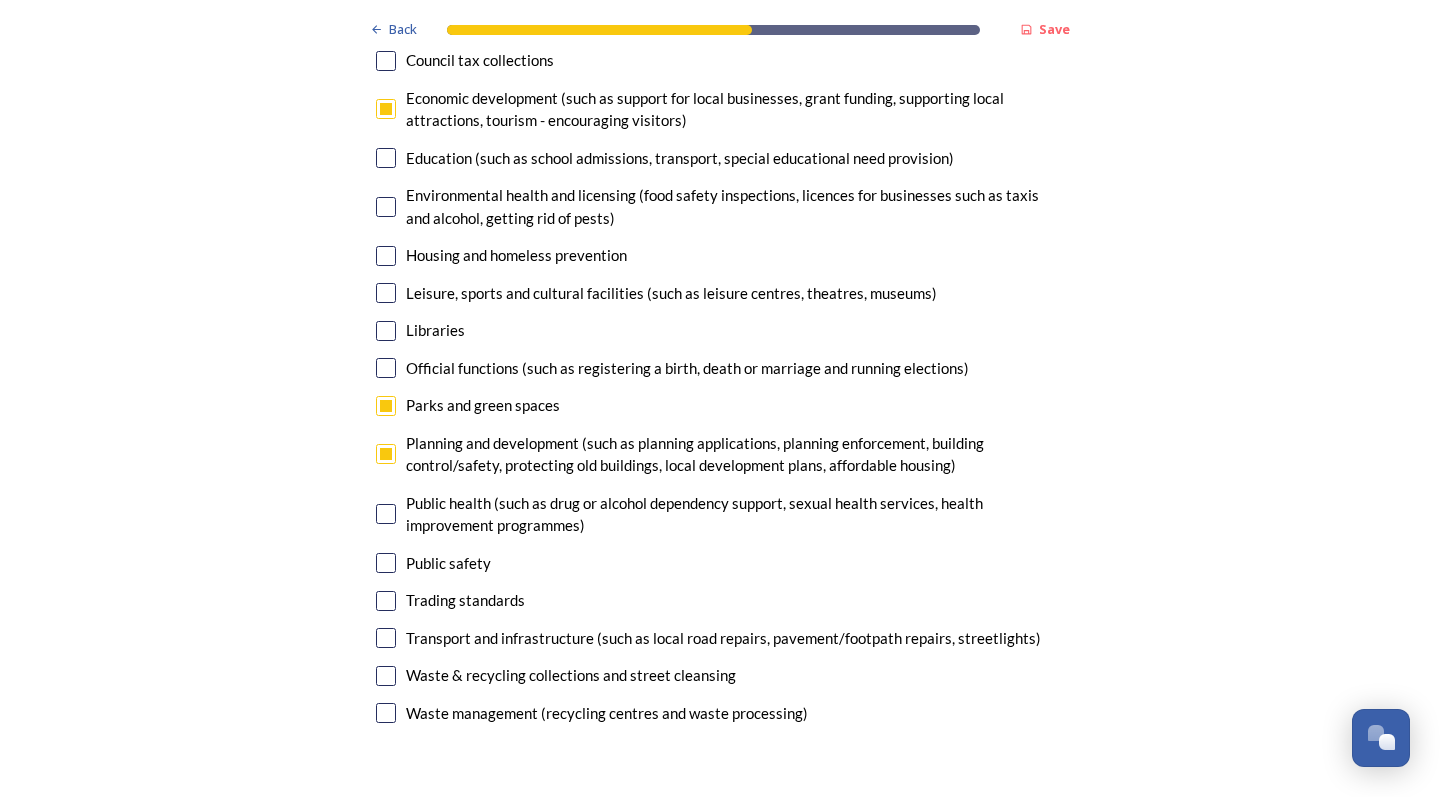 click at bounding box center (386, 676) 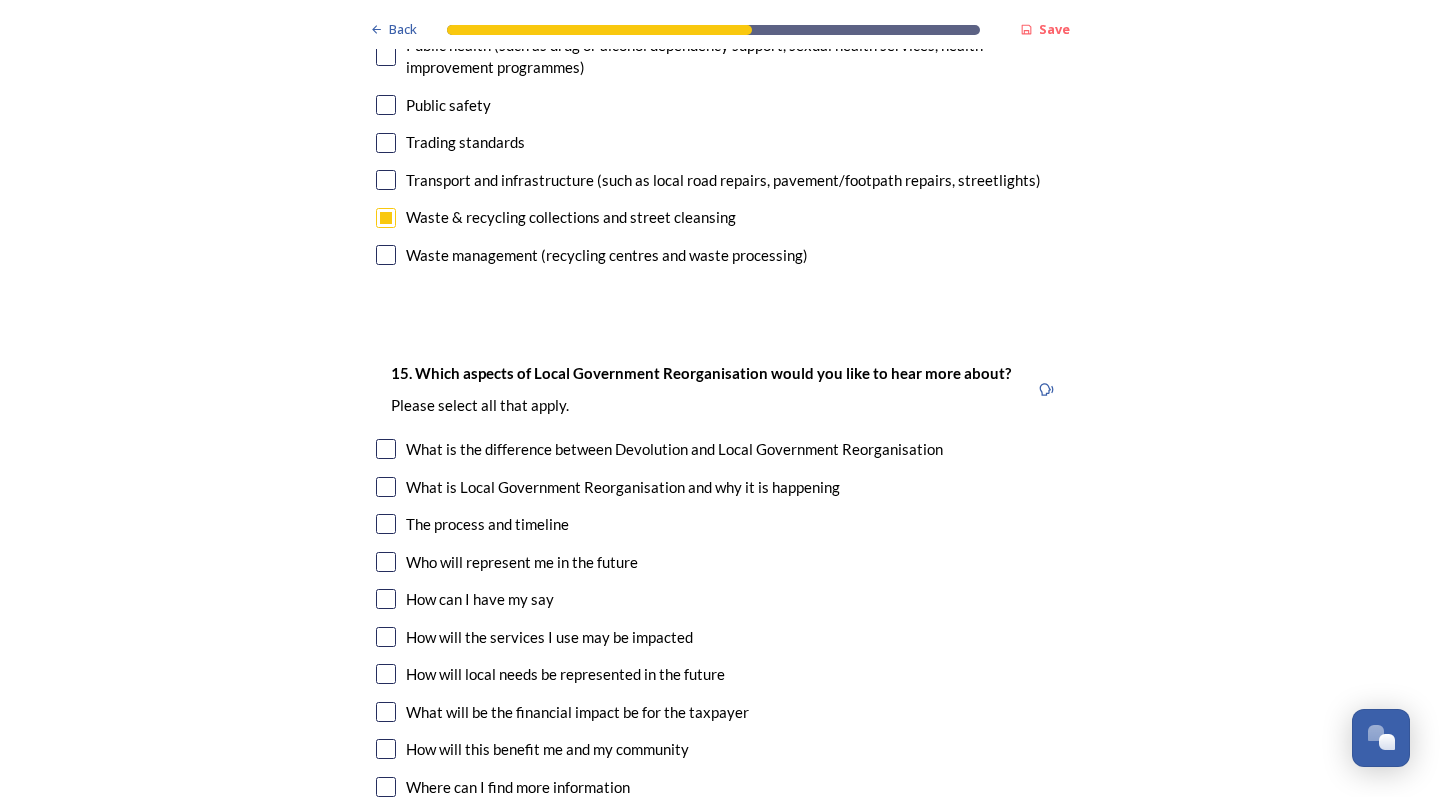 scroll, scrollTop: 5445, scrollLeft: 0, axis: vertical 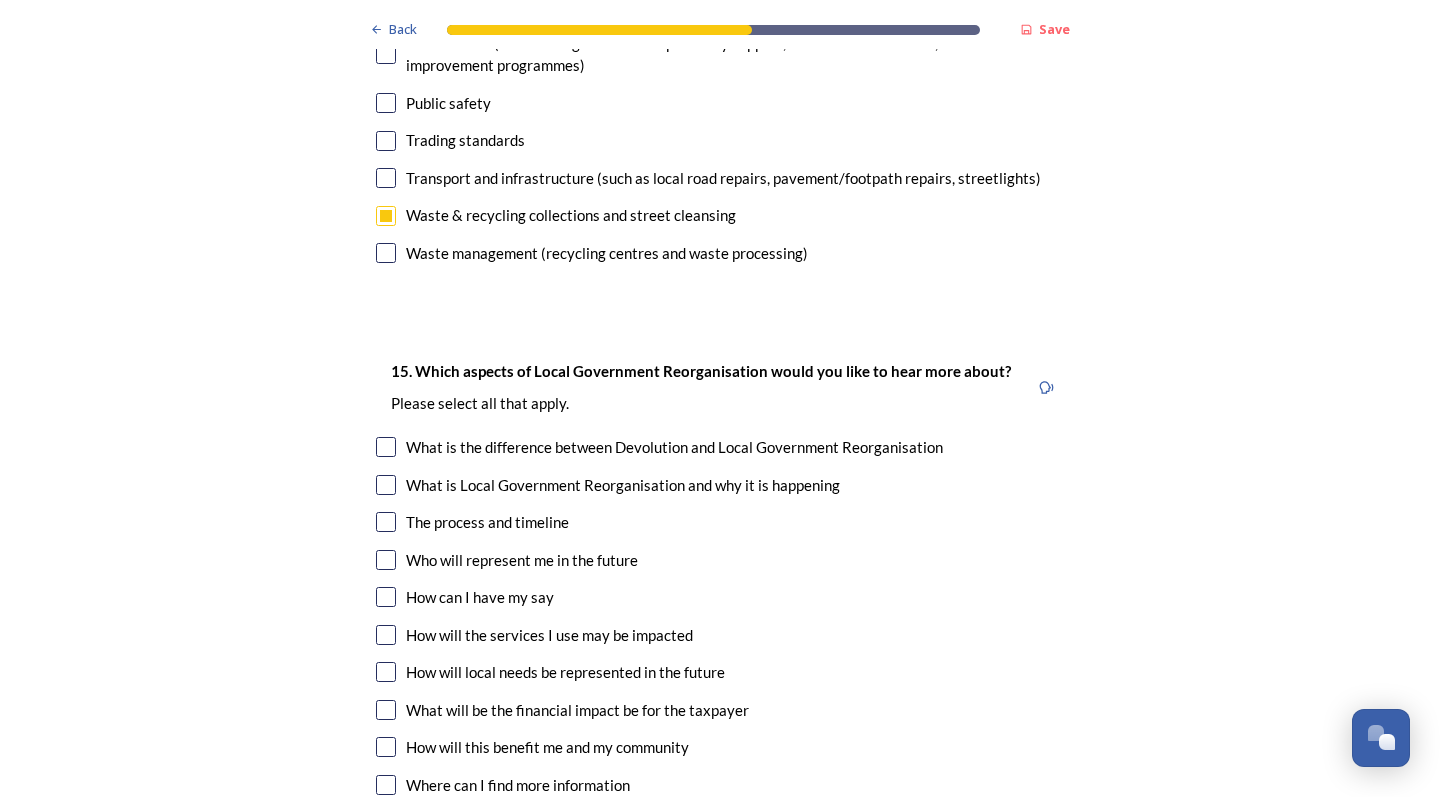 click at bounding box center [386, 560] 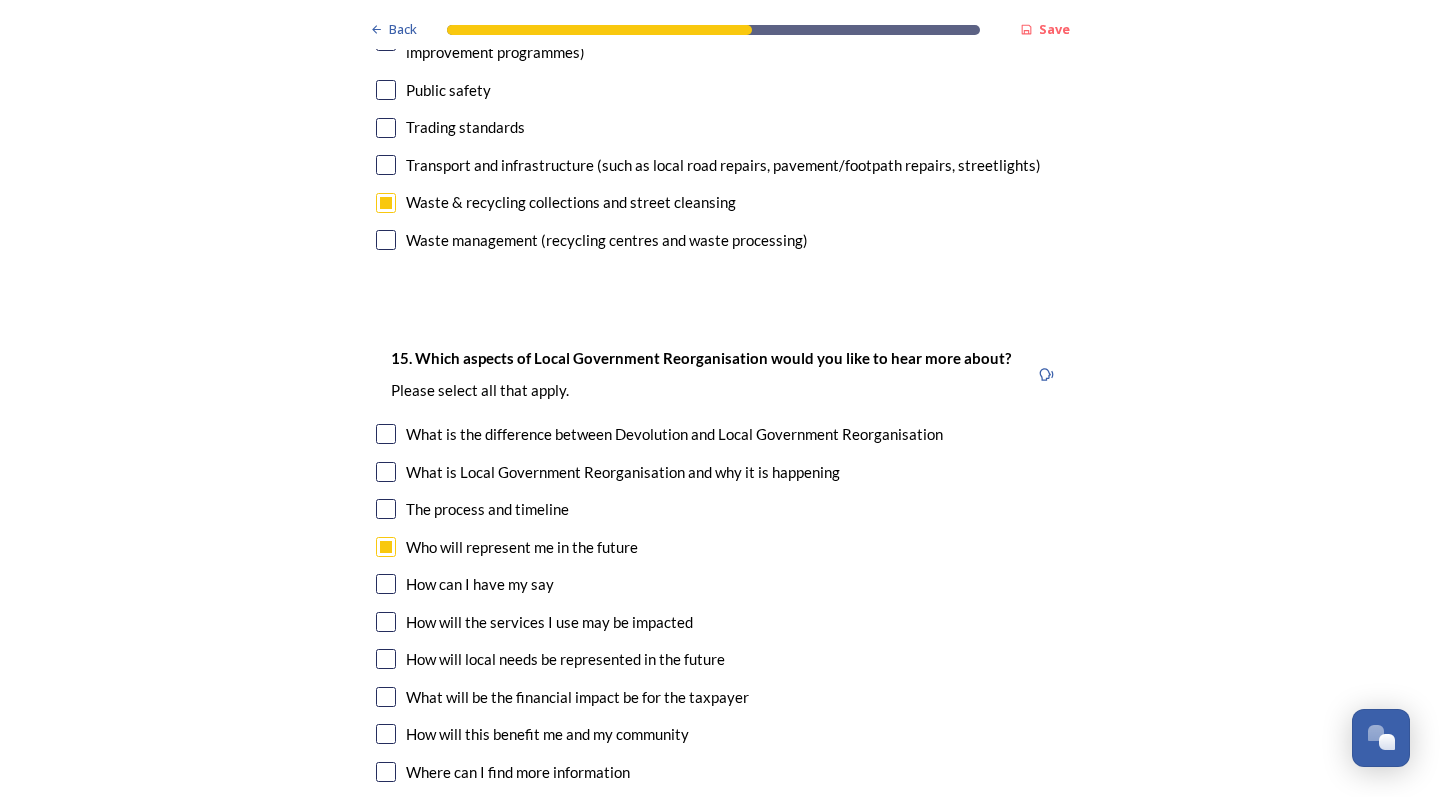 scroll, scrollTop: 5477, scrollLeft: 0, axis: vertical 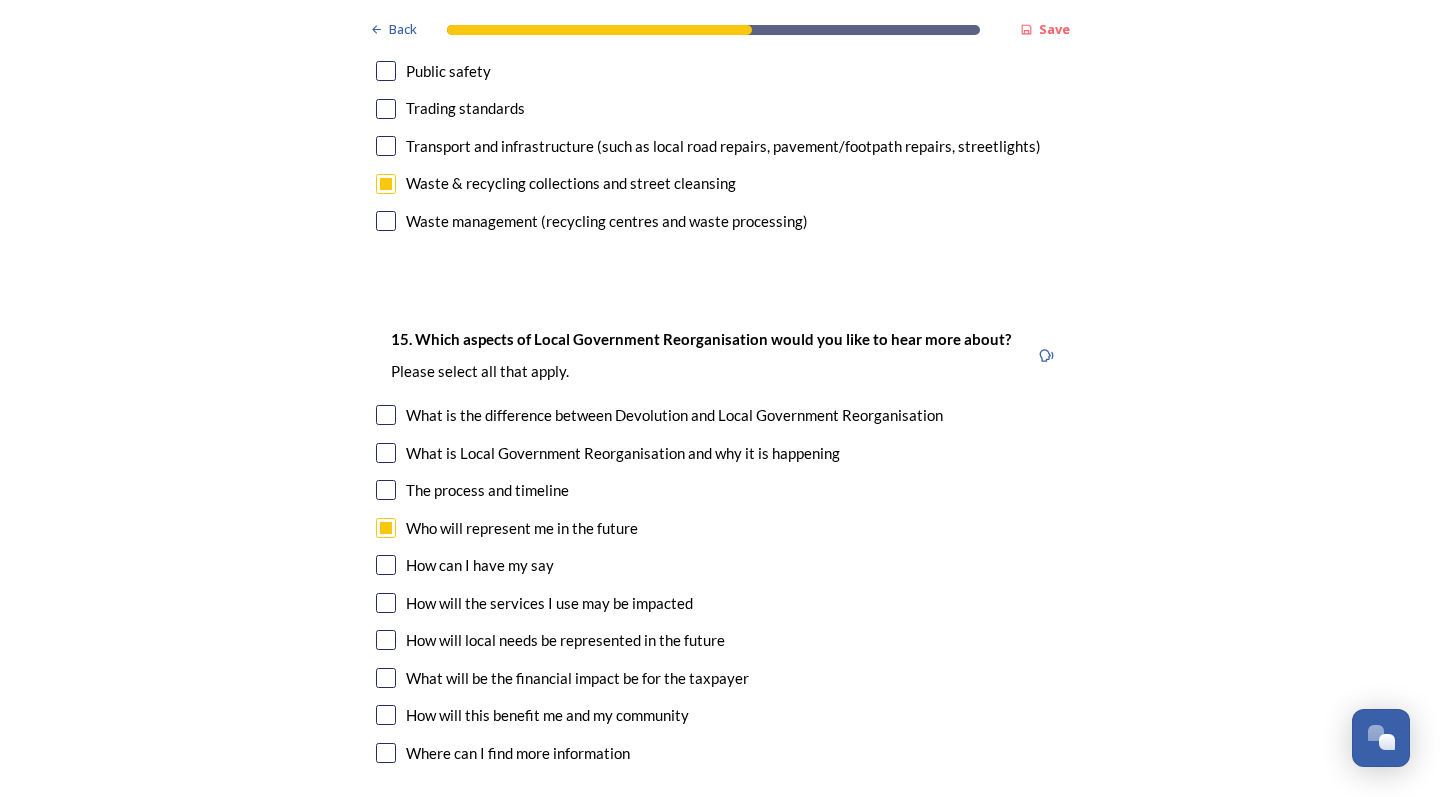 click at bounding box center [386, 640] 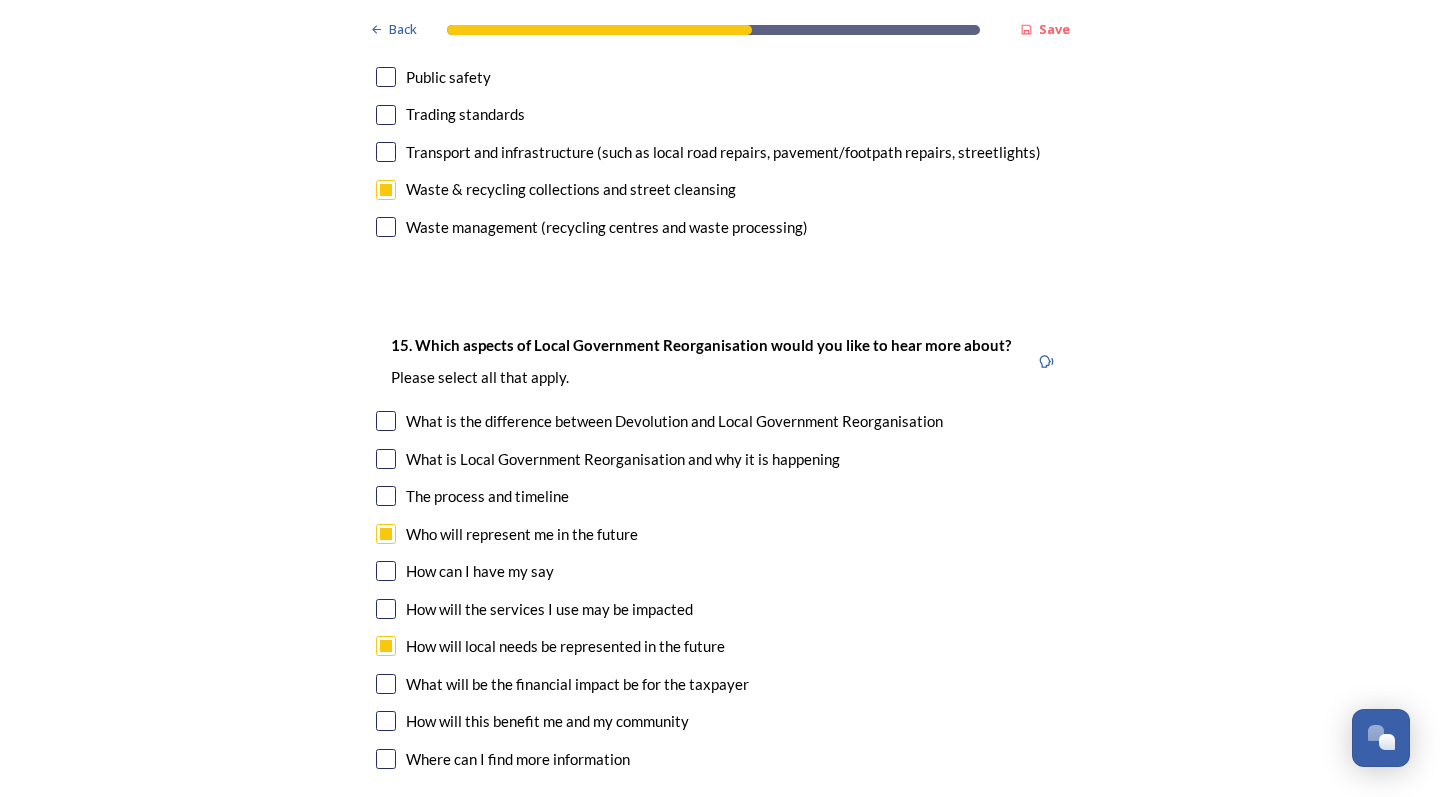 scroll, scrollTop: 5476, scrollLeft: 0, axis: vertical 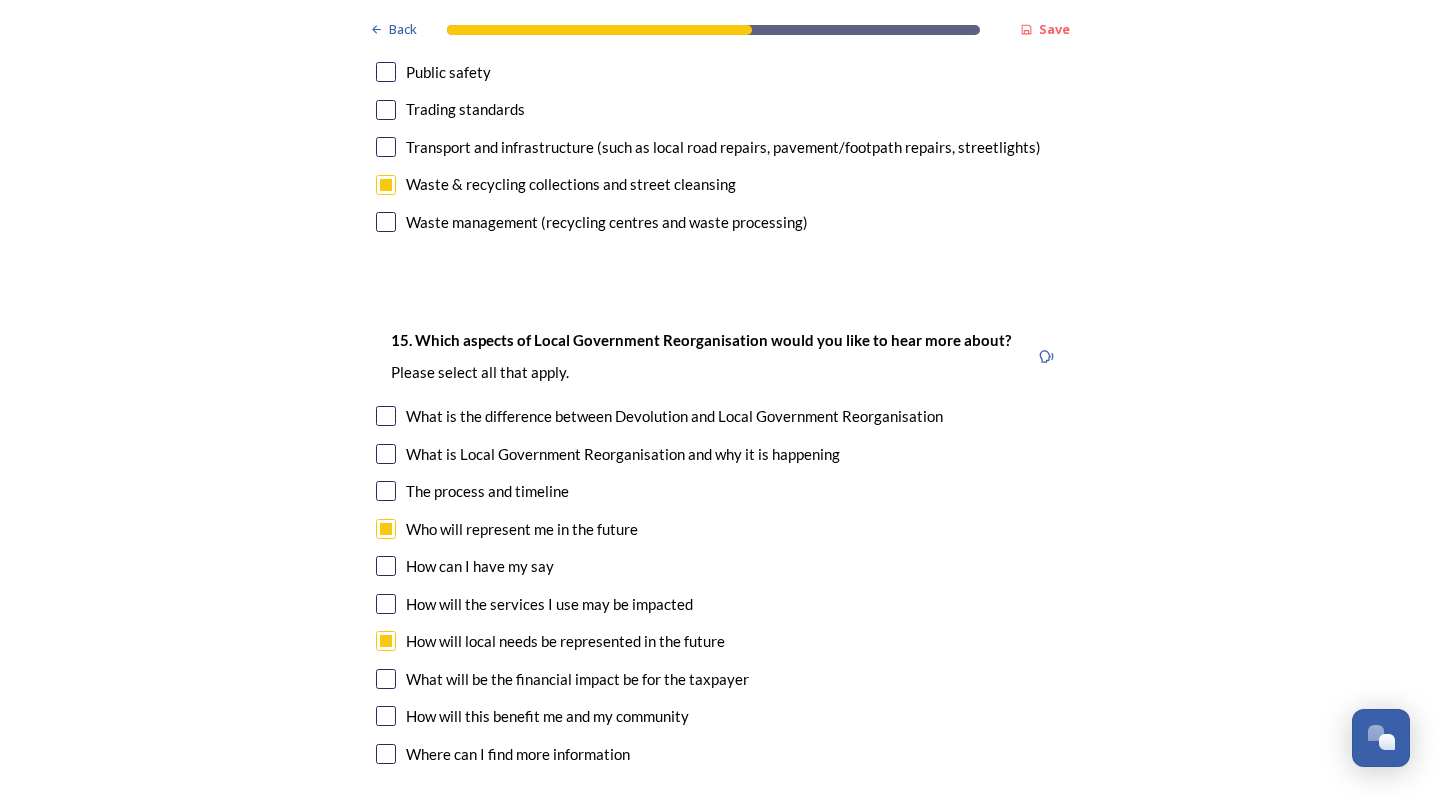 click at bounding box center (386, 604) 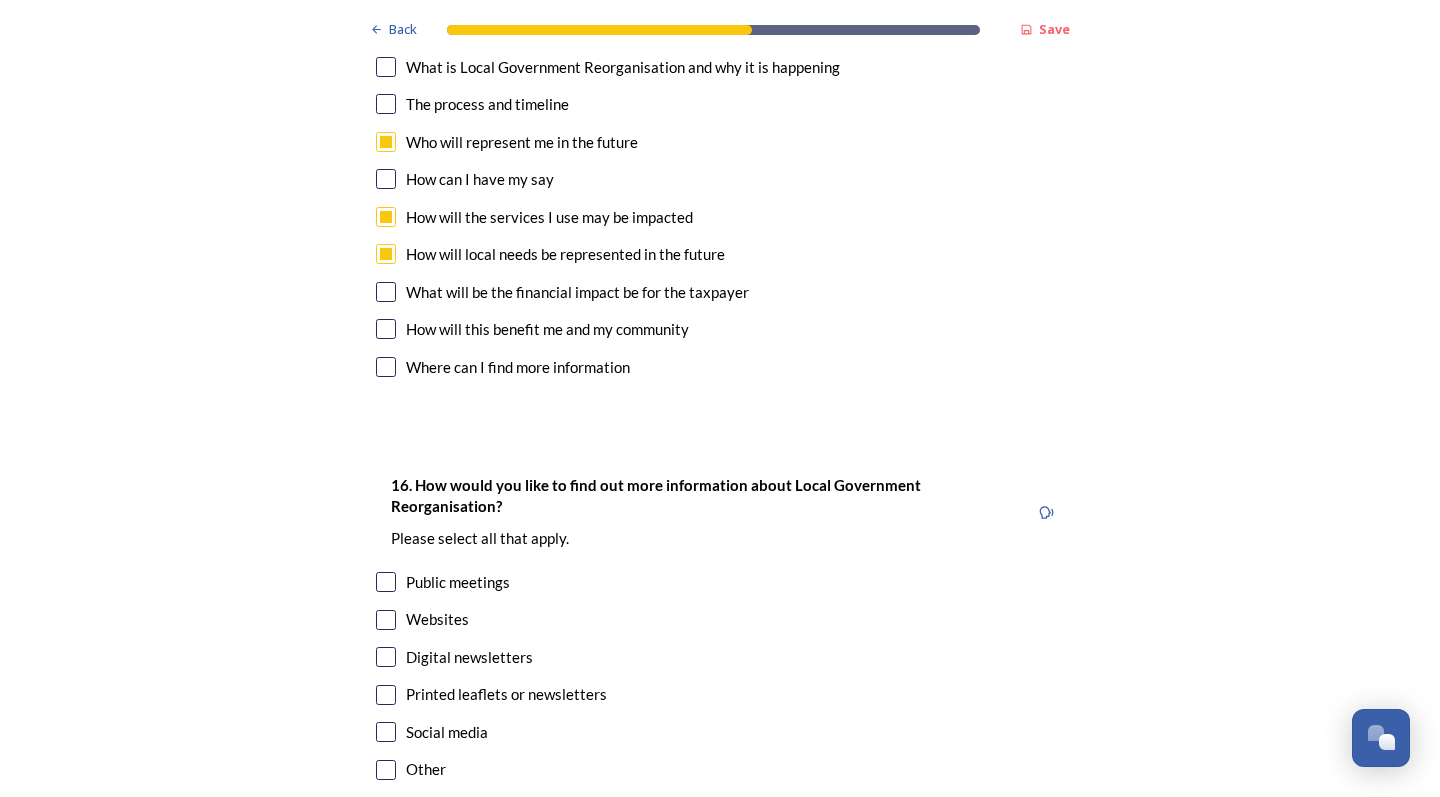 scroll, scrollTop: 5864, scrollLeft: 0, axis: vertical 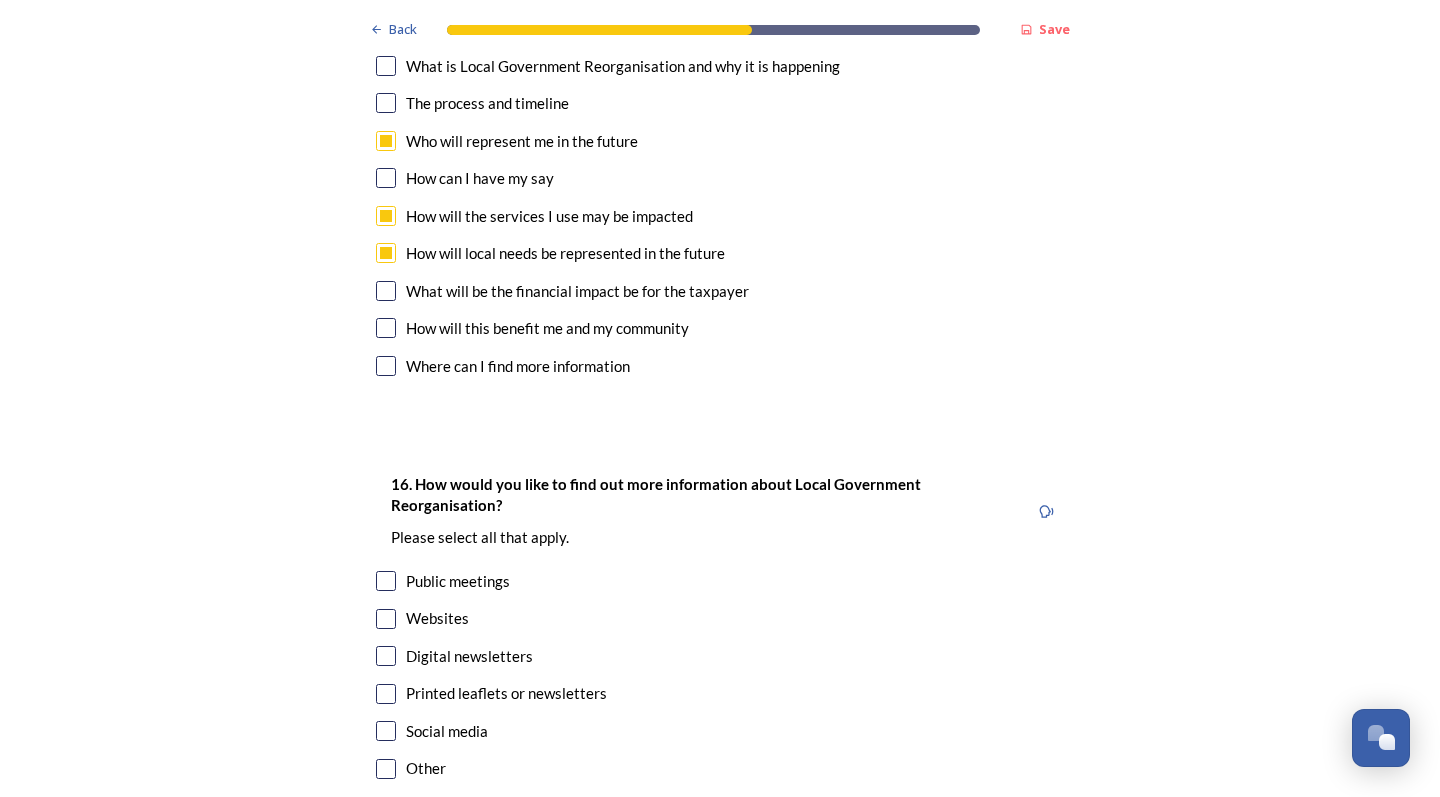 click at bounding box center [386, 619] 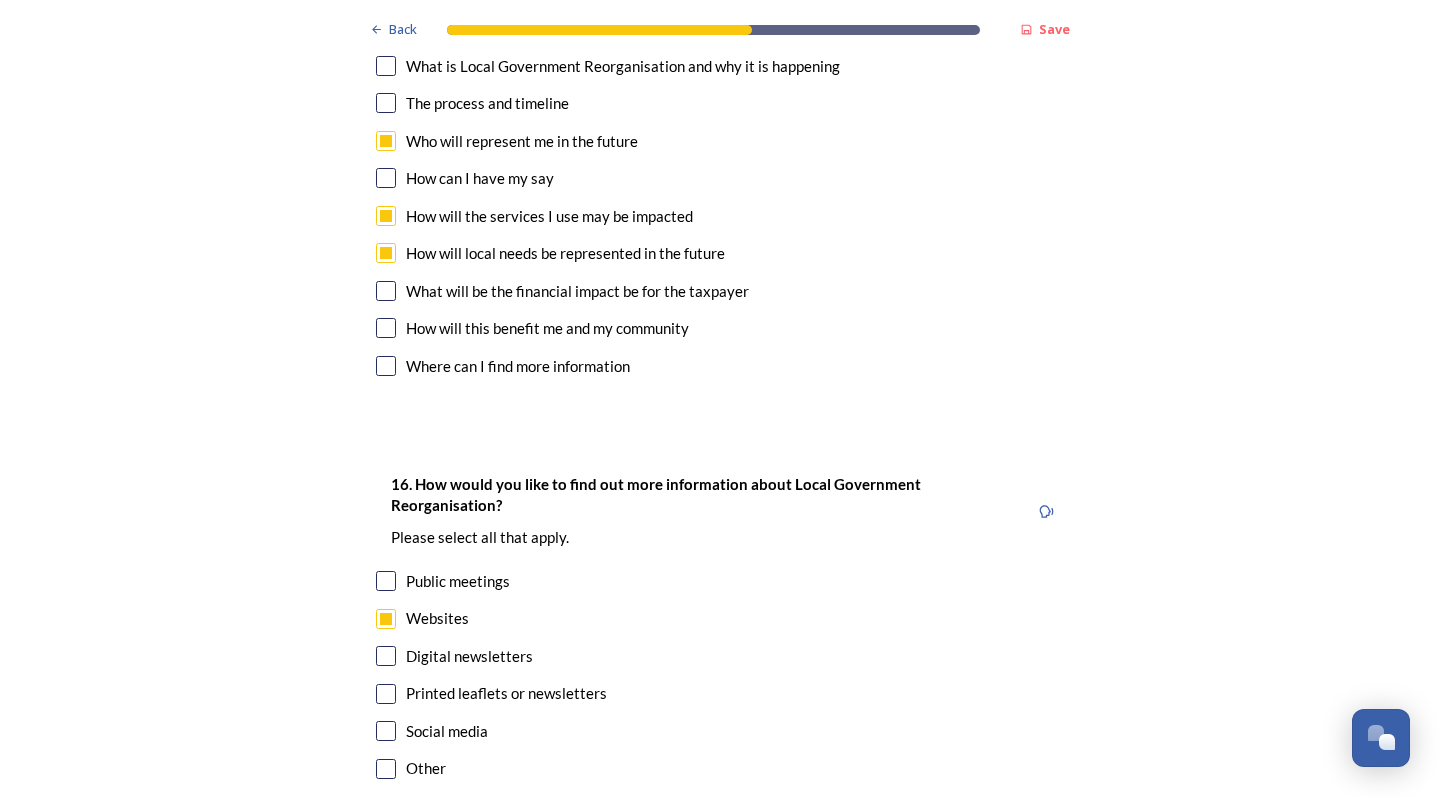 click at bounding box center (386, 656) 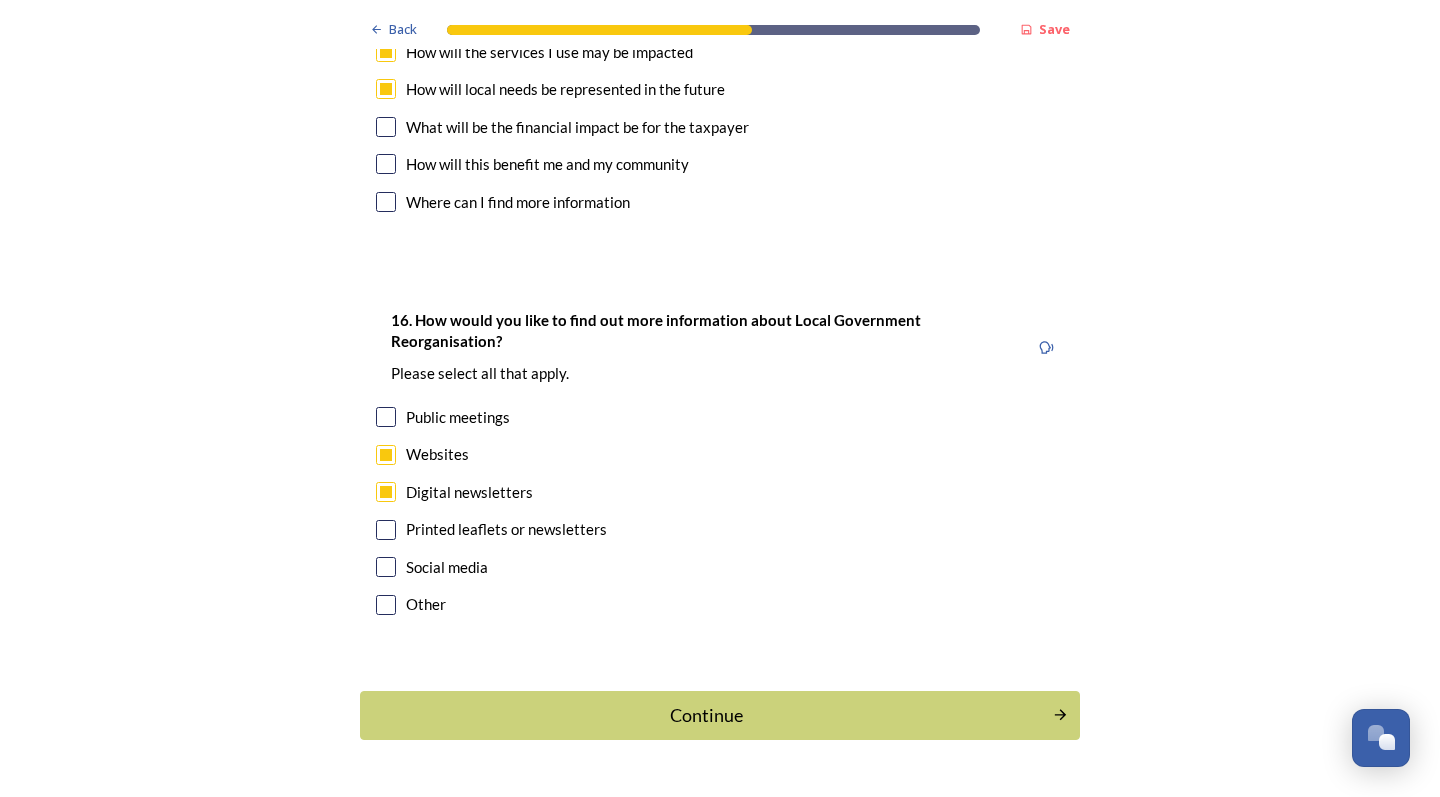 scroll, scrollTop: 6027, scrollLeft: 0, axis: vertical 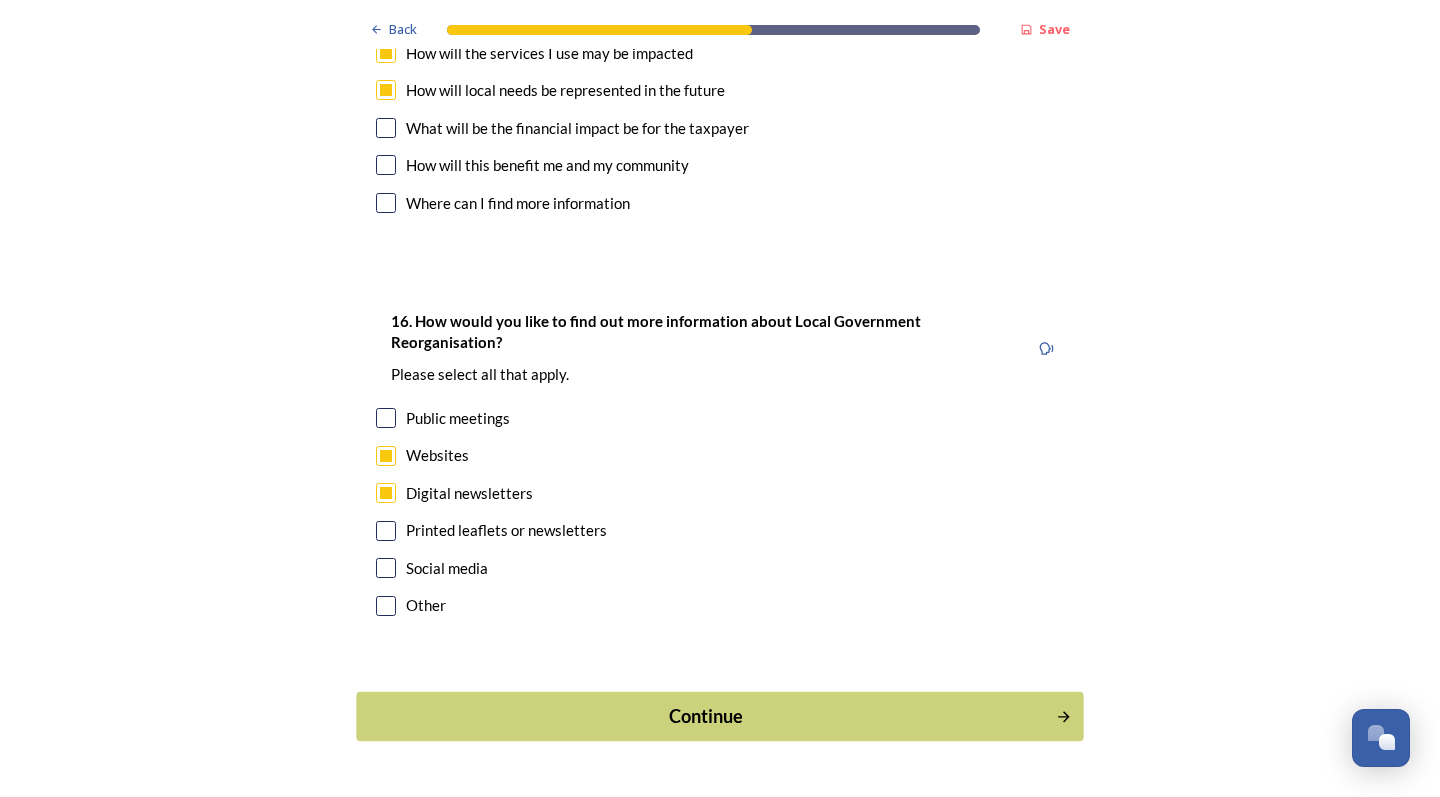 click on "Continue" at bounding box center [706, 716] 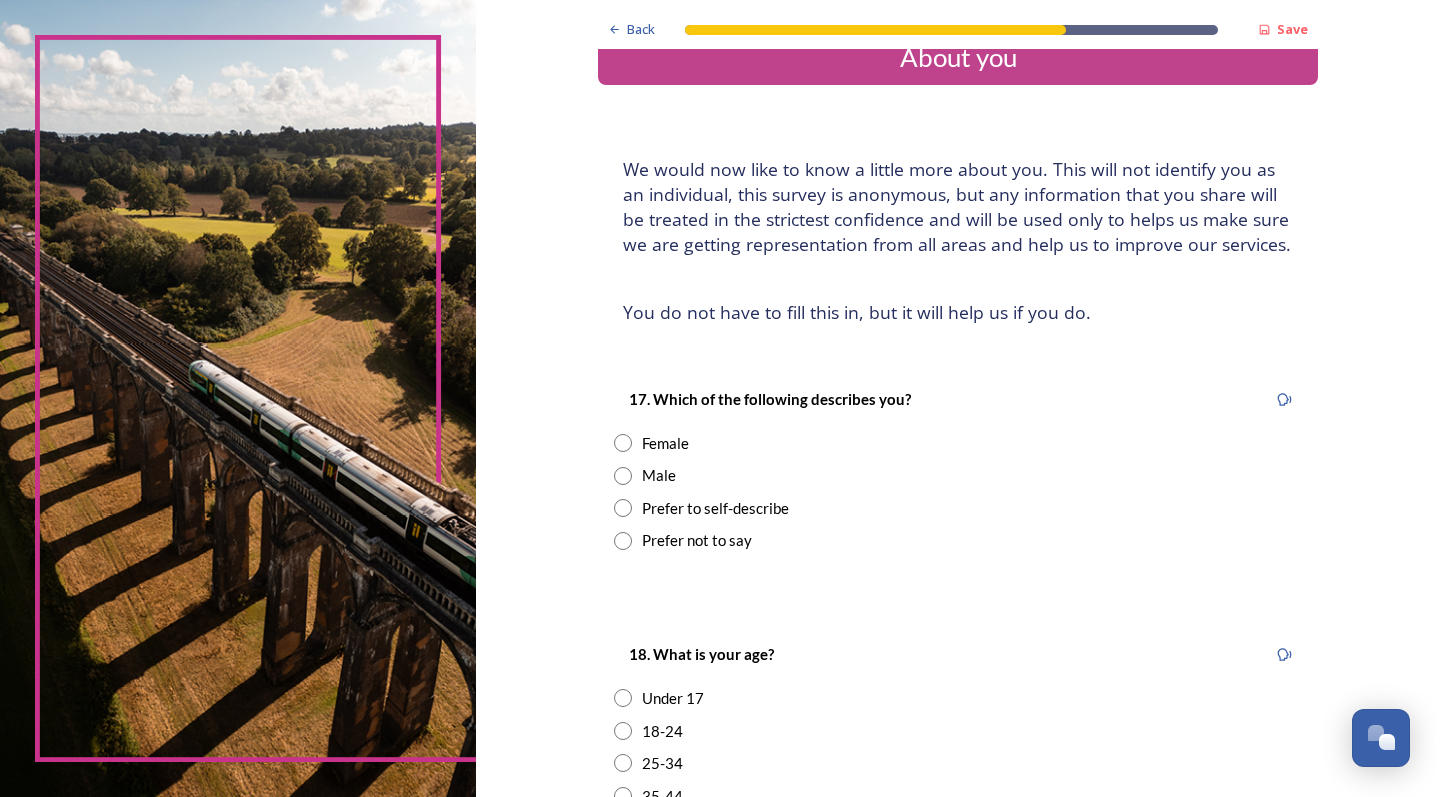 scroll, scrollTop: 42, scrollLeft: 0, axis: vertical 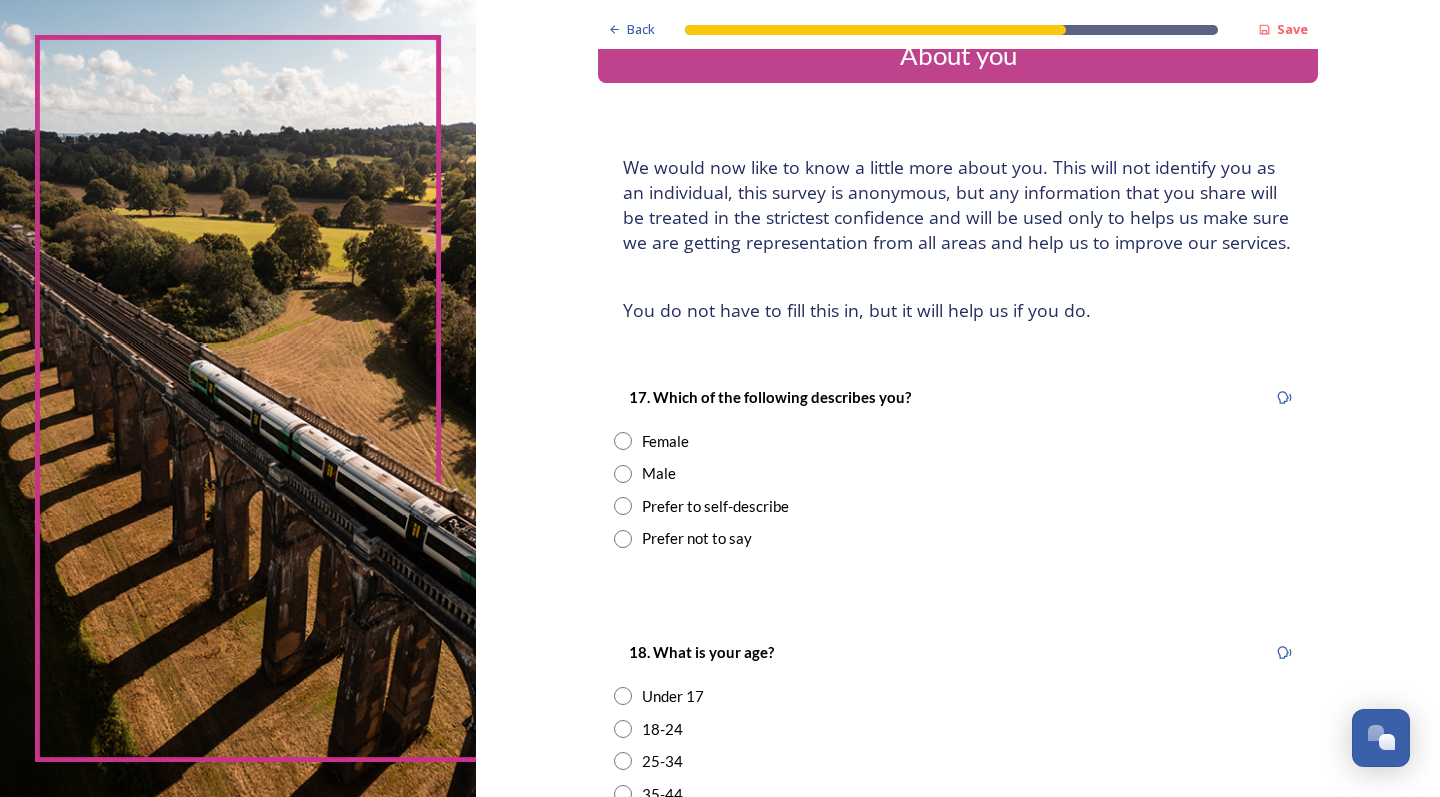 click at bounding box center [623, 474] 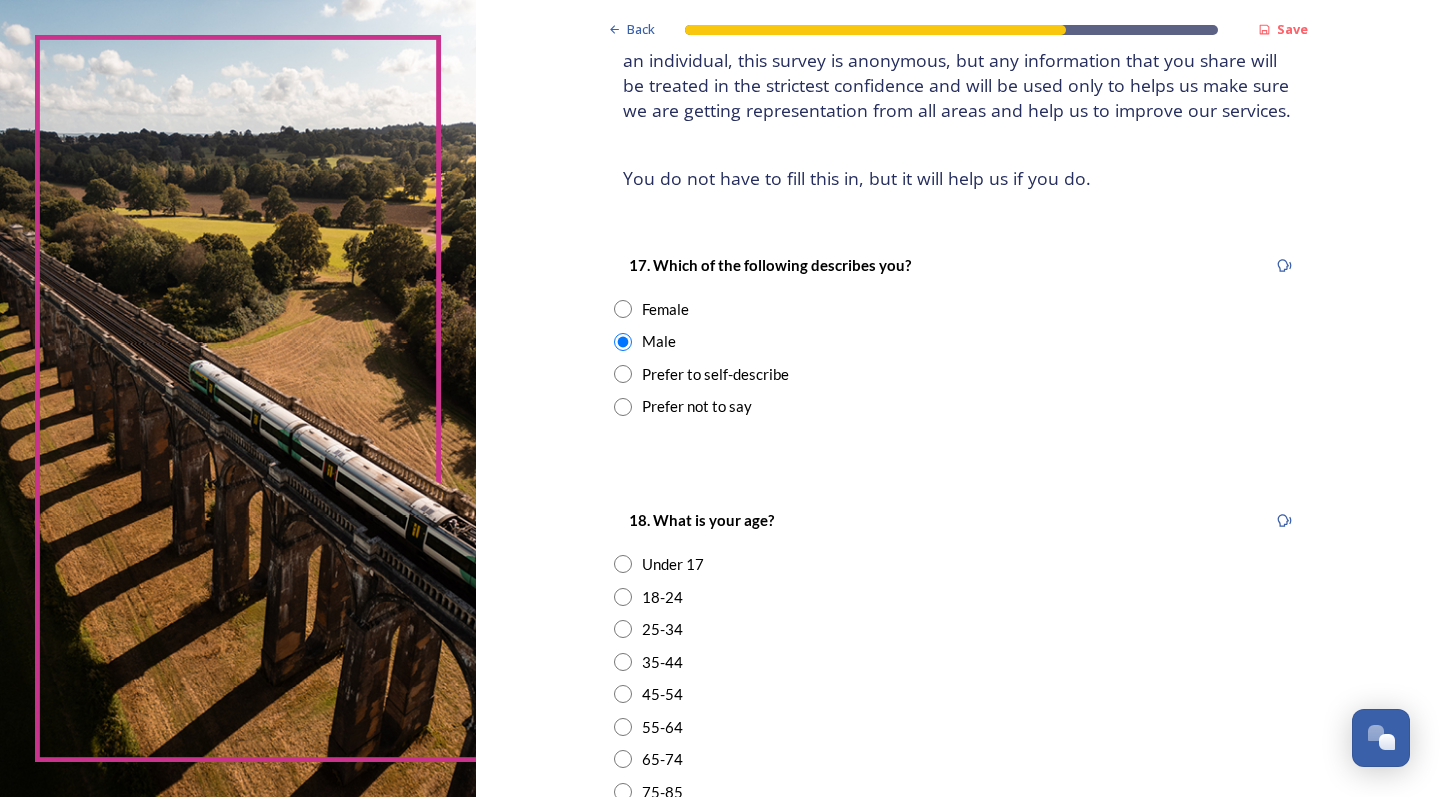 scroll, scrollTop: 193, scrollLeft: 0, axis: vertical 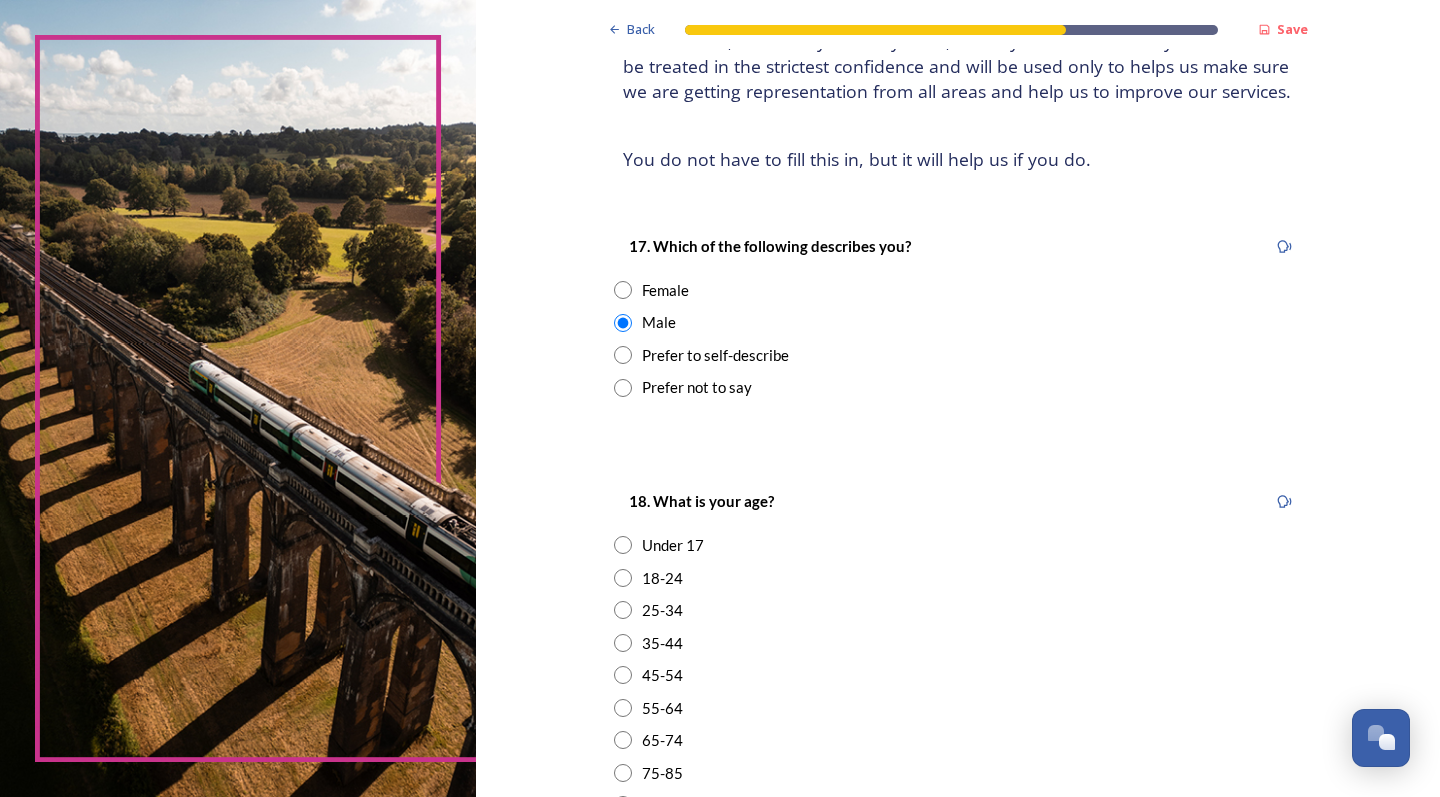 click at bounding box center [623, 740] 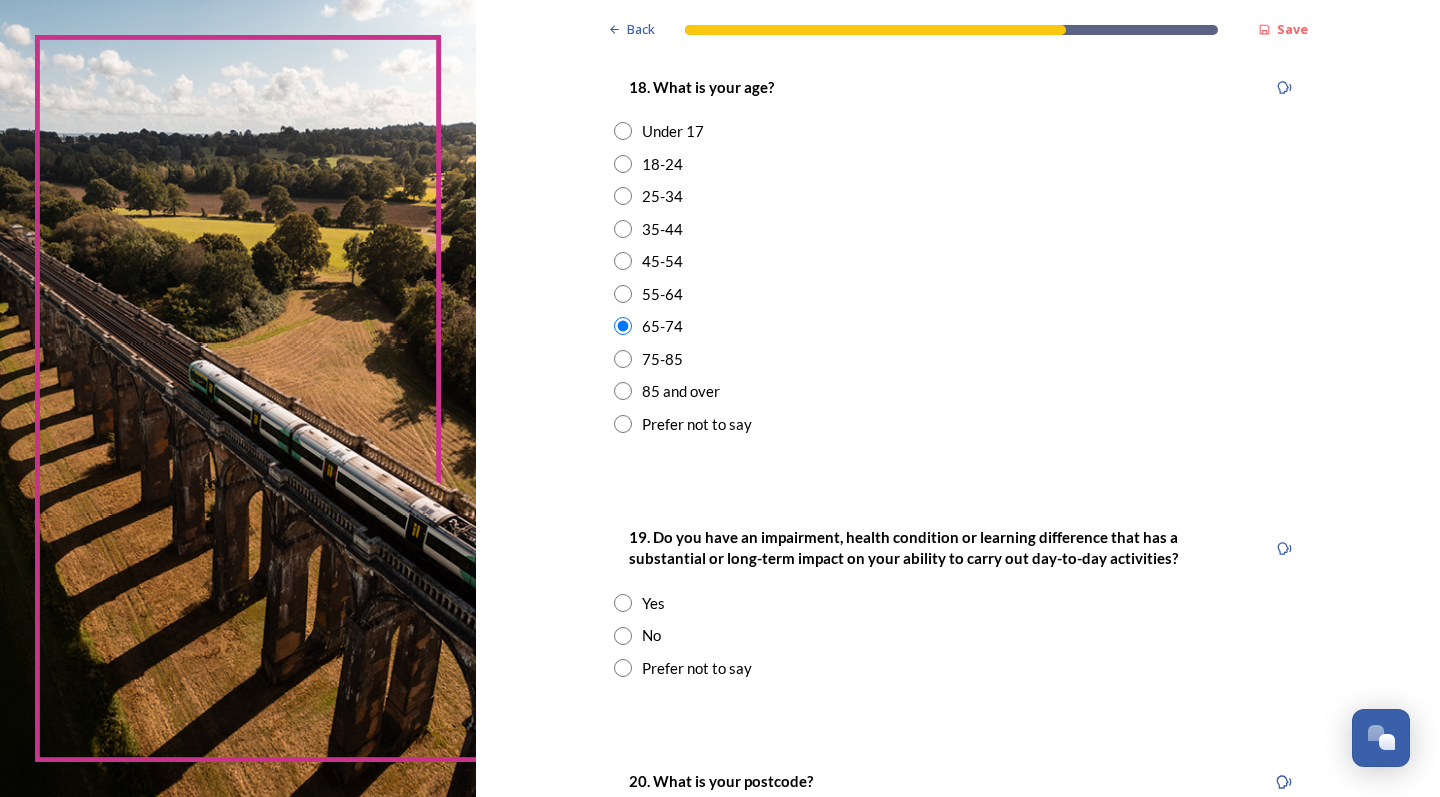 scroll, scrollTop: 652, scrollLeft: 0, axis: vertical 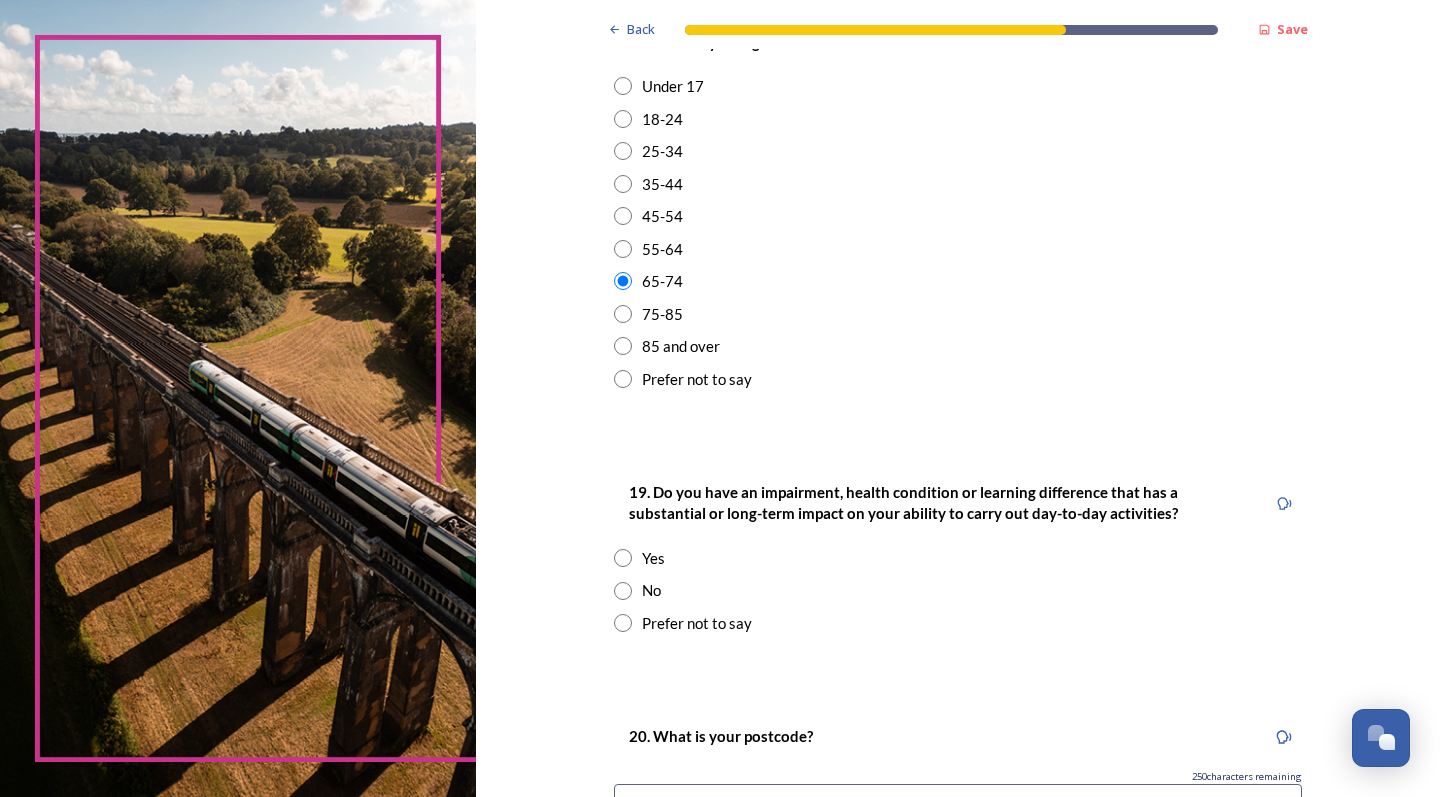 click at bounding box center (623, 591) 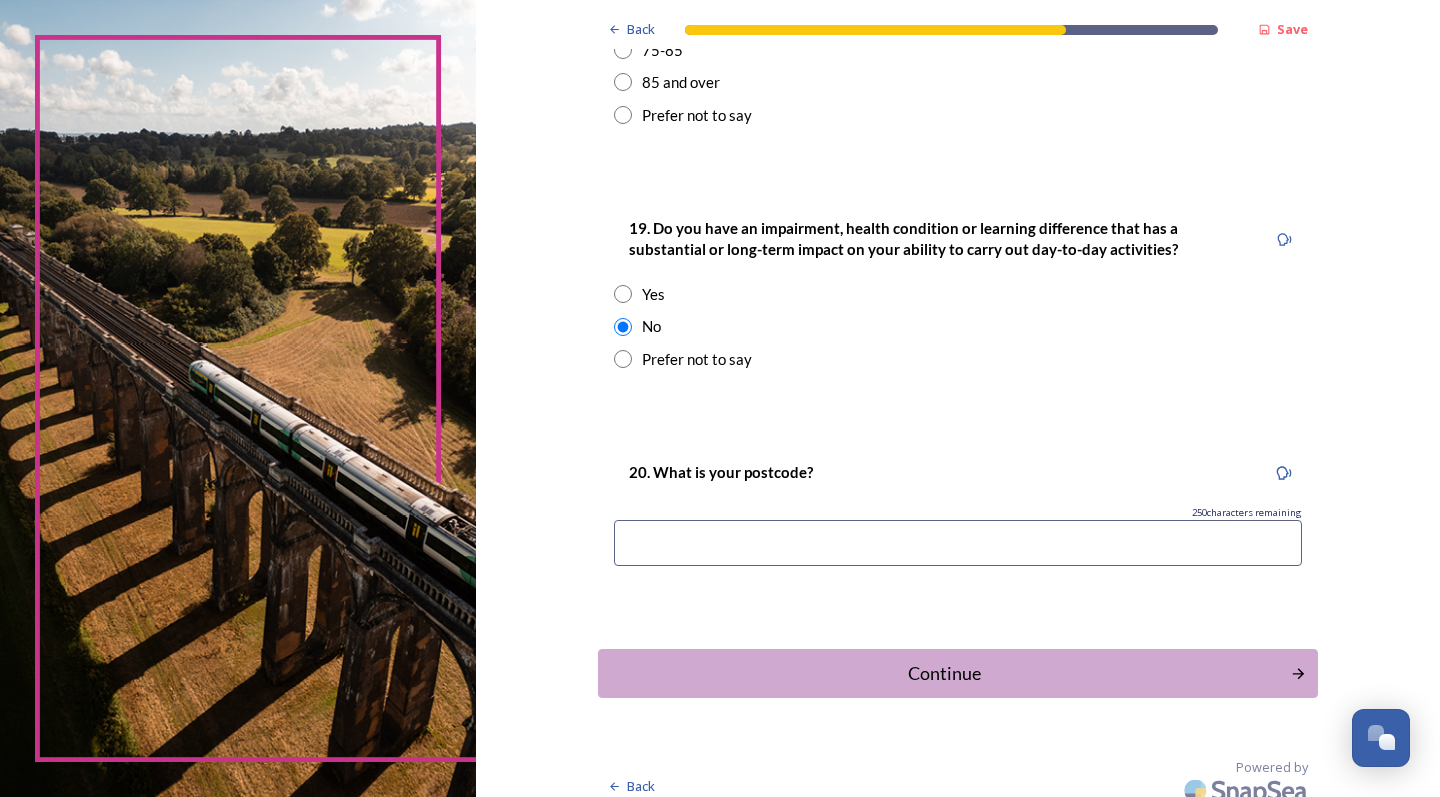 scroll, scrollTop: 915, scrollLeft: 0, axis: vertical 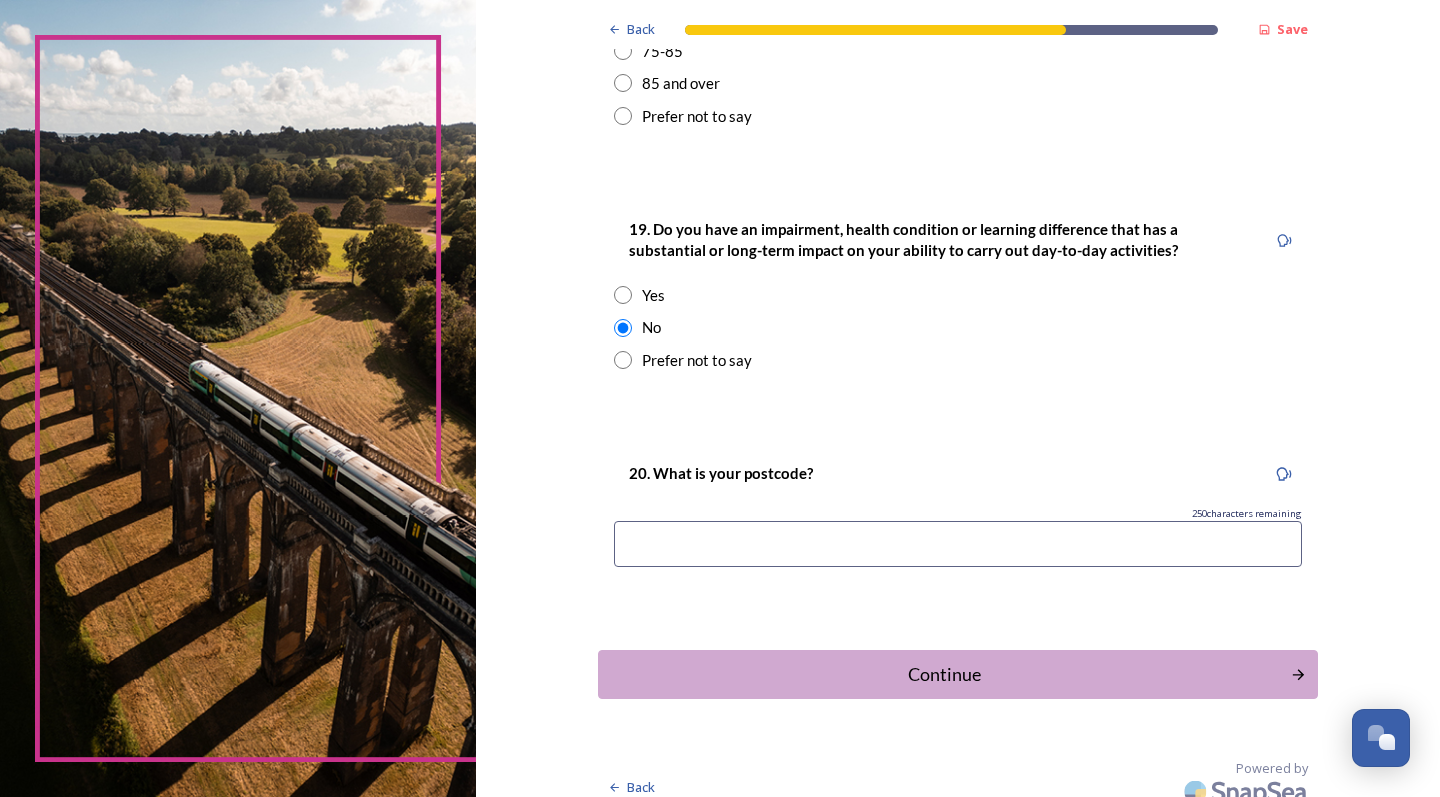 click at bounding box center [958, 544] 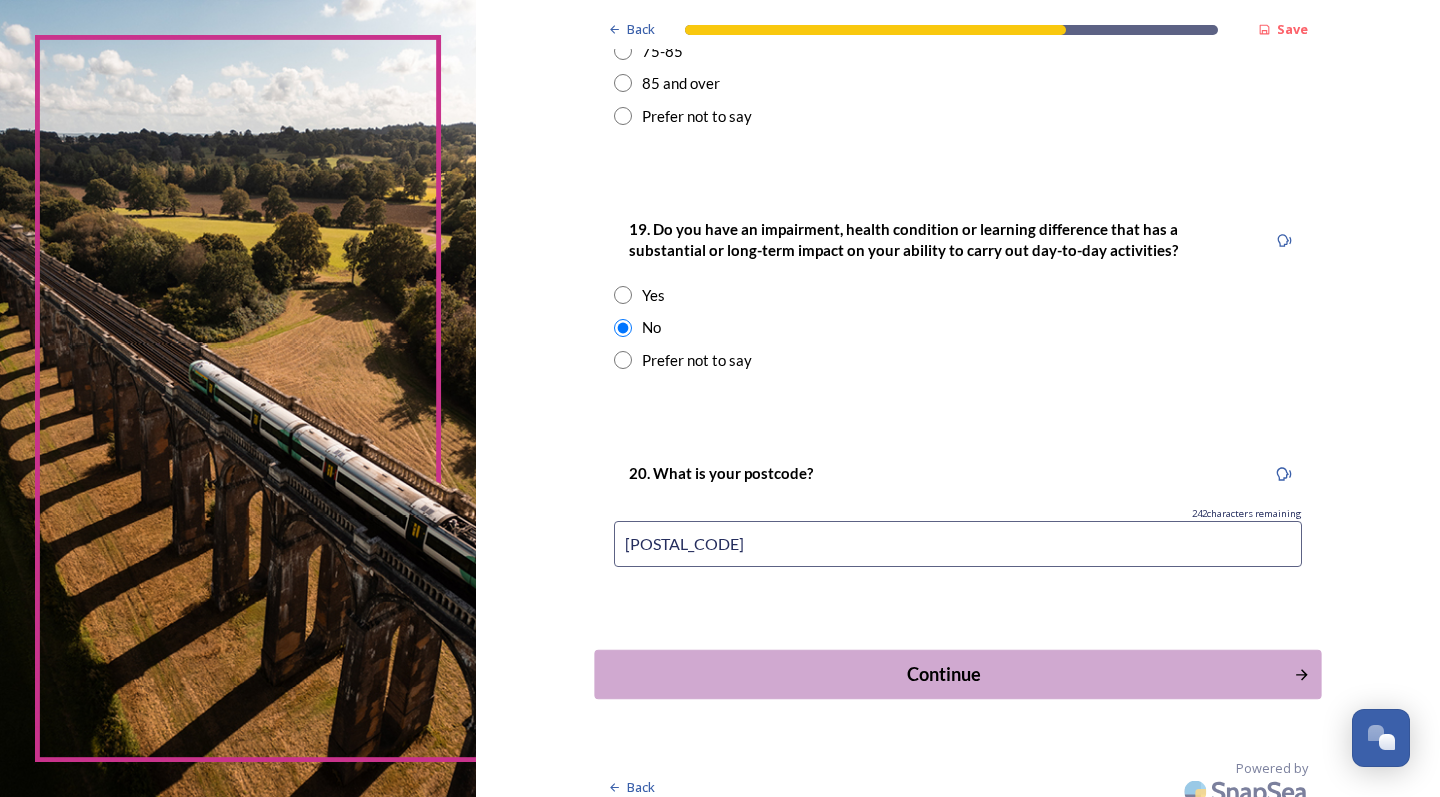 type on "[POSTAL_CODE]" 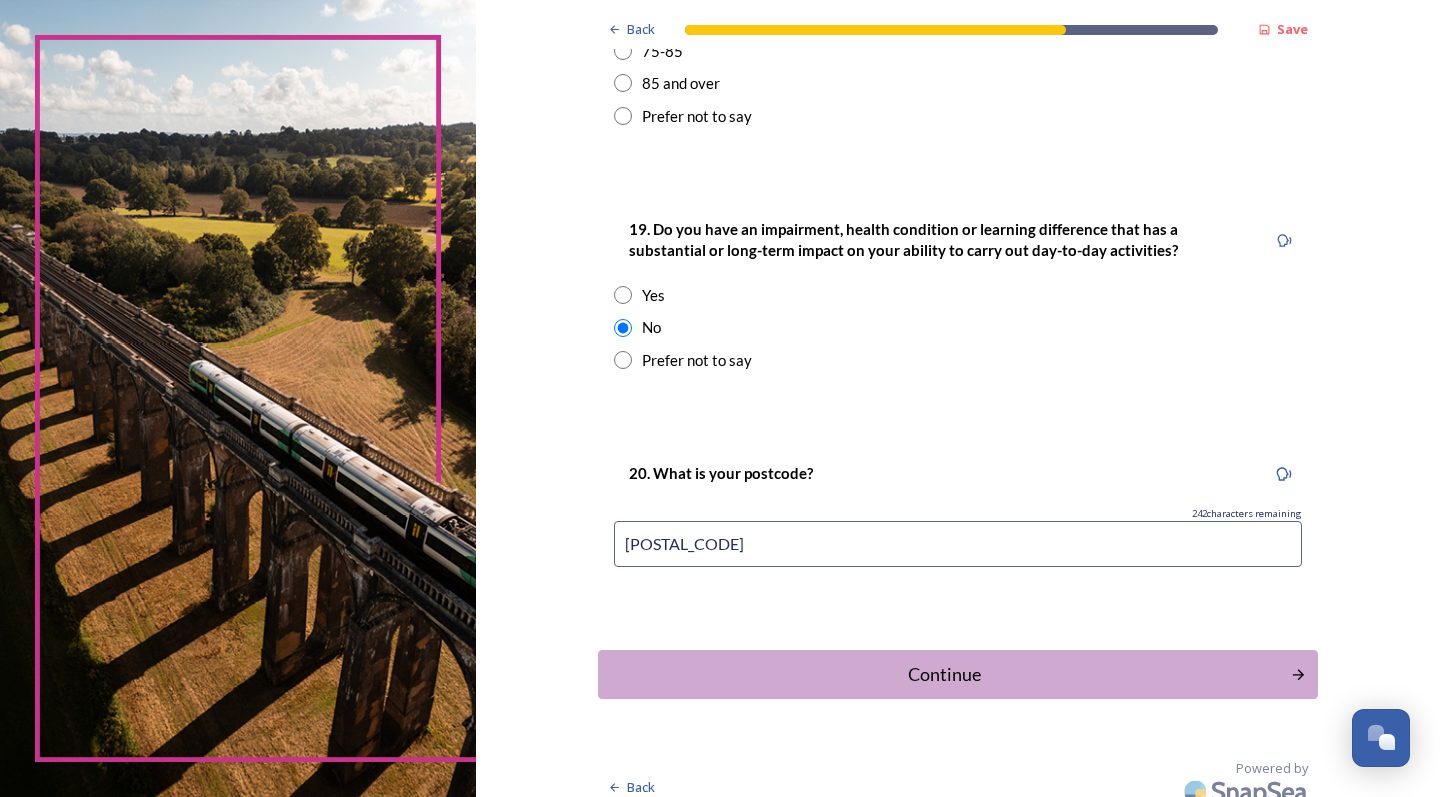 scroll, scrollTop: 0, scrollLeft: 0, axis: both 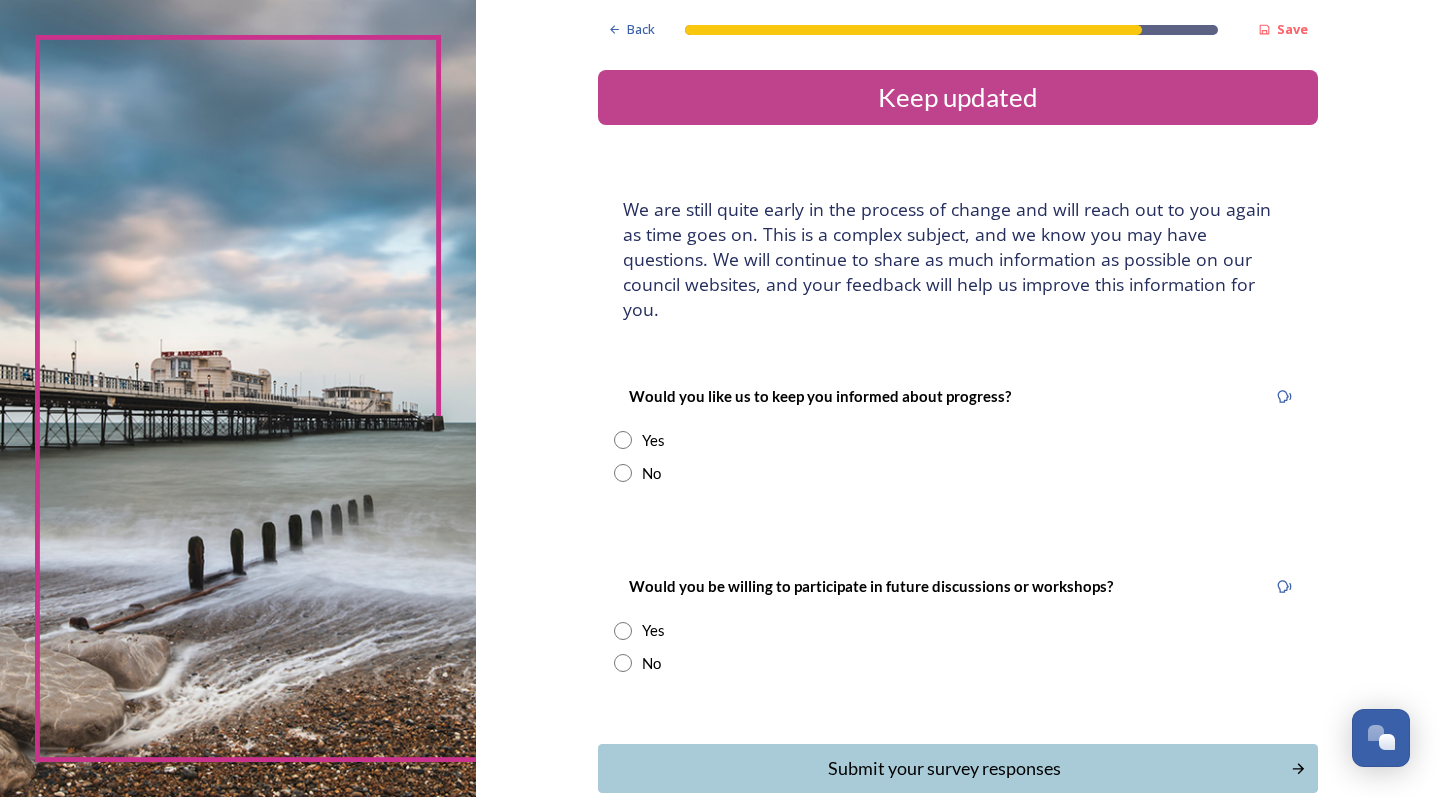 click at bounding box center (623, 440) 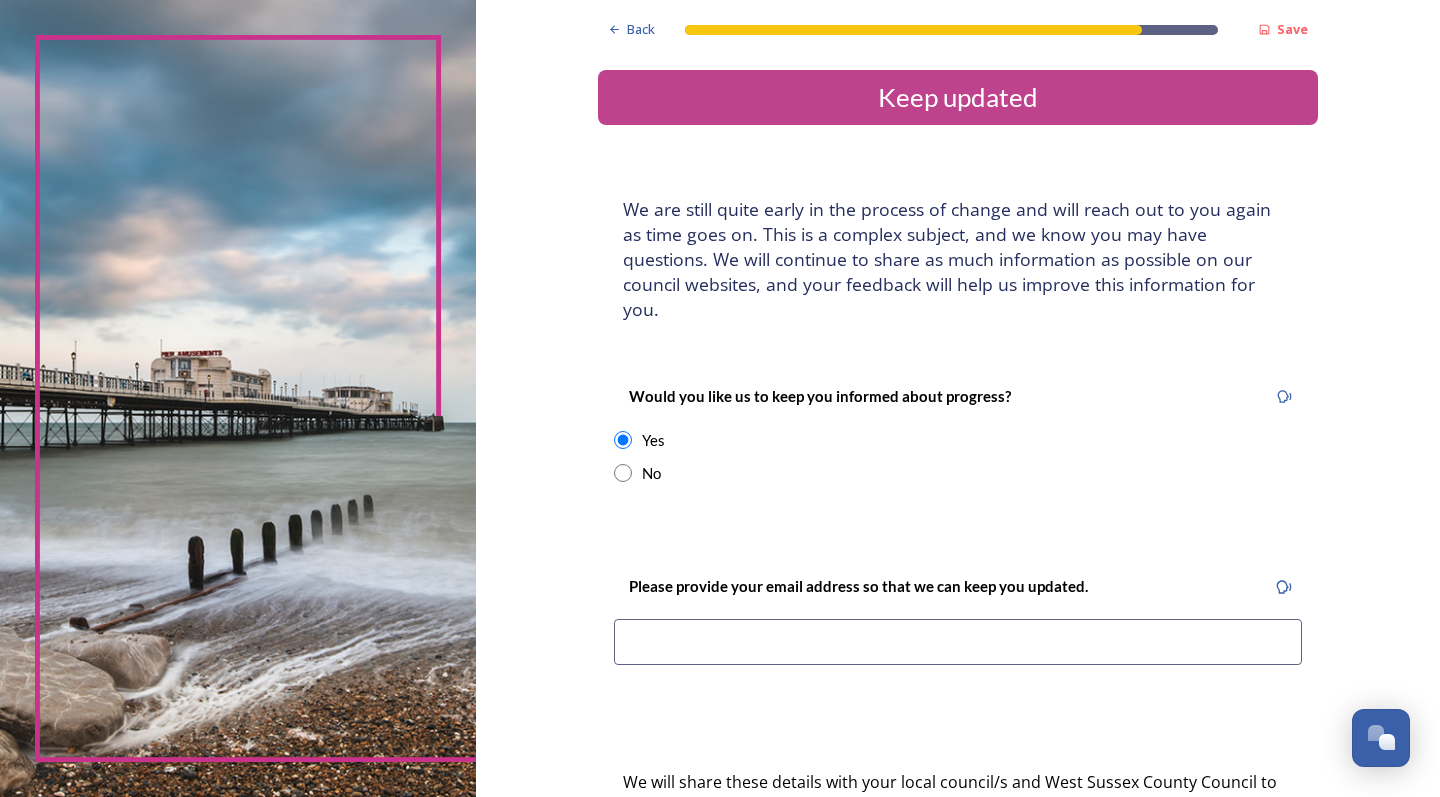 click at bounding box center [958, 642] 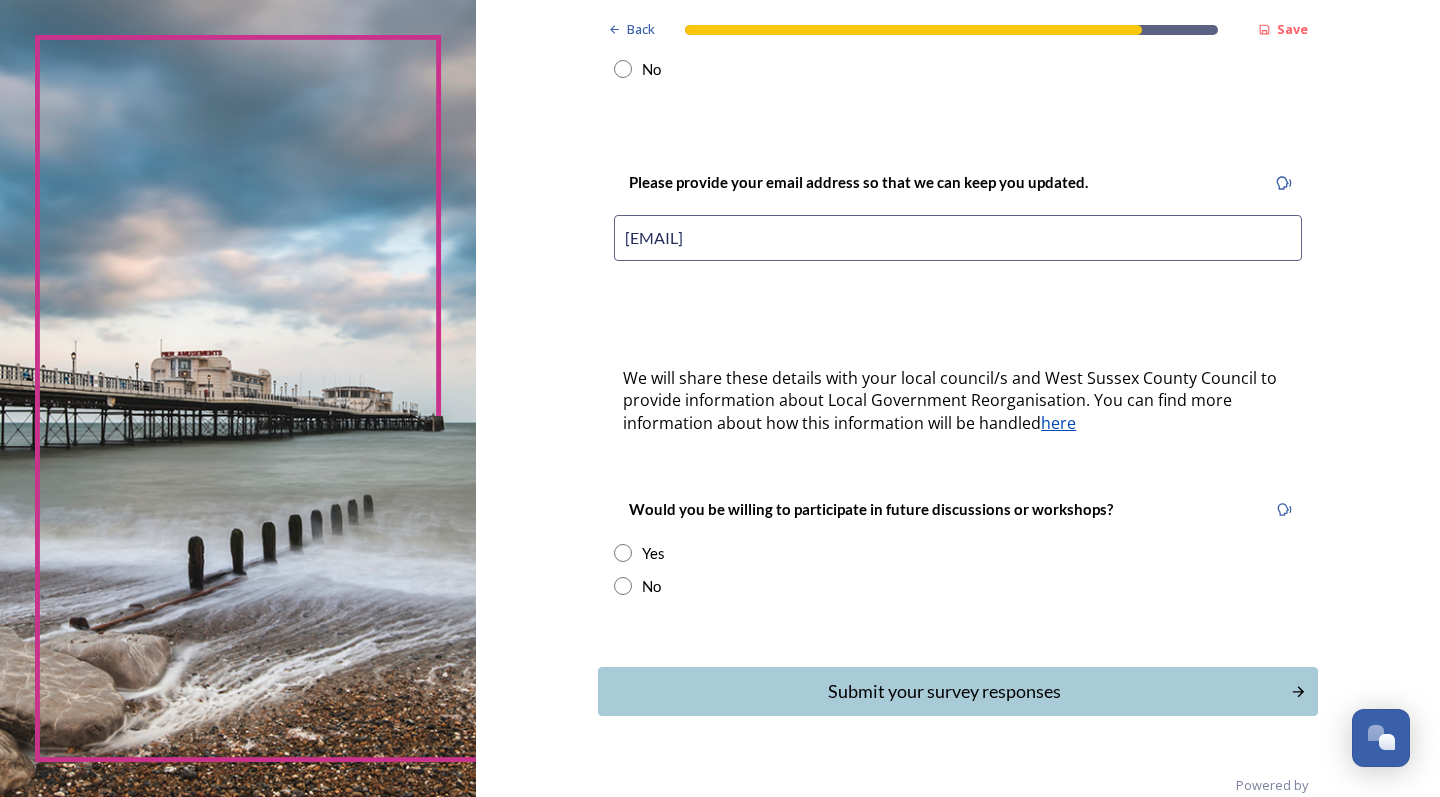 scroll, scrollTop: 403, scrollLeft: 0, axis: vertical 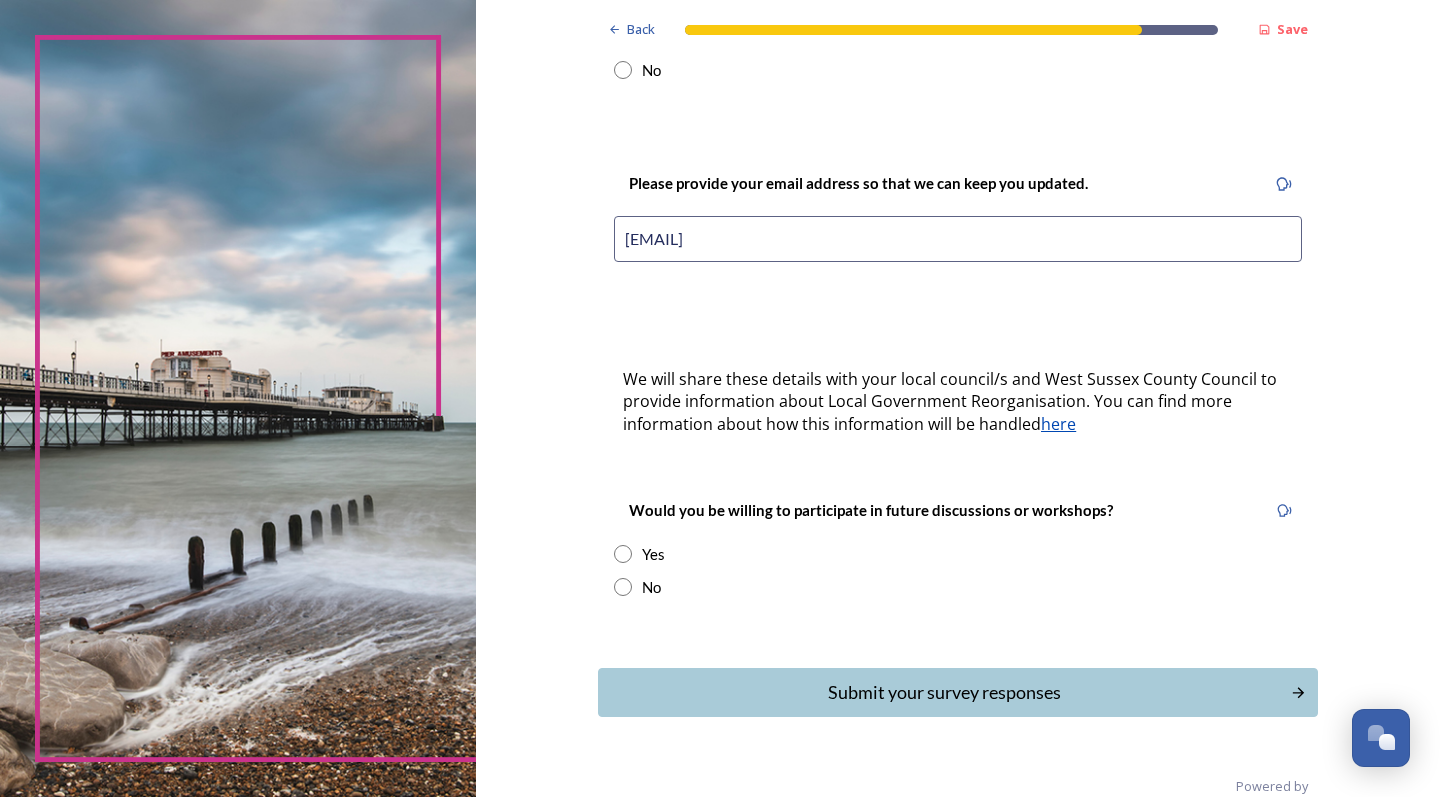 type on "[EMAIL]" 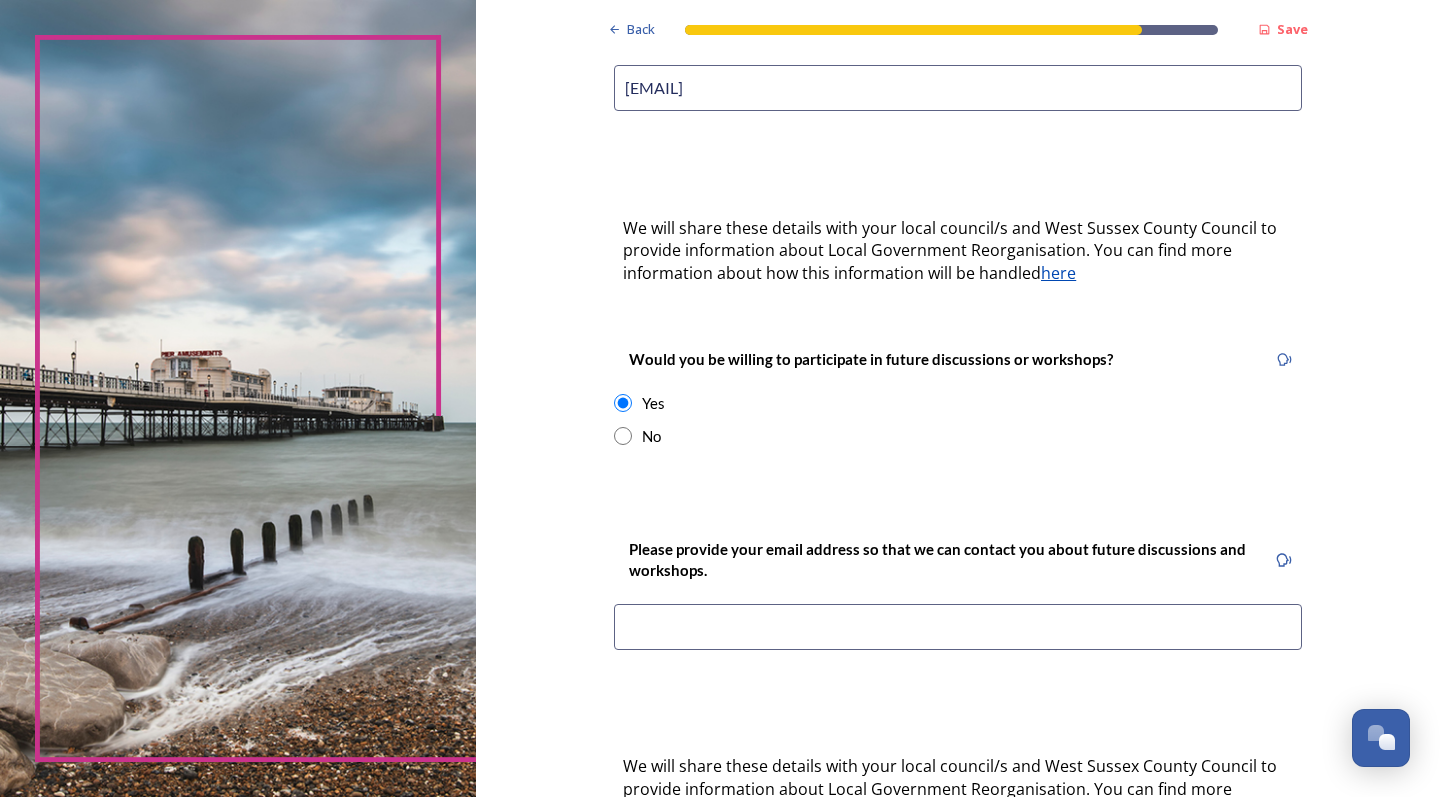 scroll, scrollTop: 640, scrollLeft: 0, axis: vertical 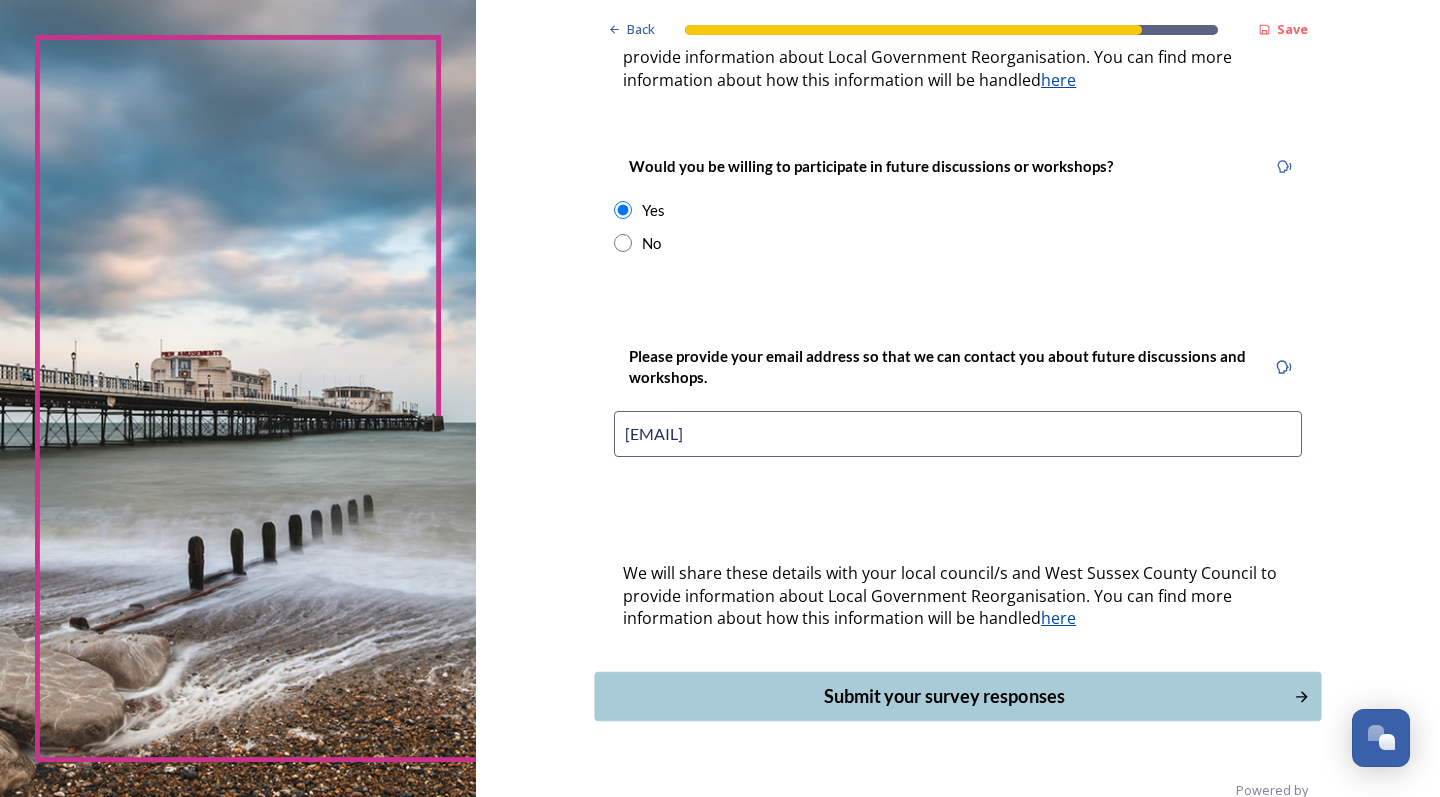 type on "[EMAIL]" 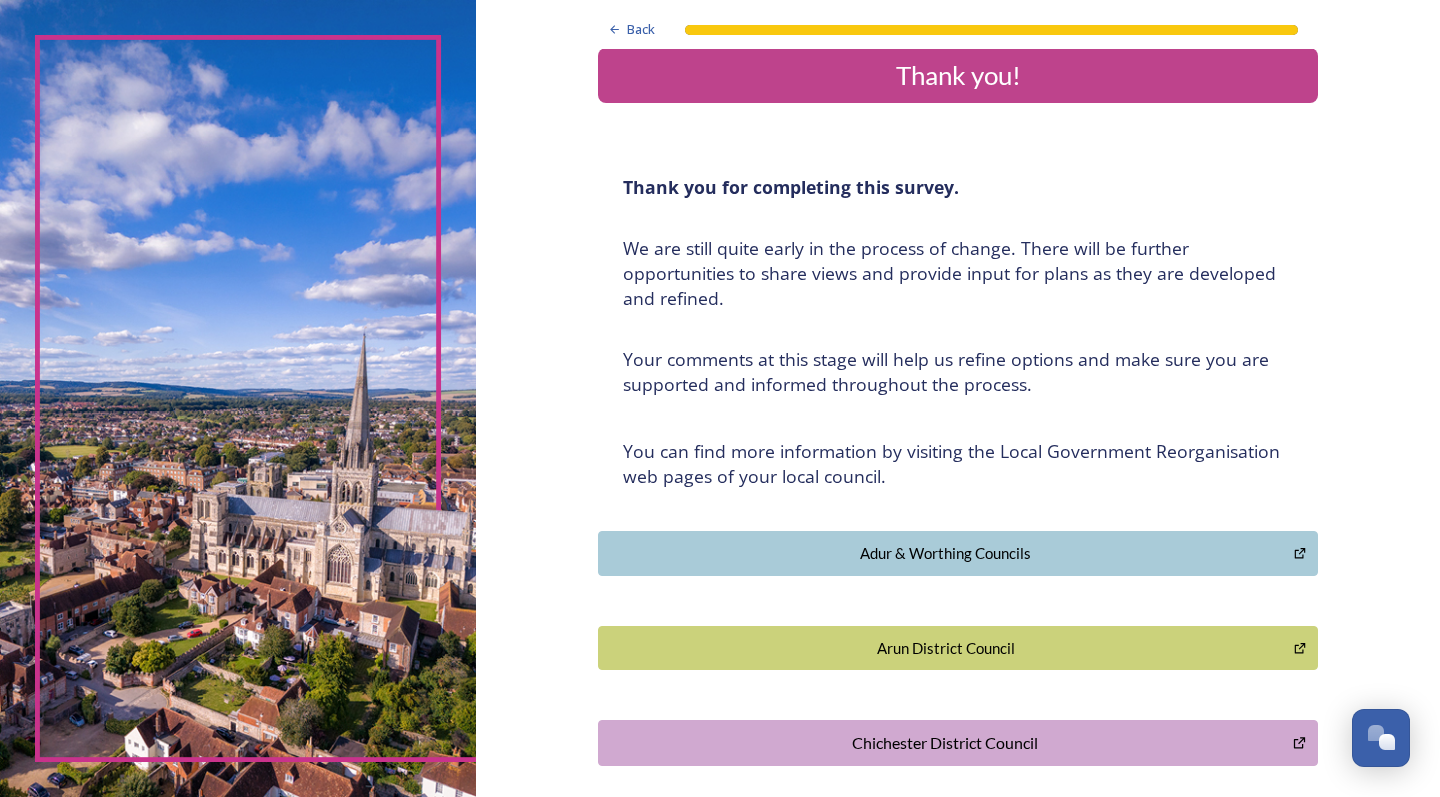 scroll, scrollTop: 24, scrollLeft: 0, axis: vertical 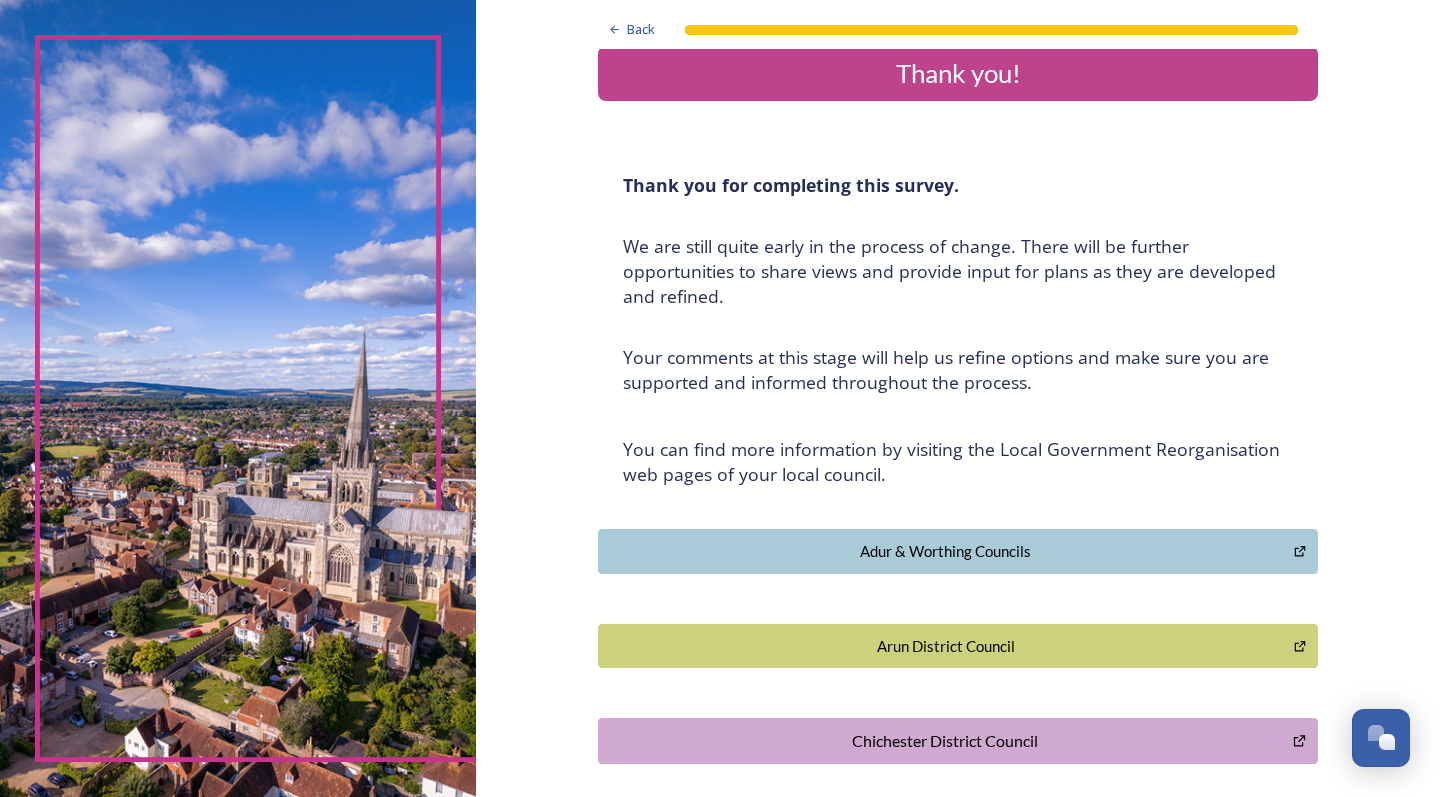 click on "Adur & Worthing Councils" at bounding box center [946, 551] 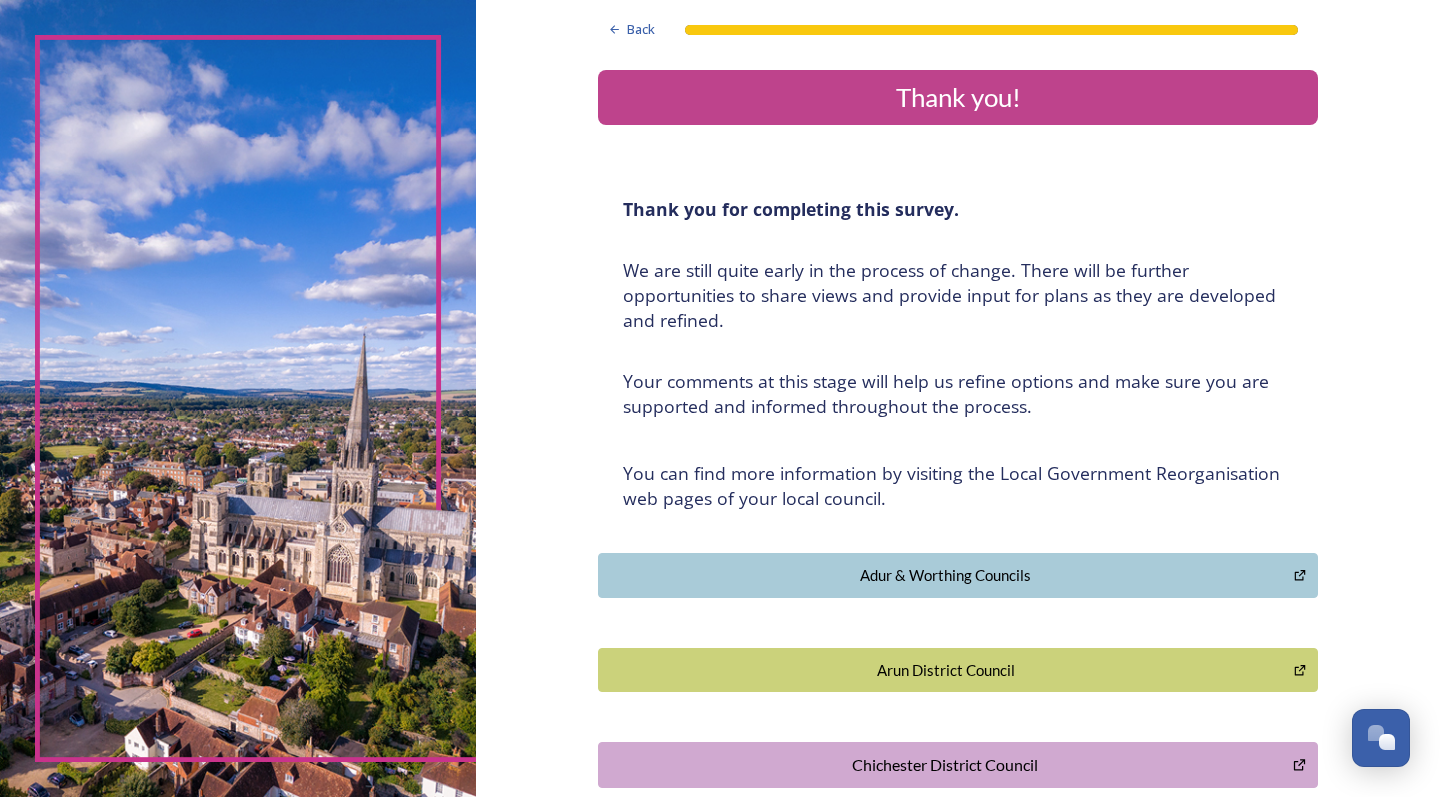 scroll, scrollTop: 0, scrollLeft: 0, axis: both 